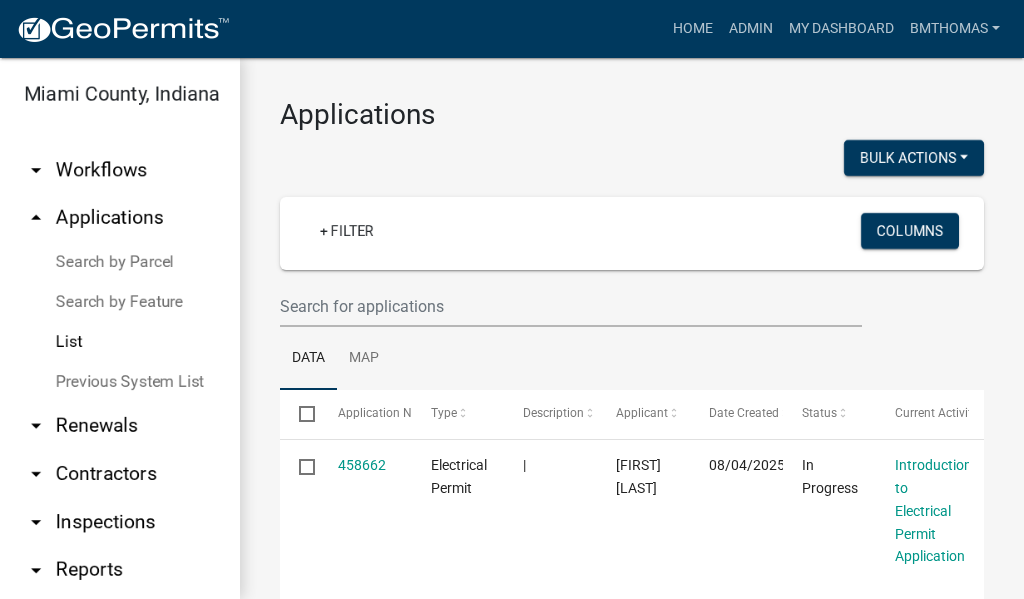 select on "3: 100" 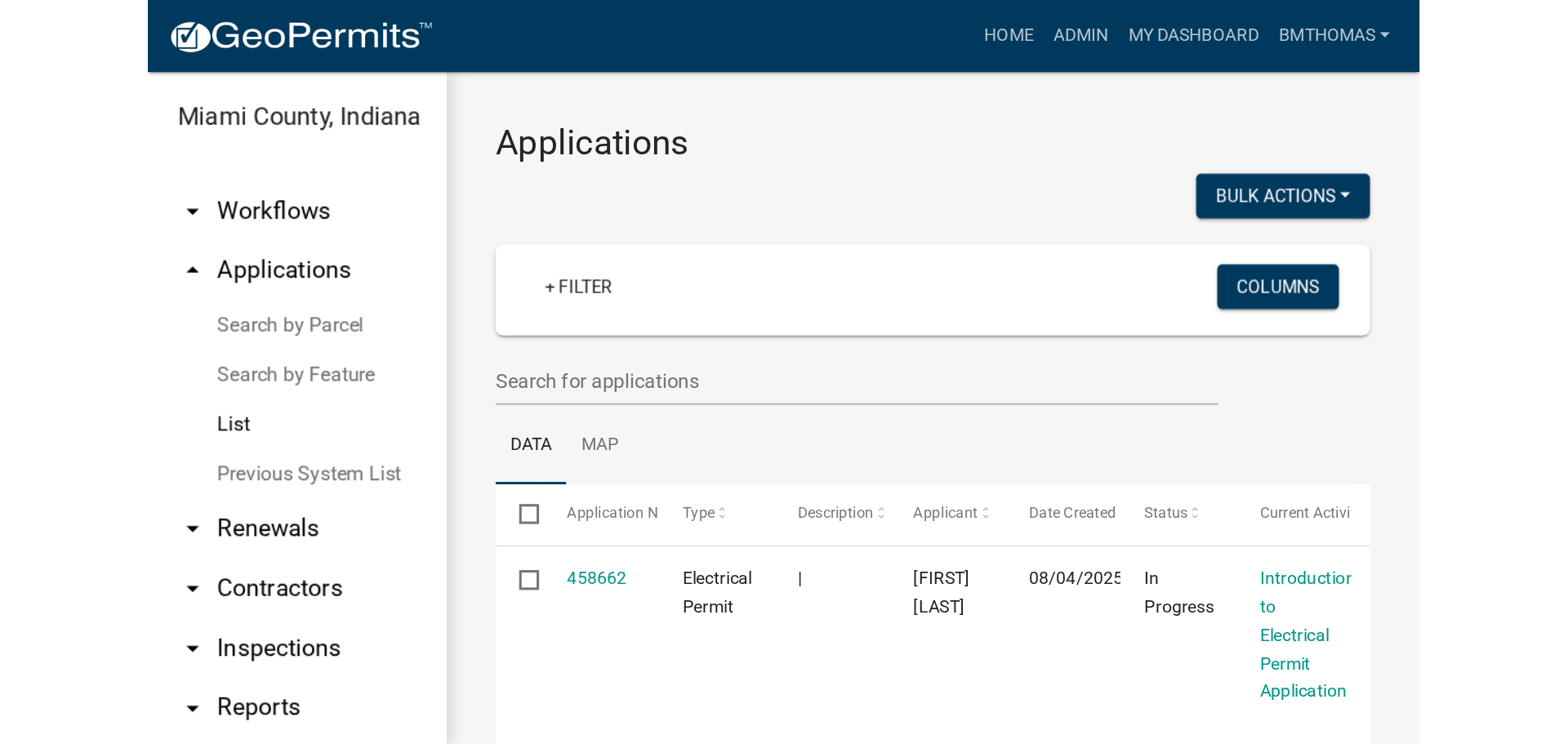 scroll, scrollTop: 0, scrollLeft: 0, axis: both 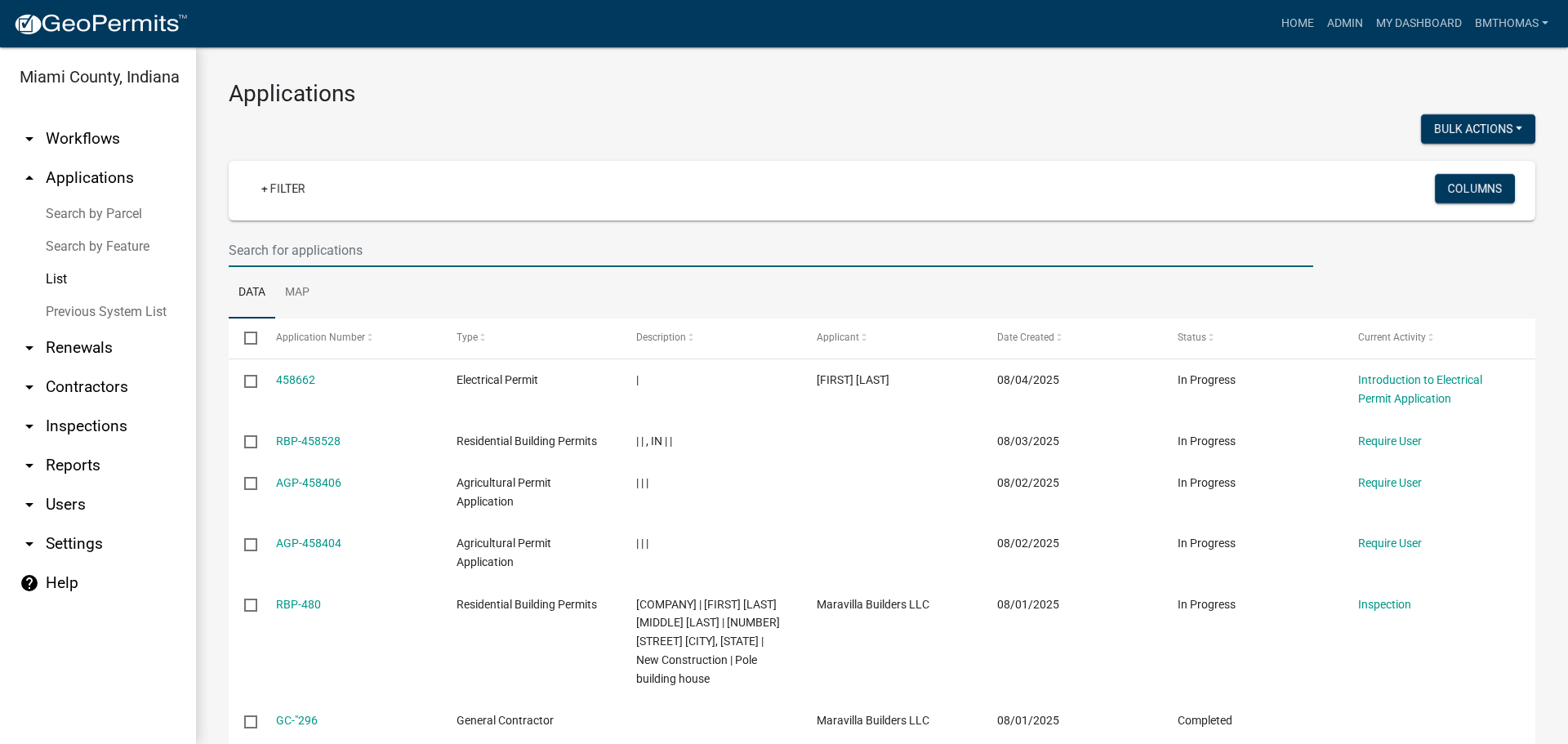 click at bounding box center (771, 250) 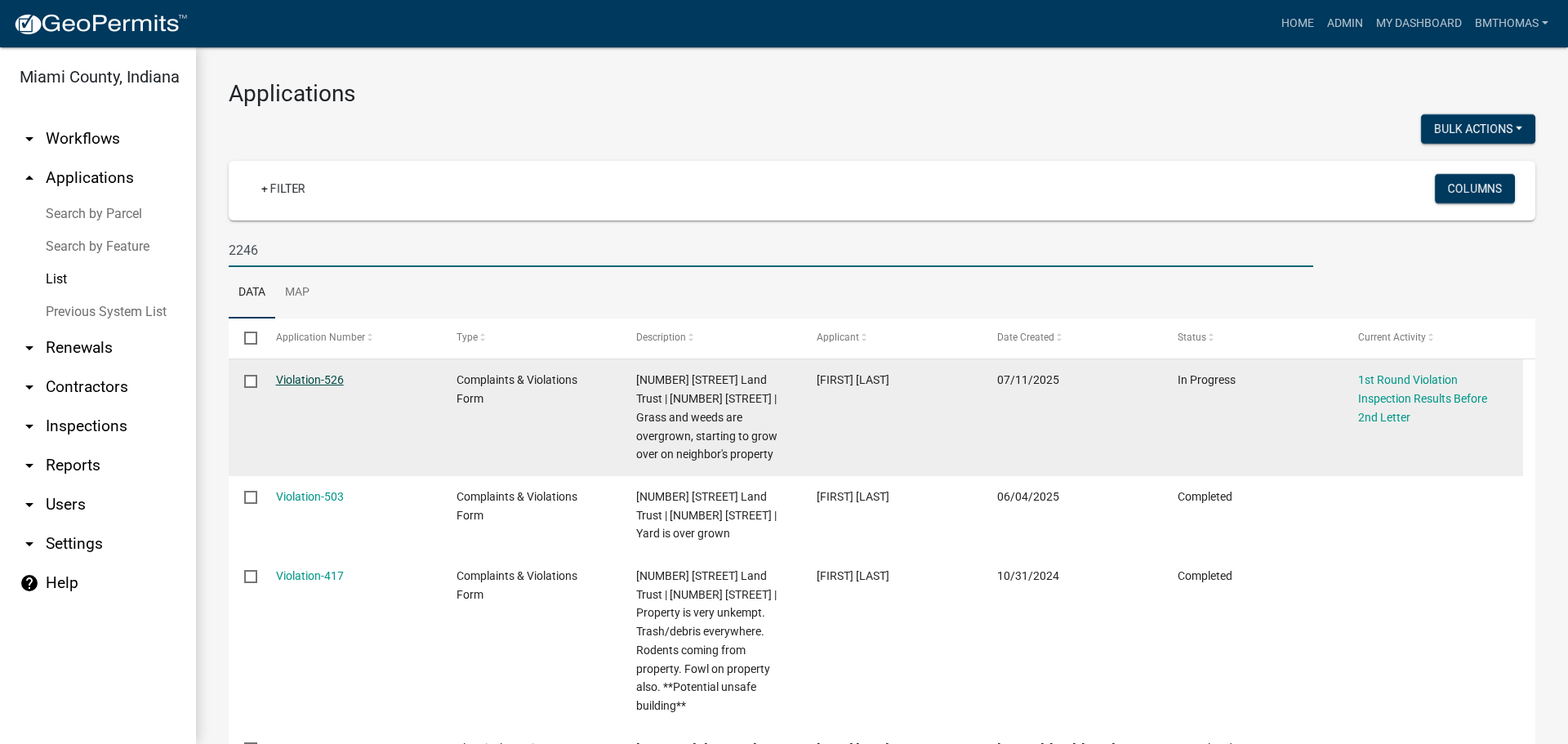 type on "2246" 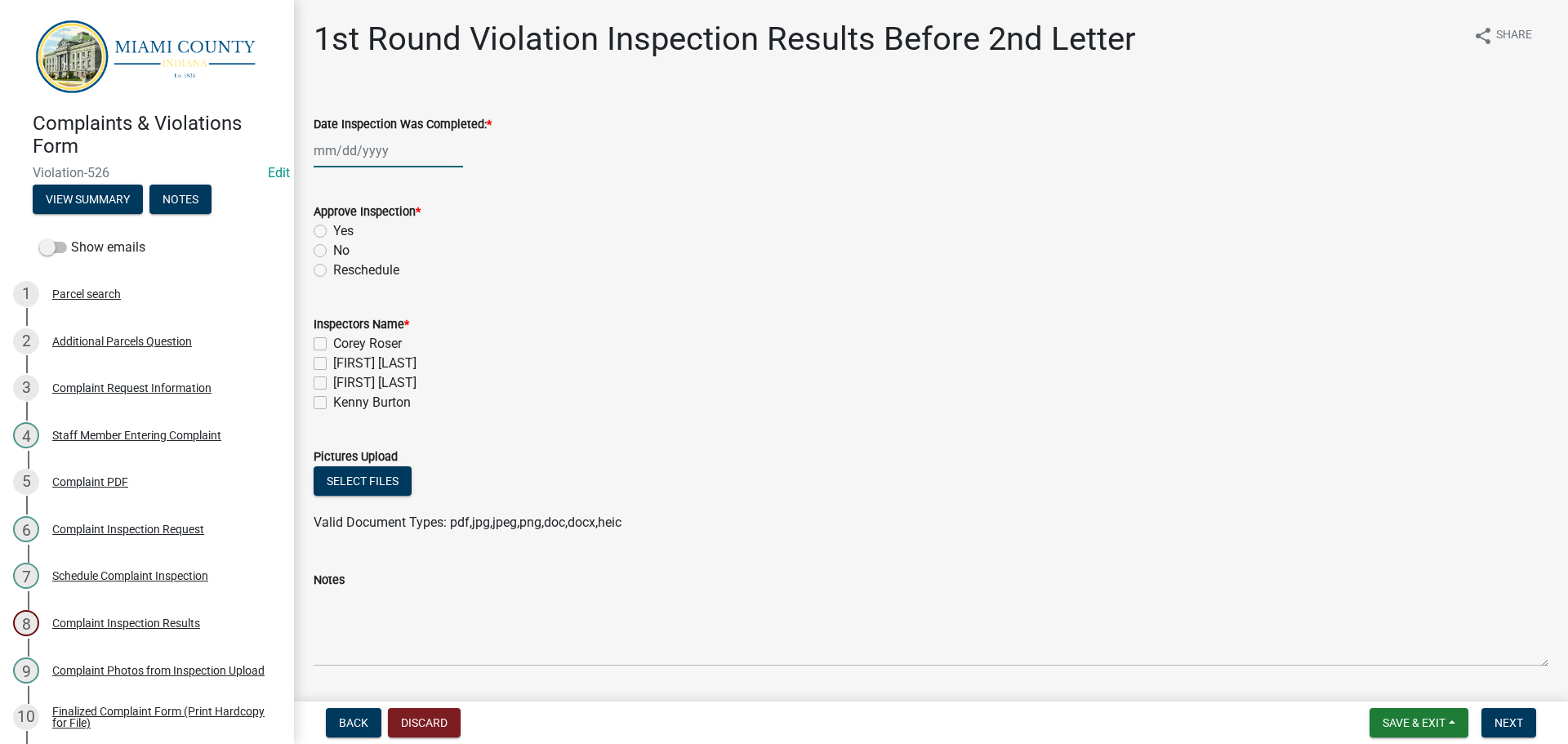 click 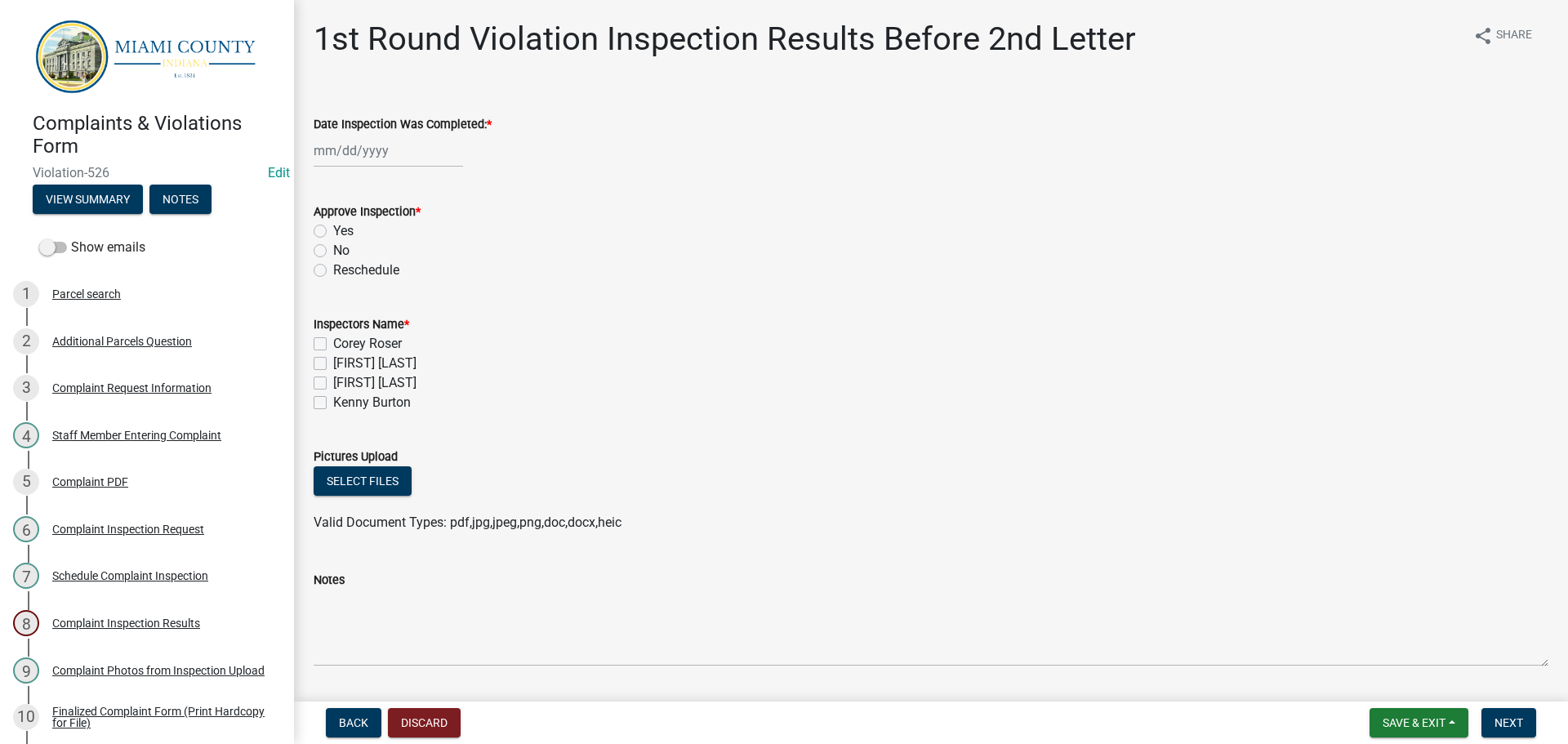 select on "8" 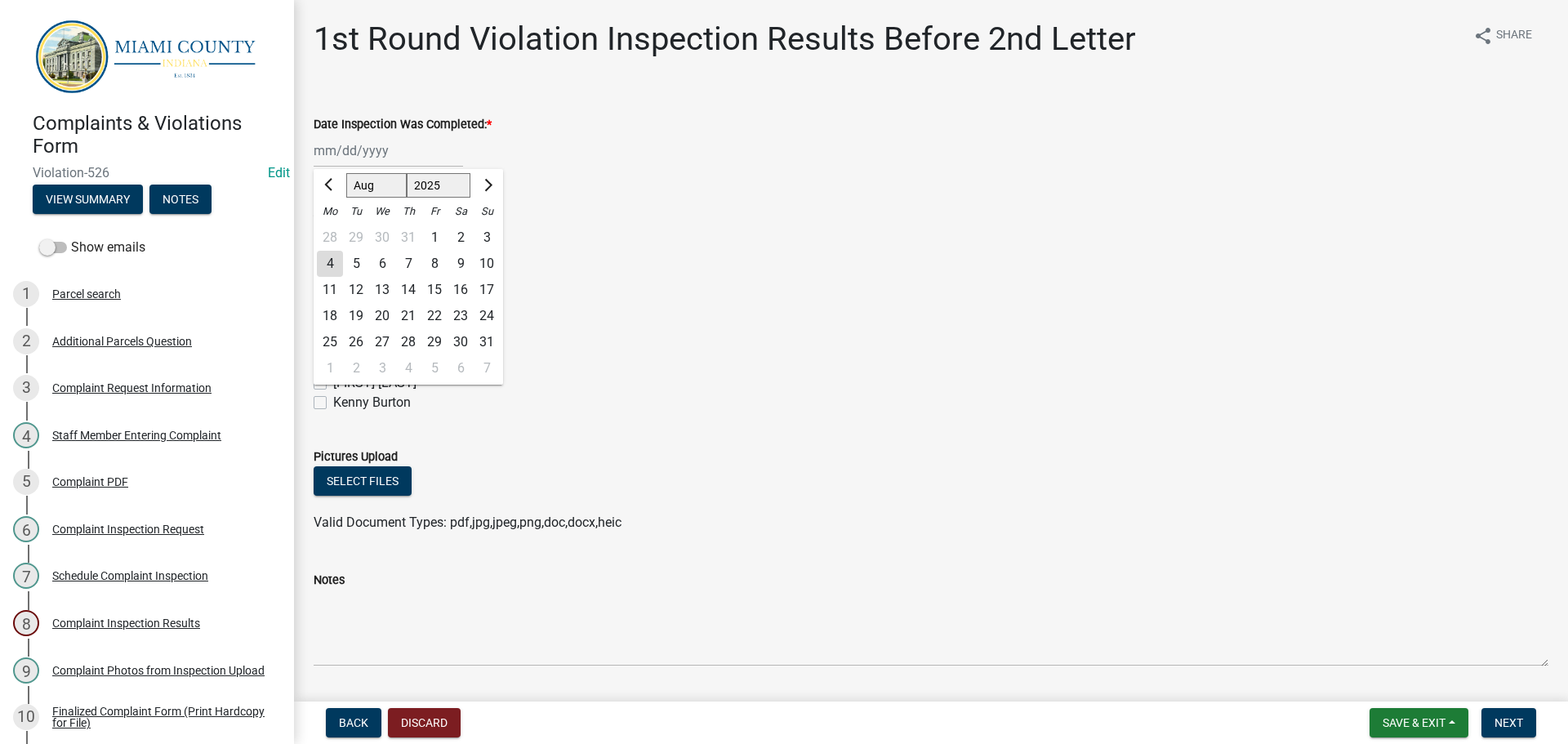 click on "22" 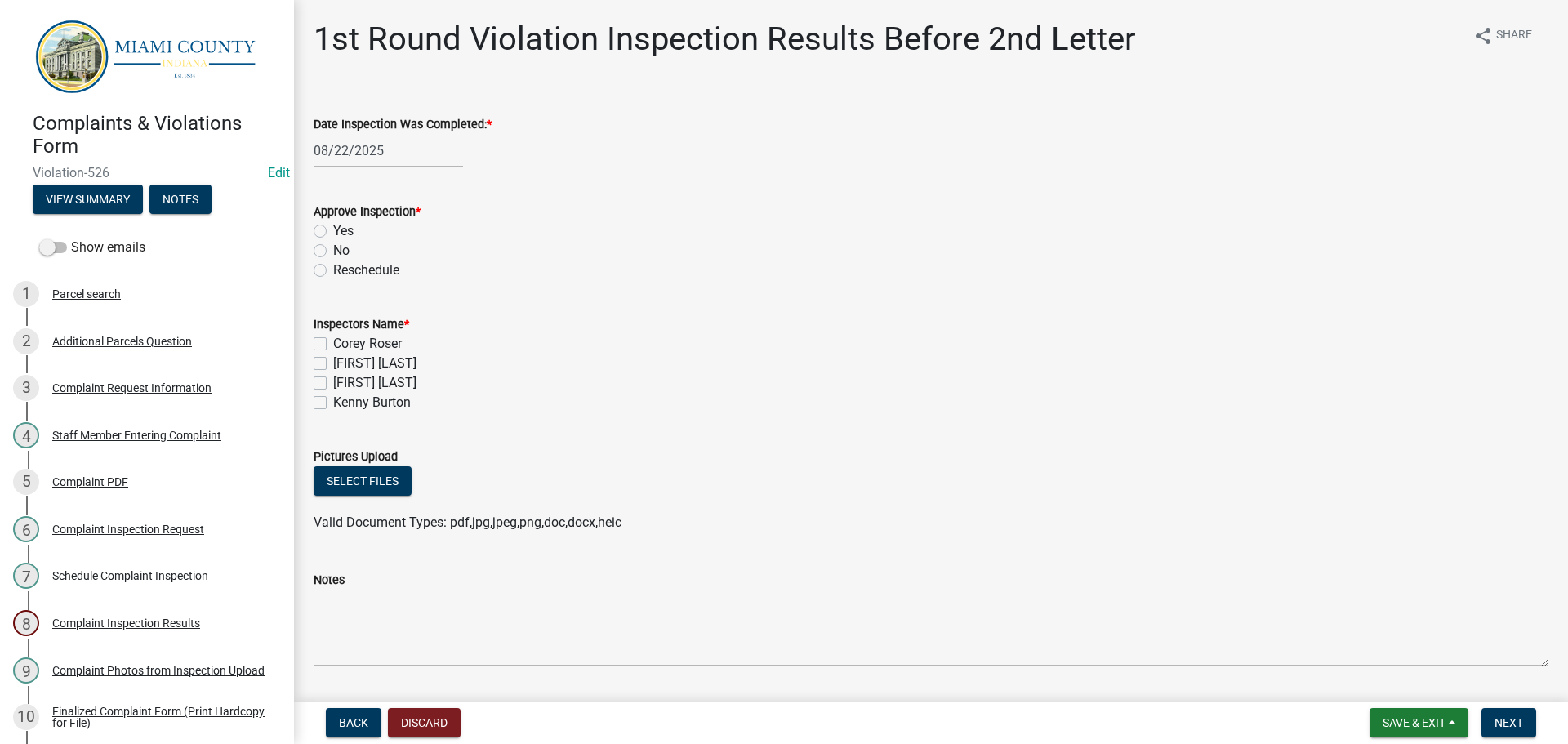 click on "Yes" 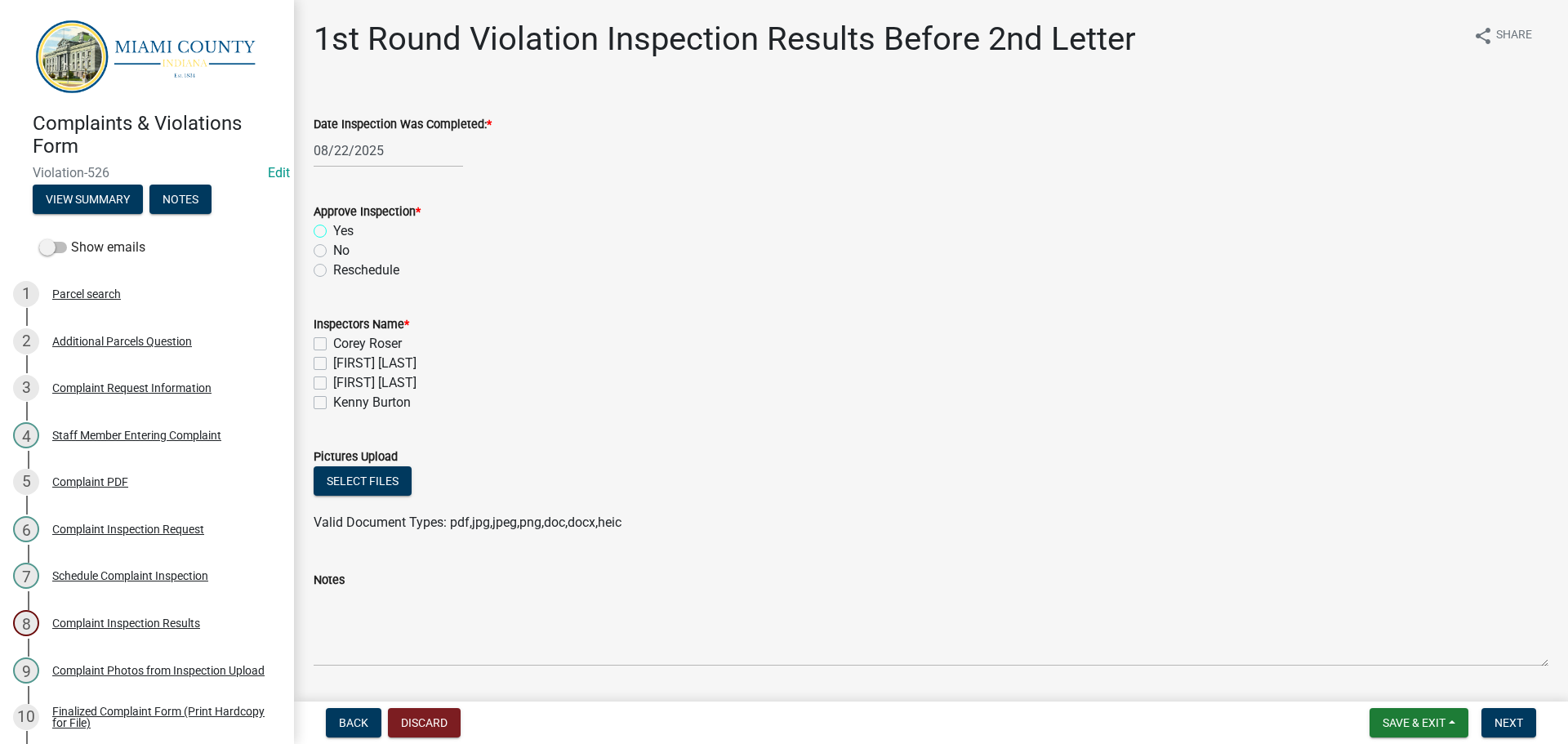 click on "Yes" at bounding box center (338, 226) 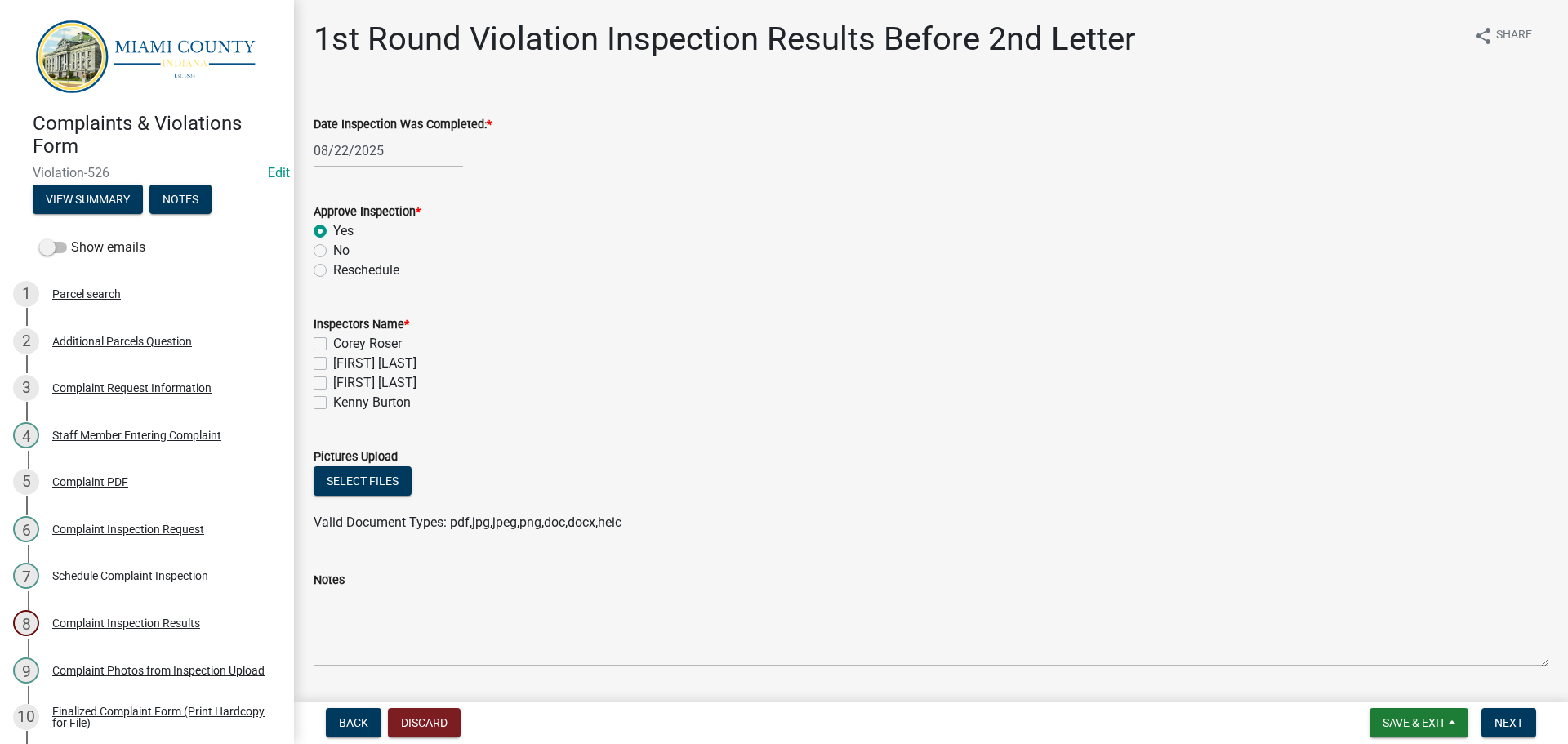 radio on "true" 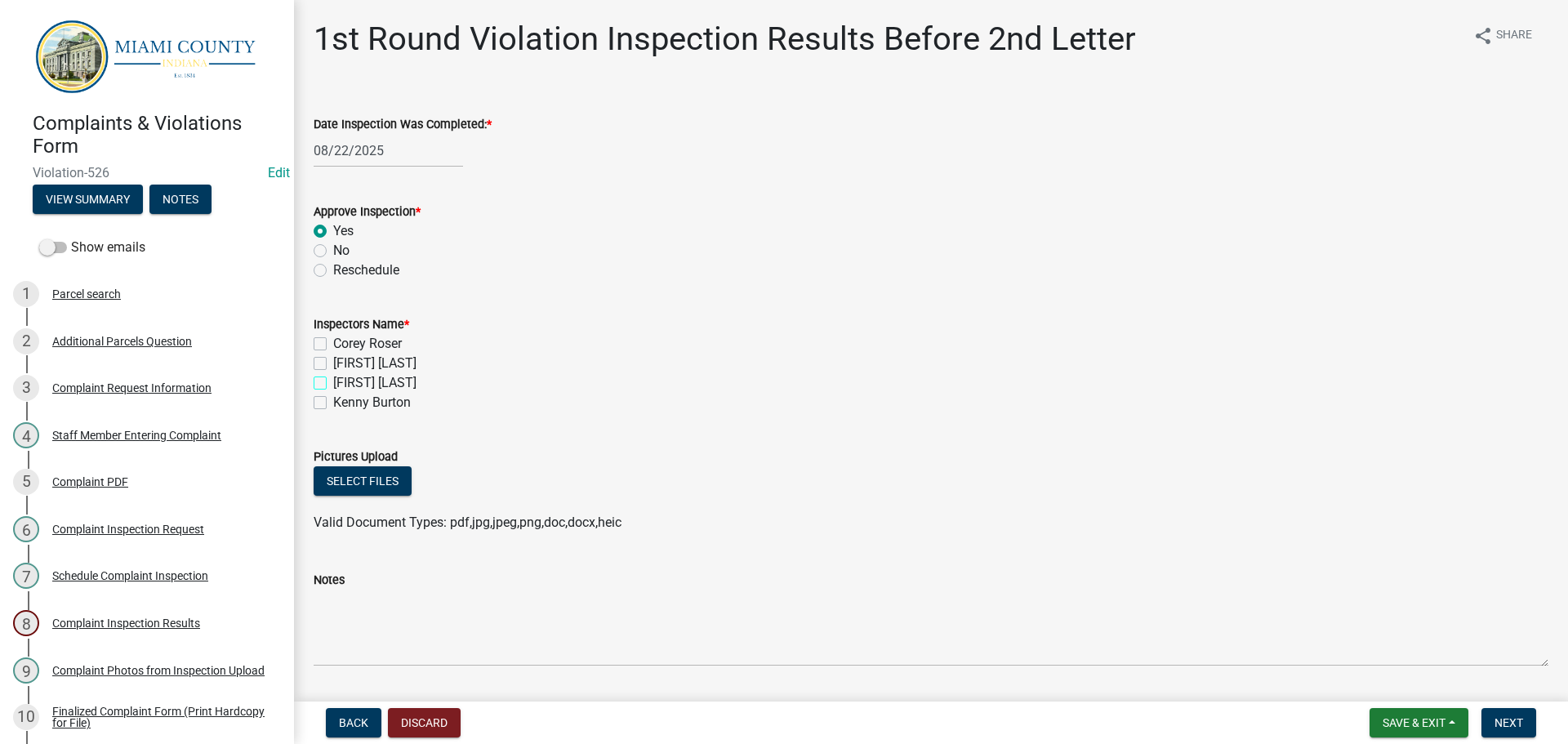 click on "[FIRST] [LAST]" at bounding box center (338, 378) 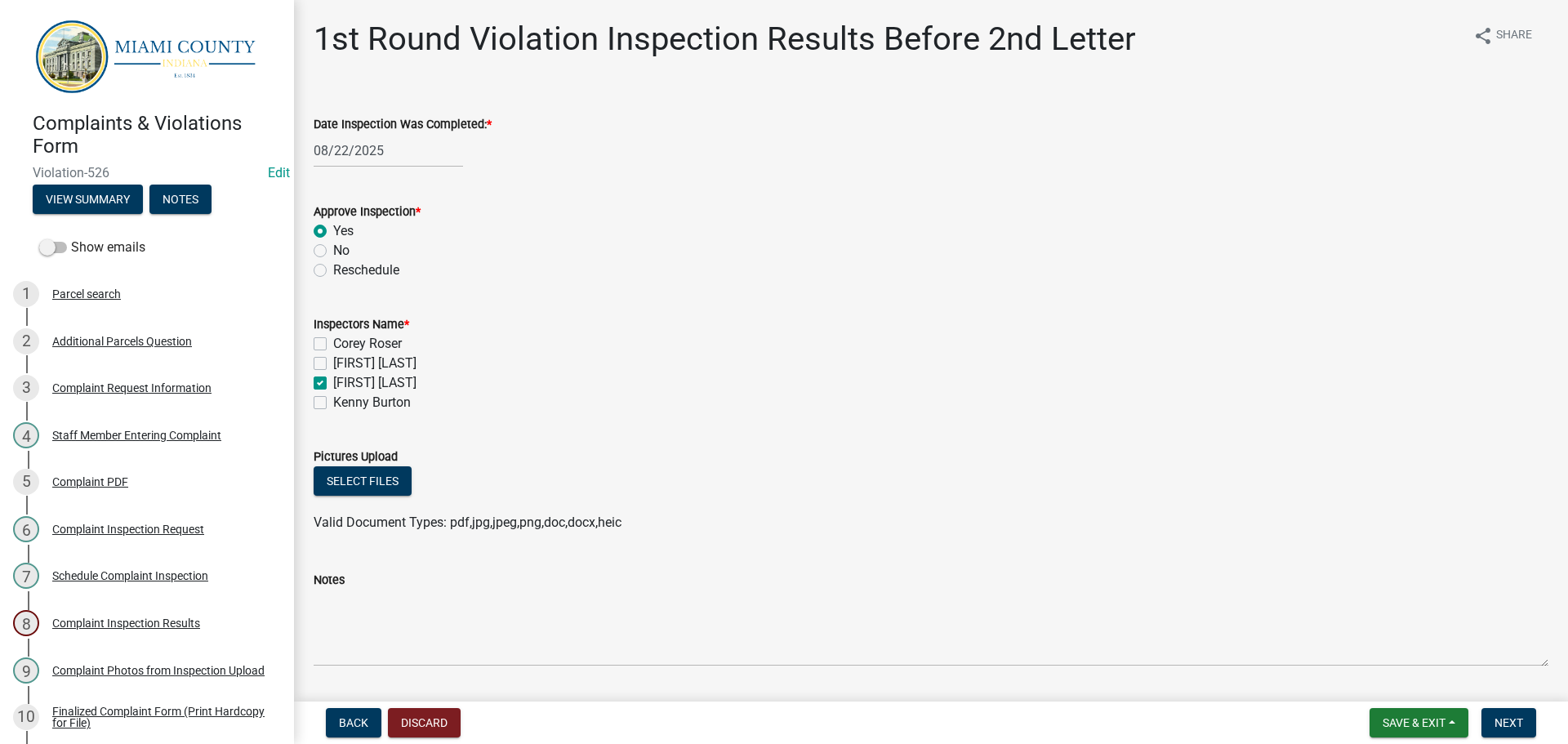 checkbox on "false" 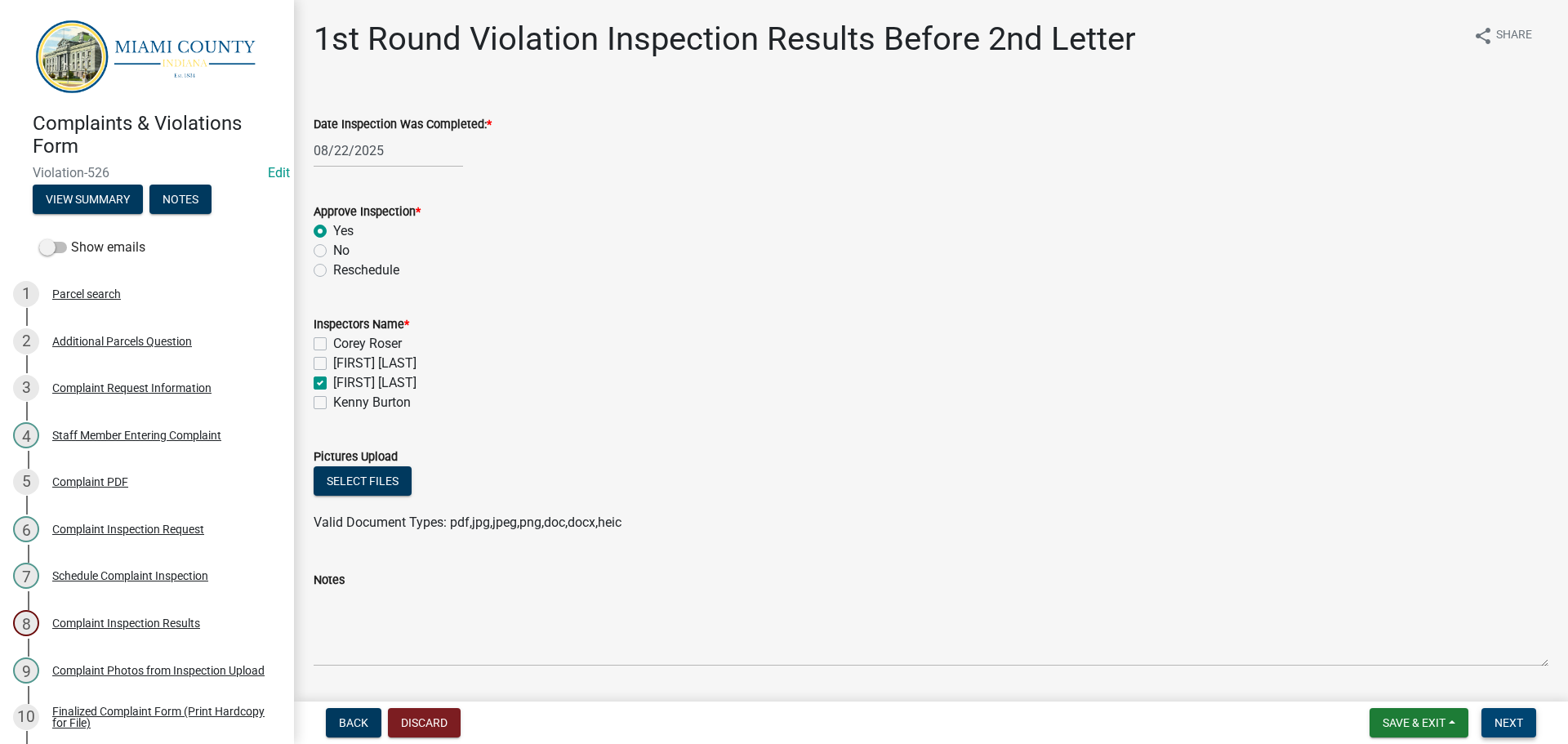 click on "Next" at bounding box center (1508, 723) 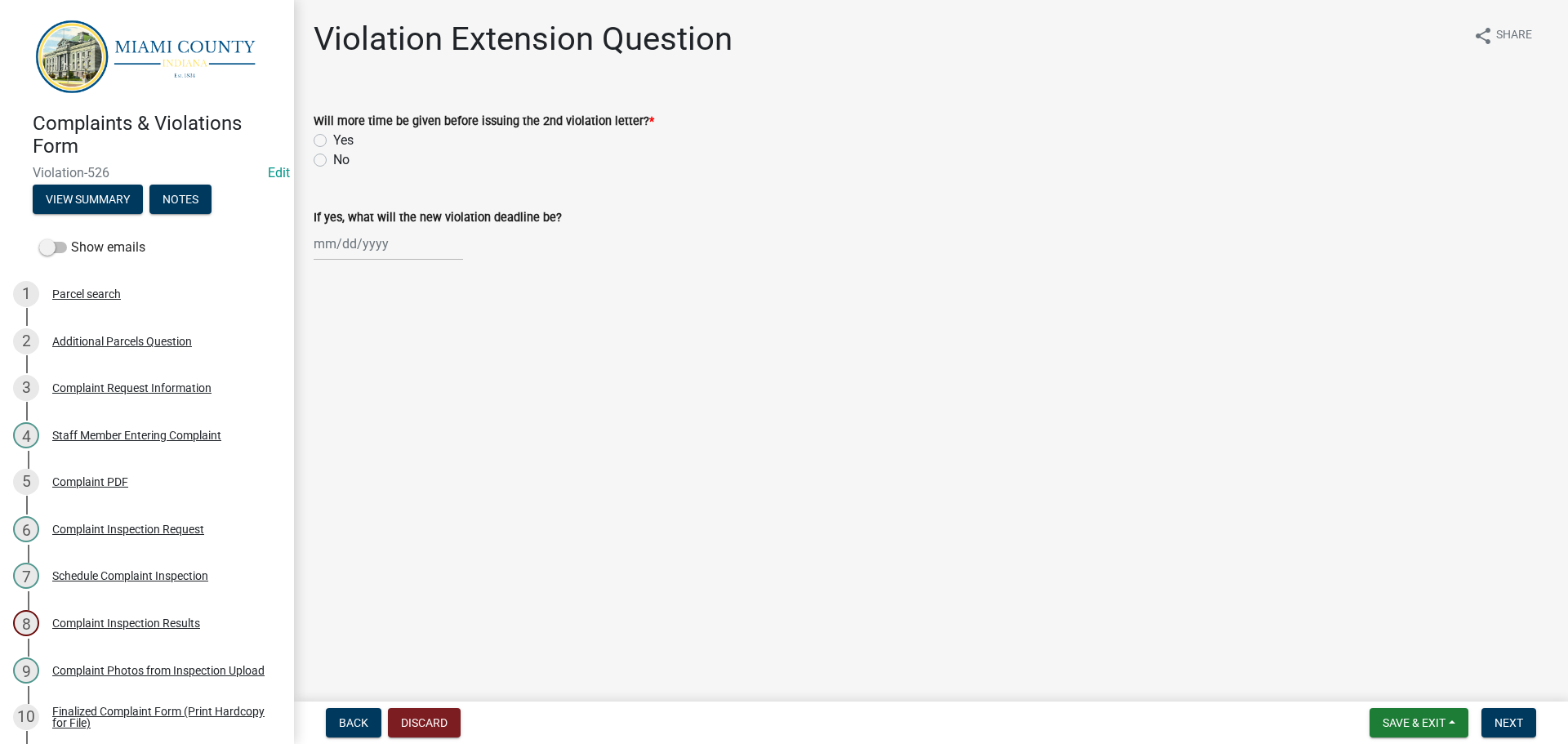 click on "No" 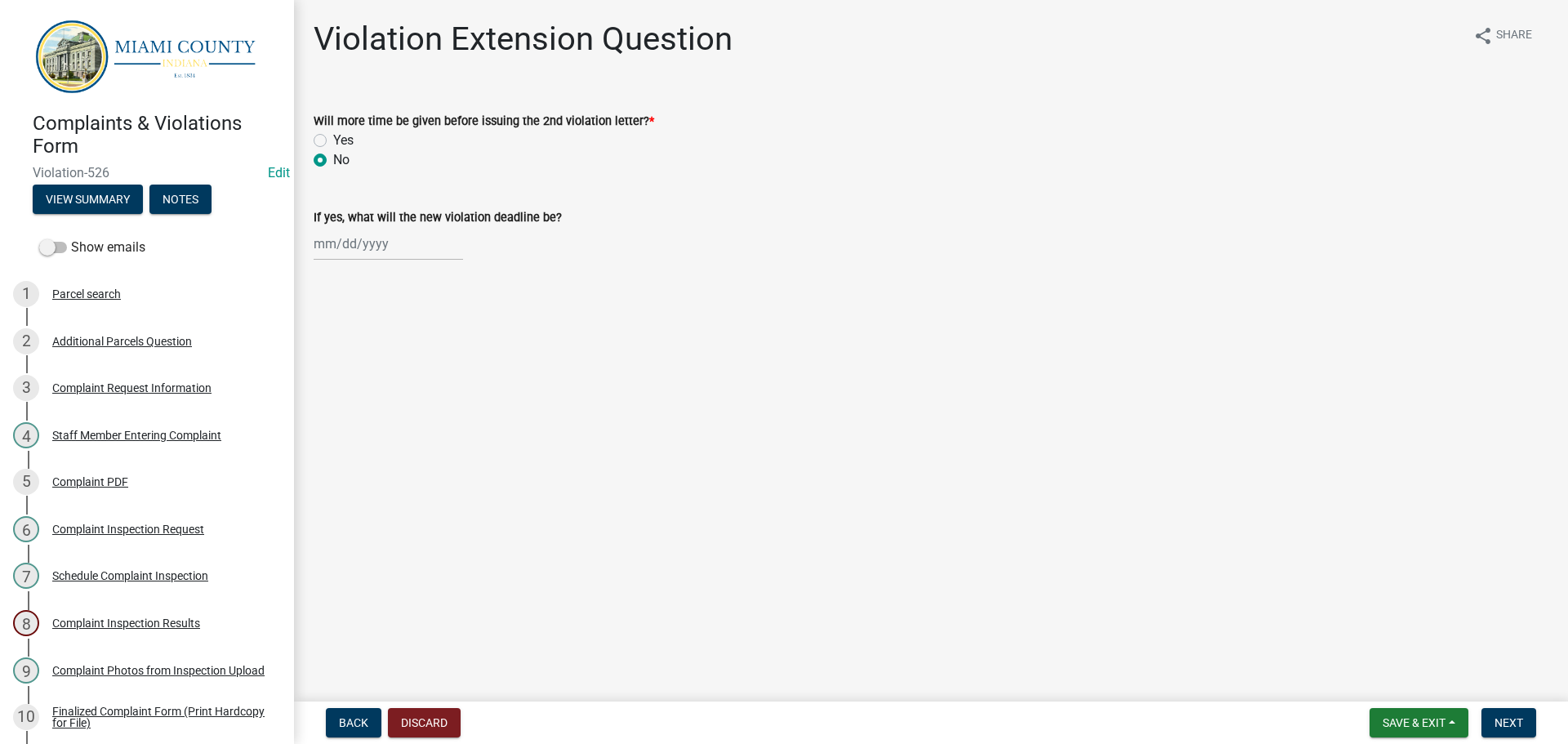 radio on "true" 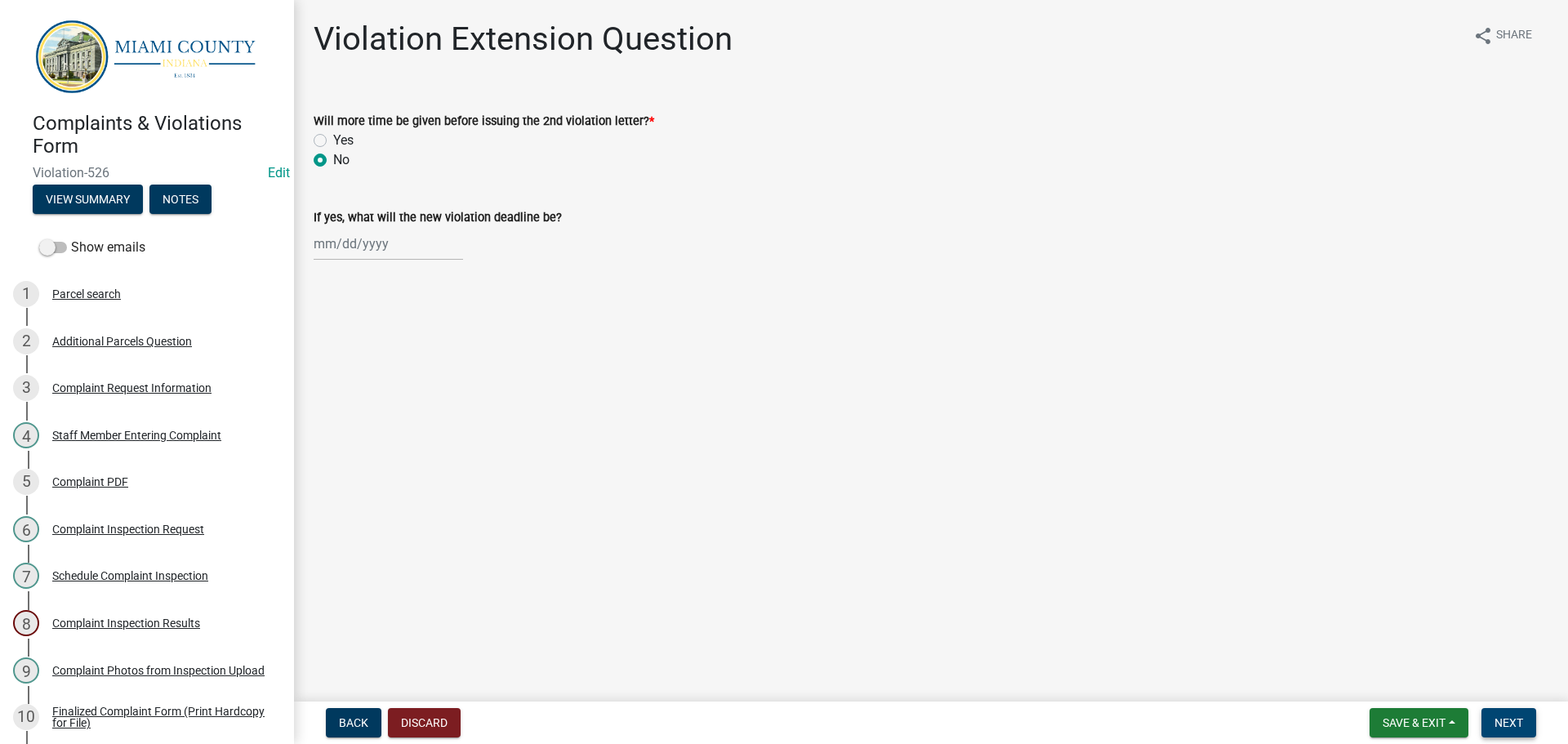 click on "Next" at bounding box center (1508, 723) 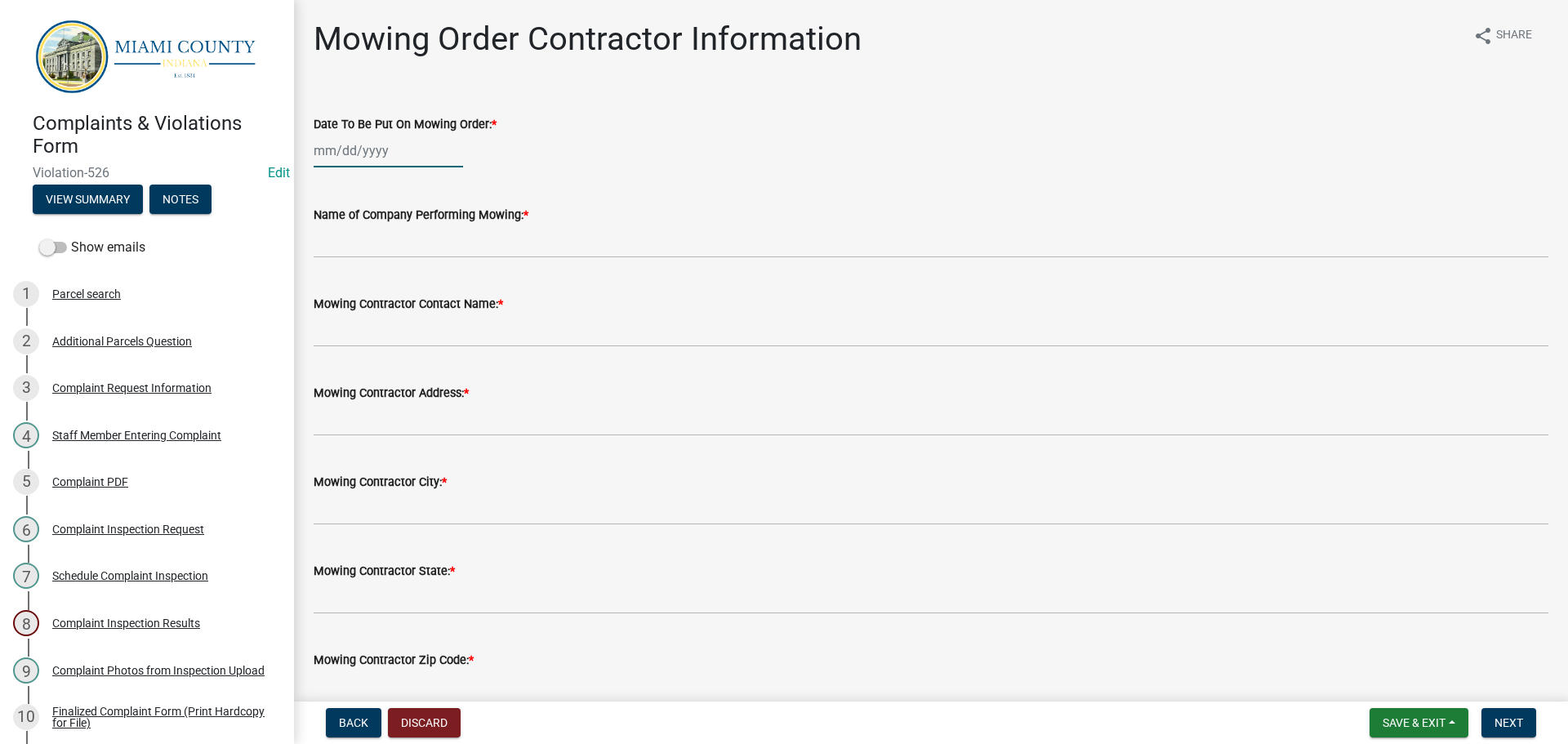click 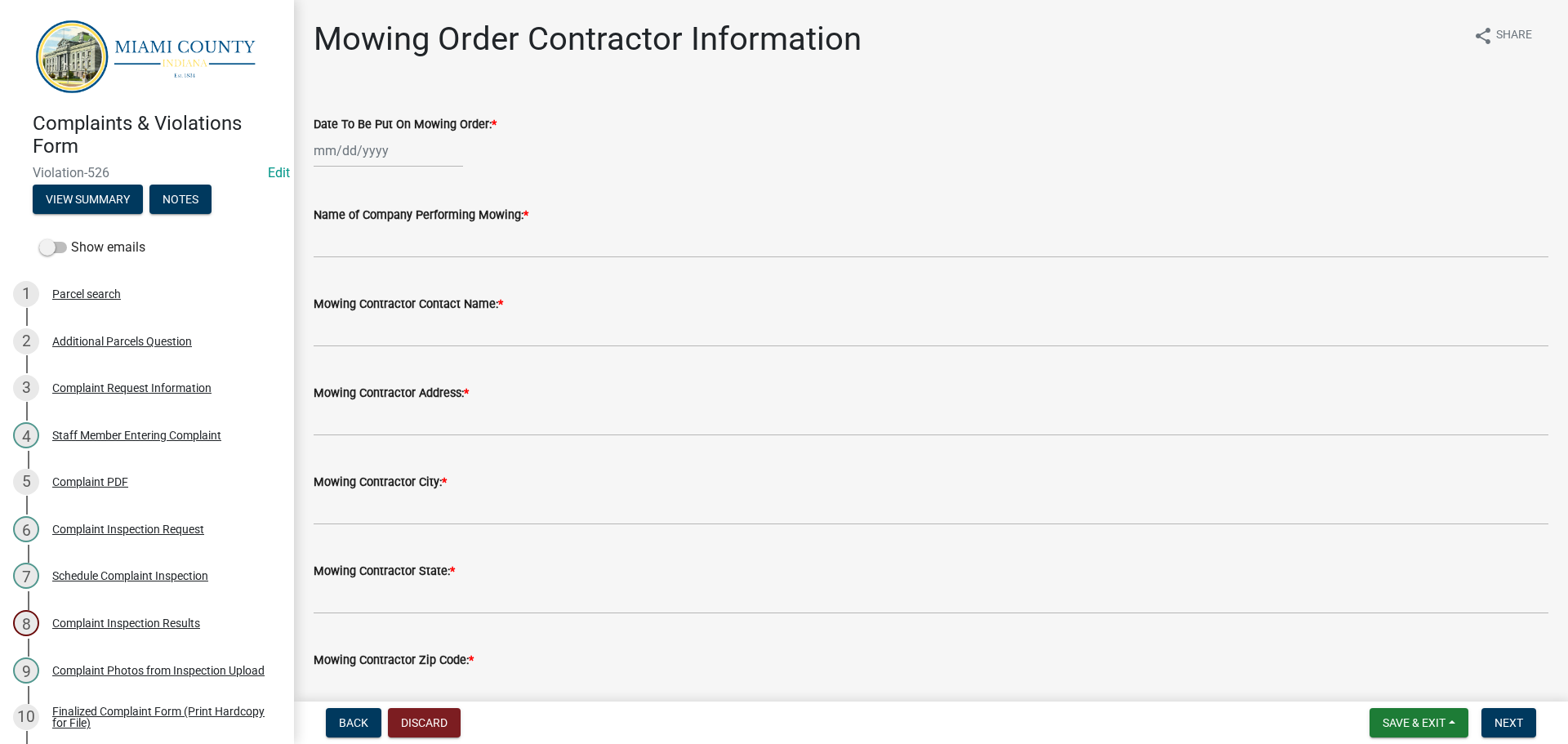 select on "8" 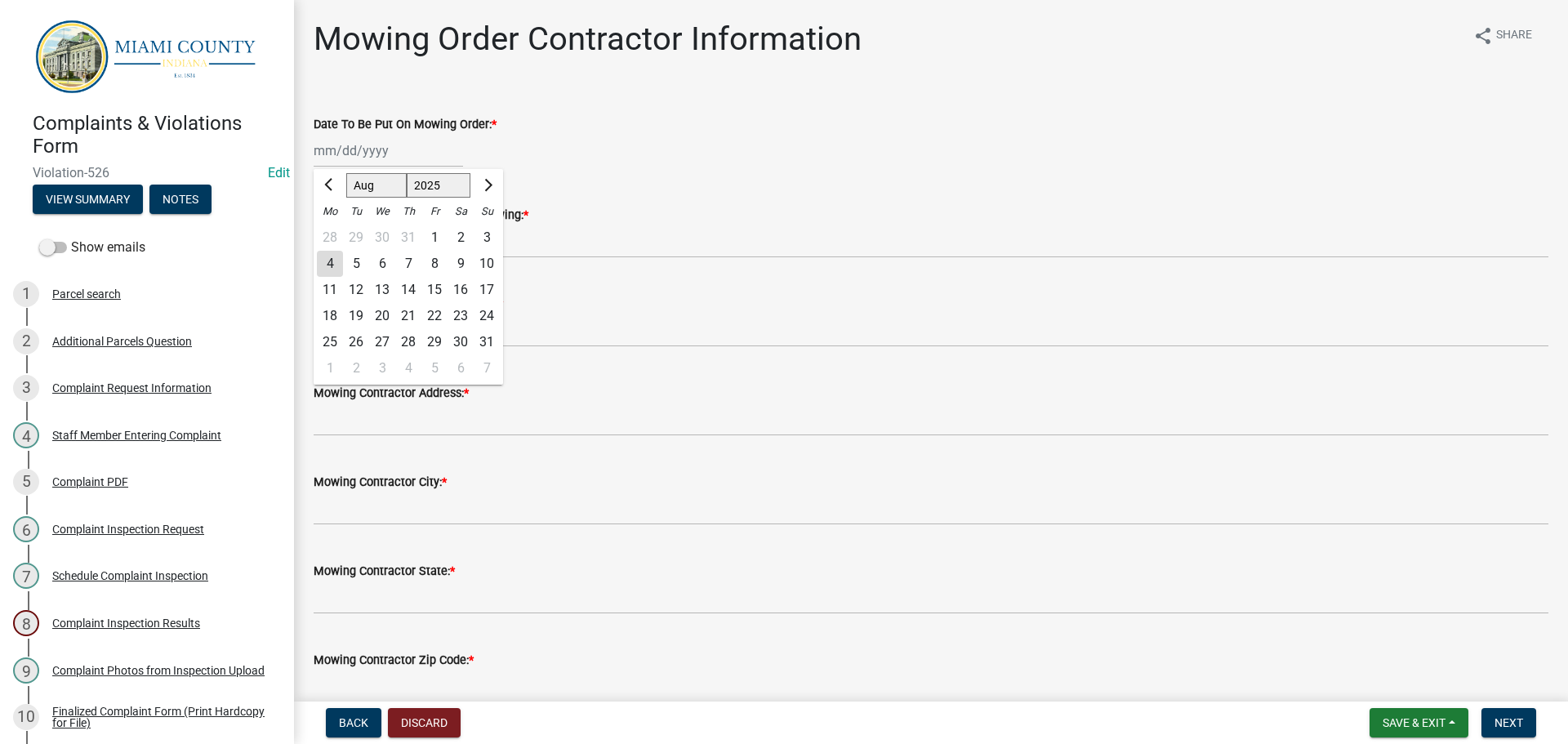 click on "4" 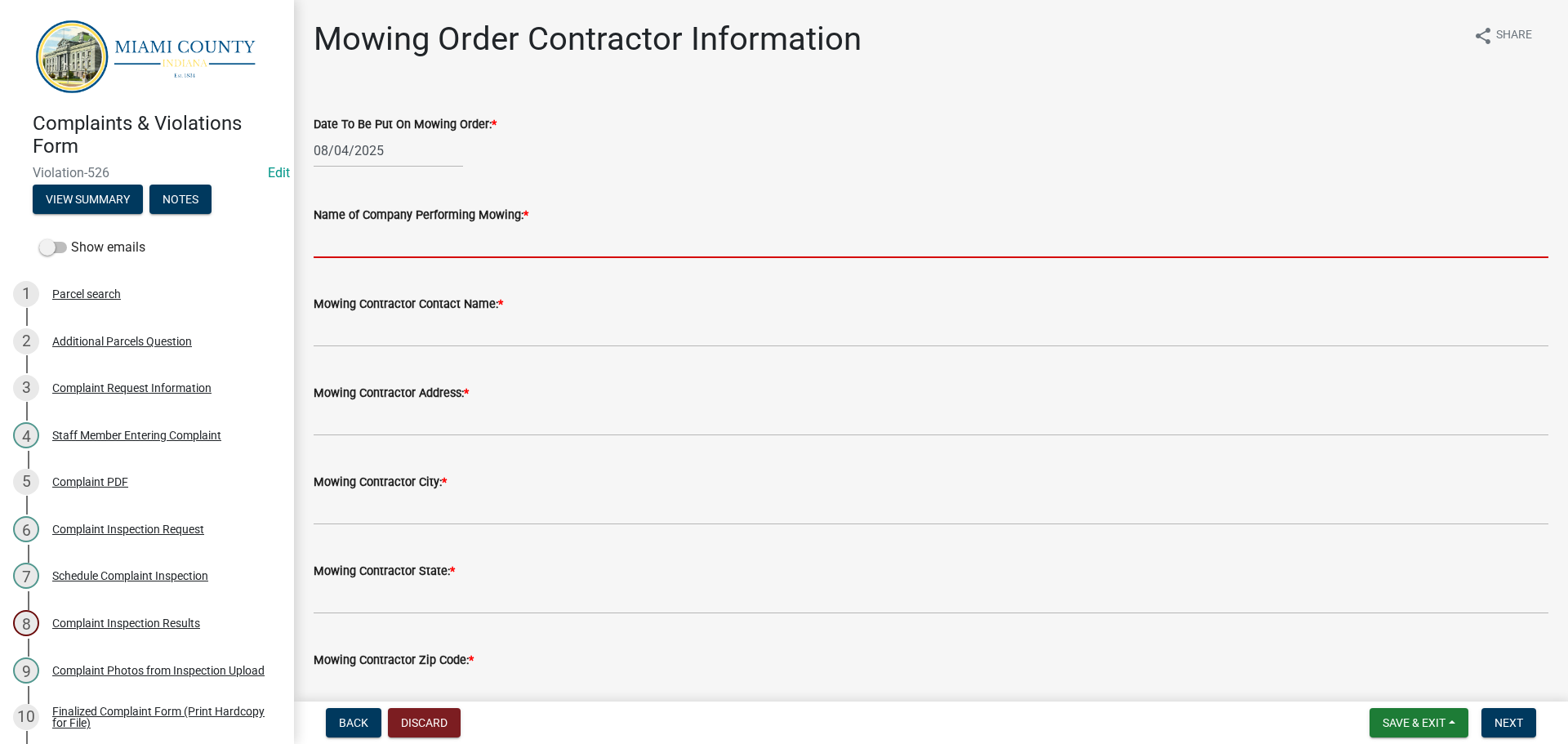 click on "Name of Company Performing Mowing:  *" at bounding box center (931, 241) 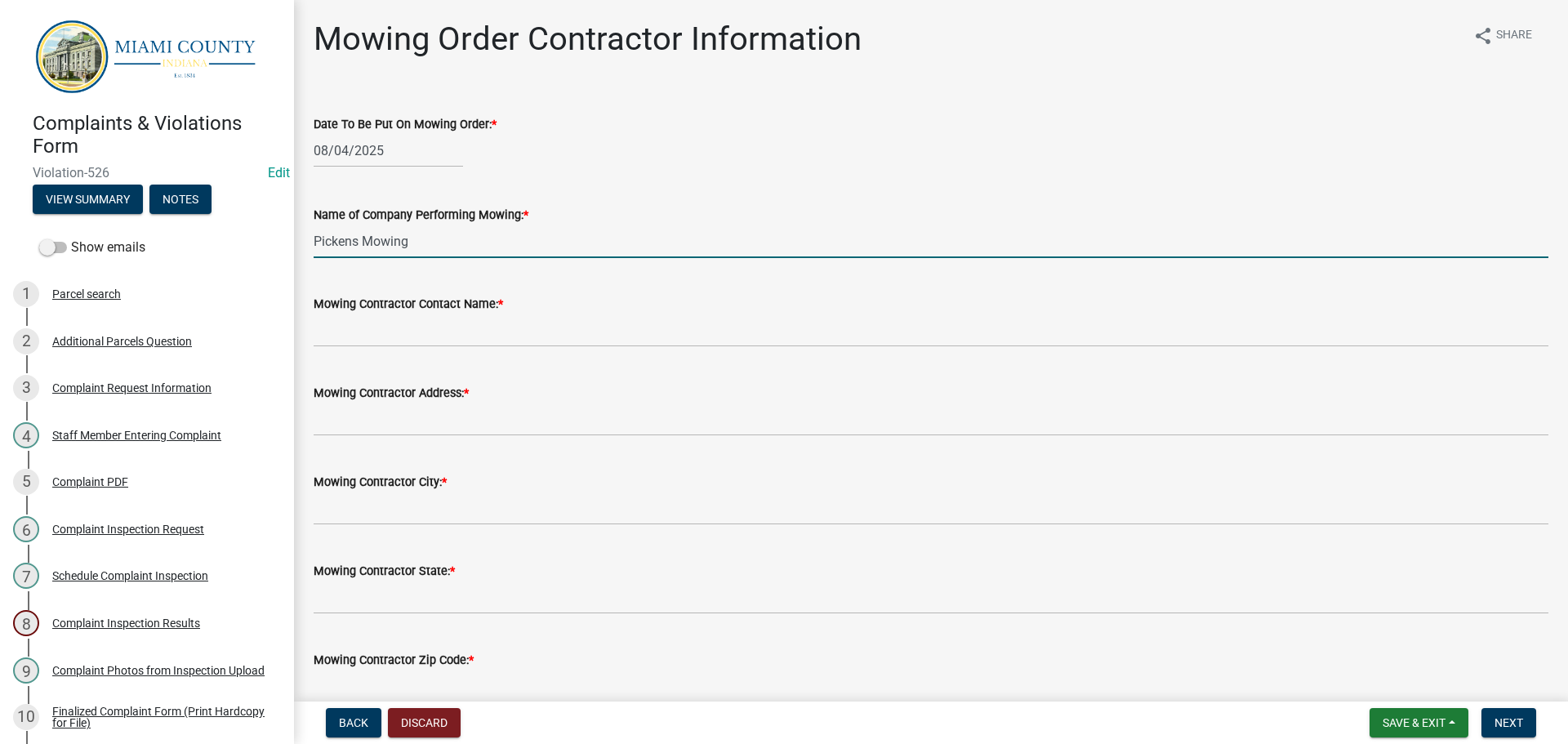 type on "Pickens Mowing" 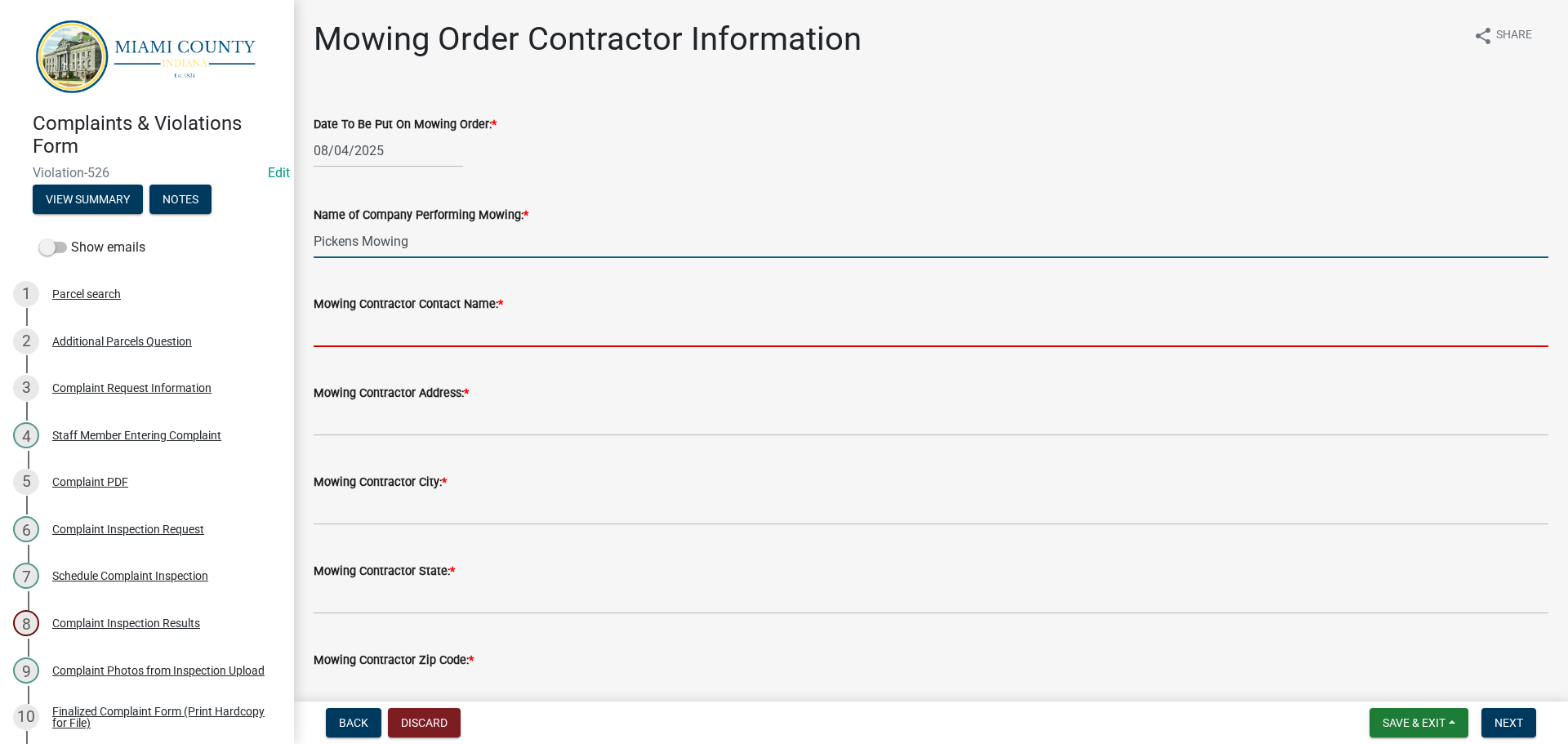 click on "Mowing Contractor Contact Name:  *" at bounding box center [931, 330] 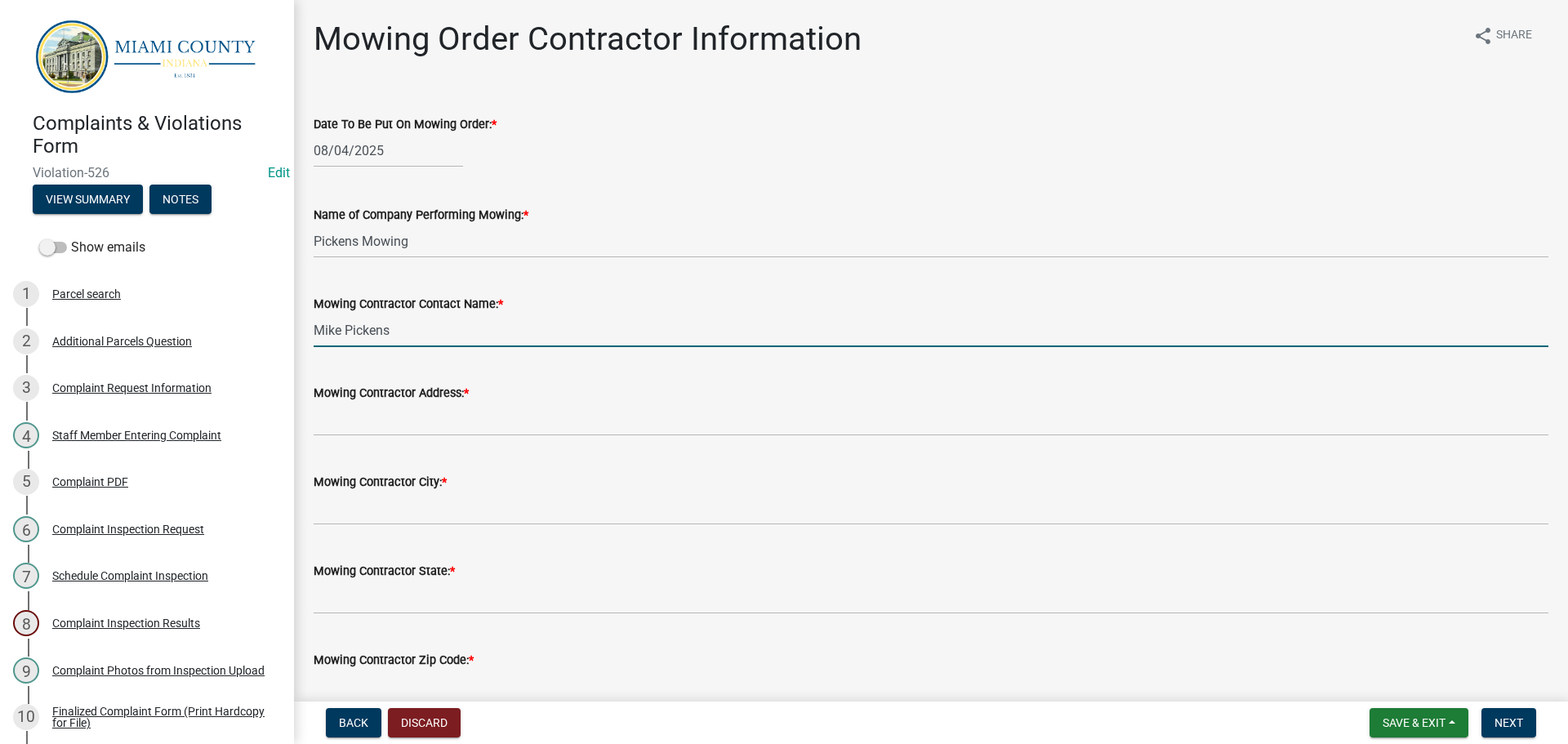 type on "Mike Pickens" 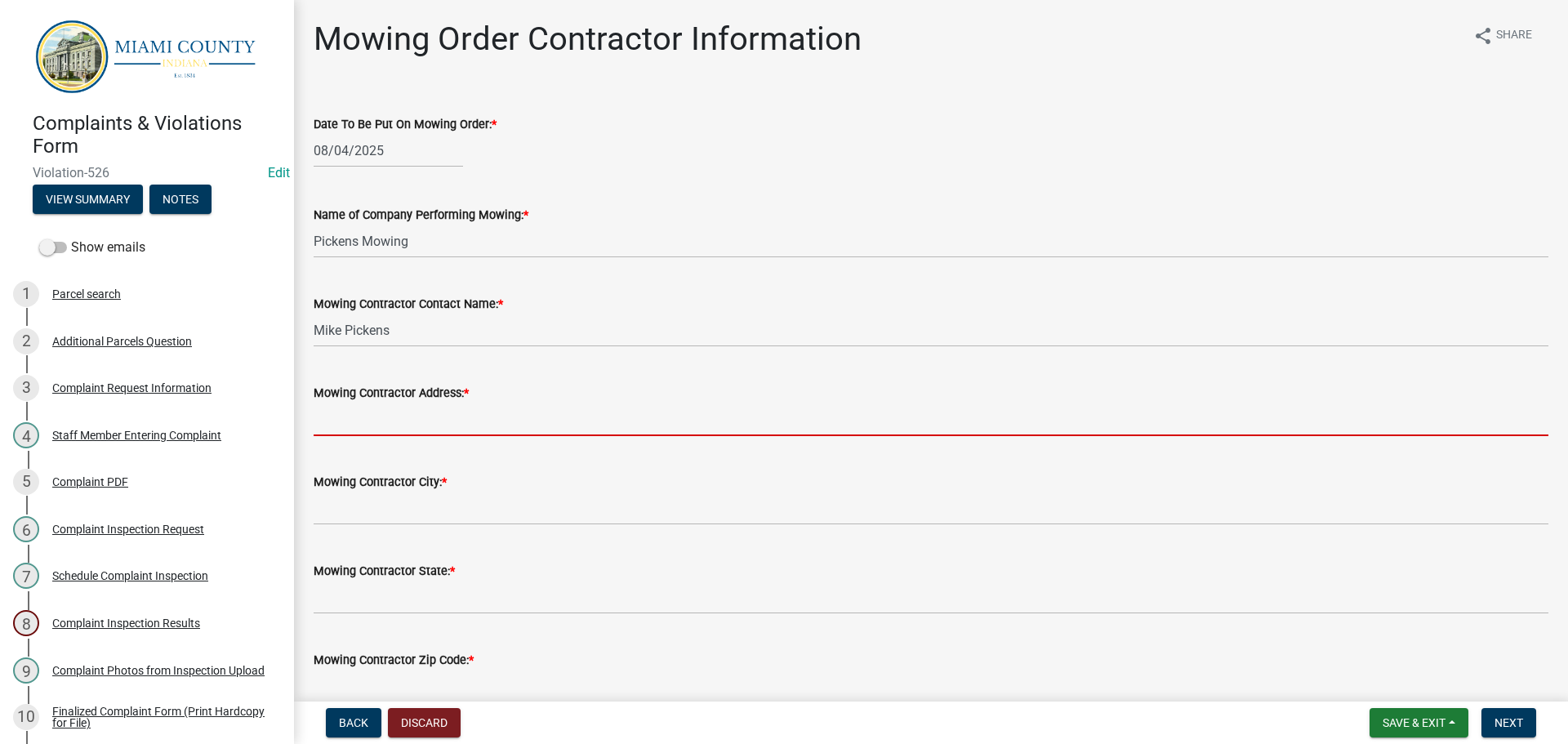 click on "Mowing Contractor Address:  *" at bounding box center (931, 419) 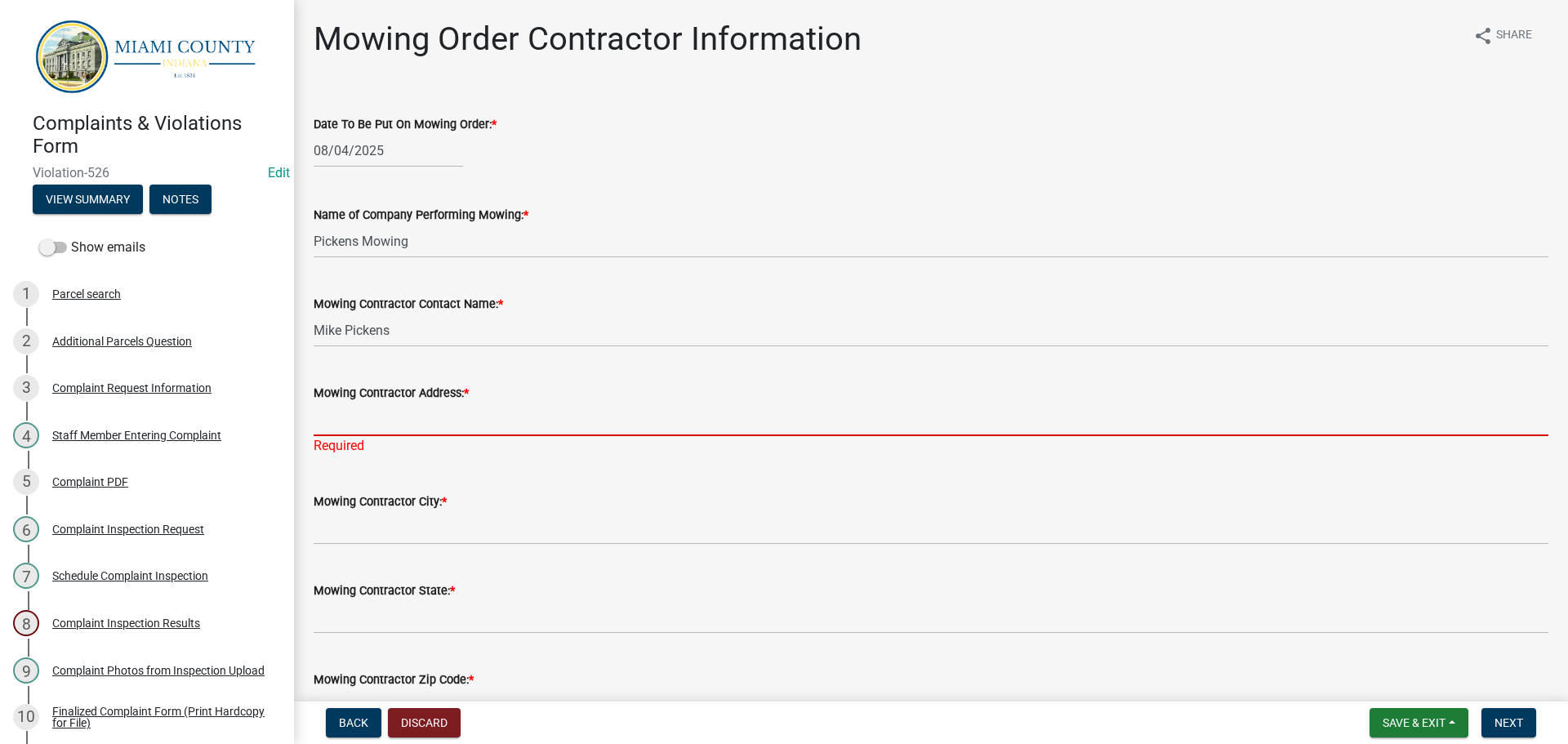 click on "Mowing Contractor Address:  *" at bounding box center [931, 419] 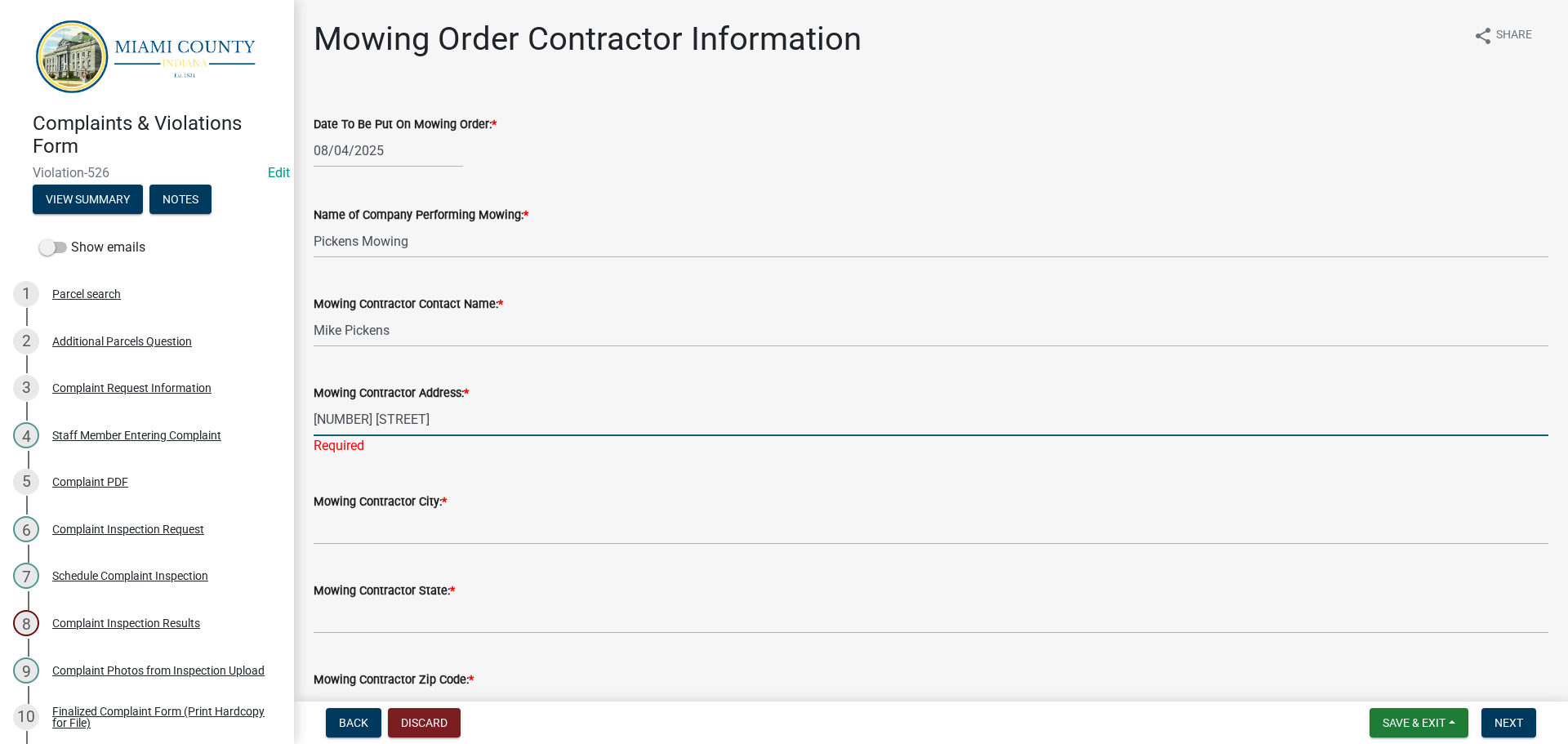 type on "[NUMBER] [STREET]" 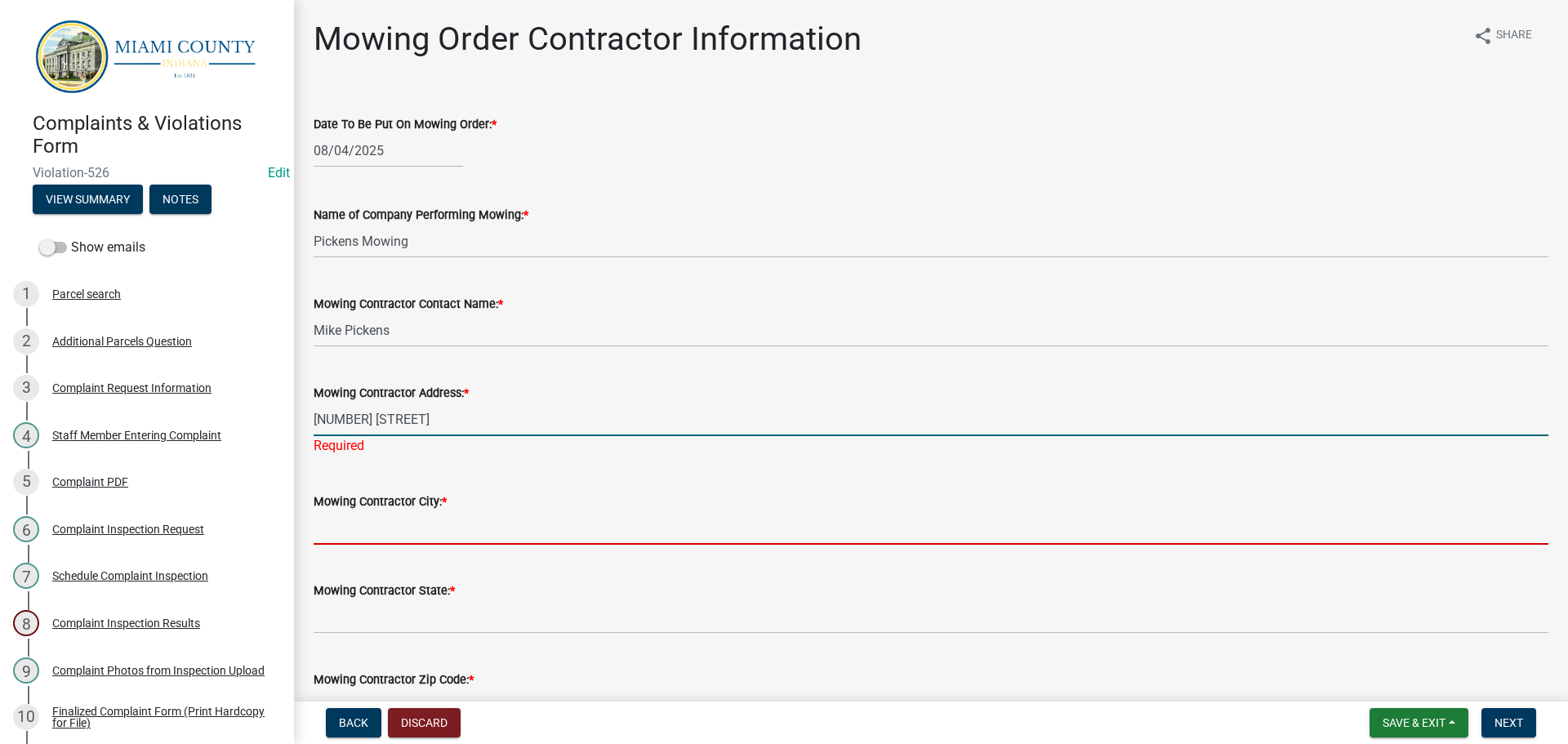 click on "Mowing Contractor City:  *" at bounding box center [931, 528] 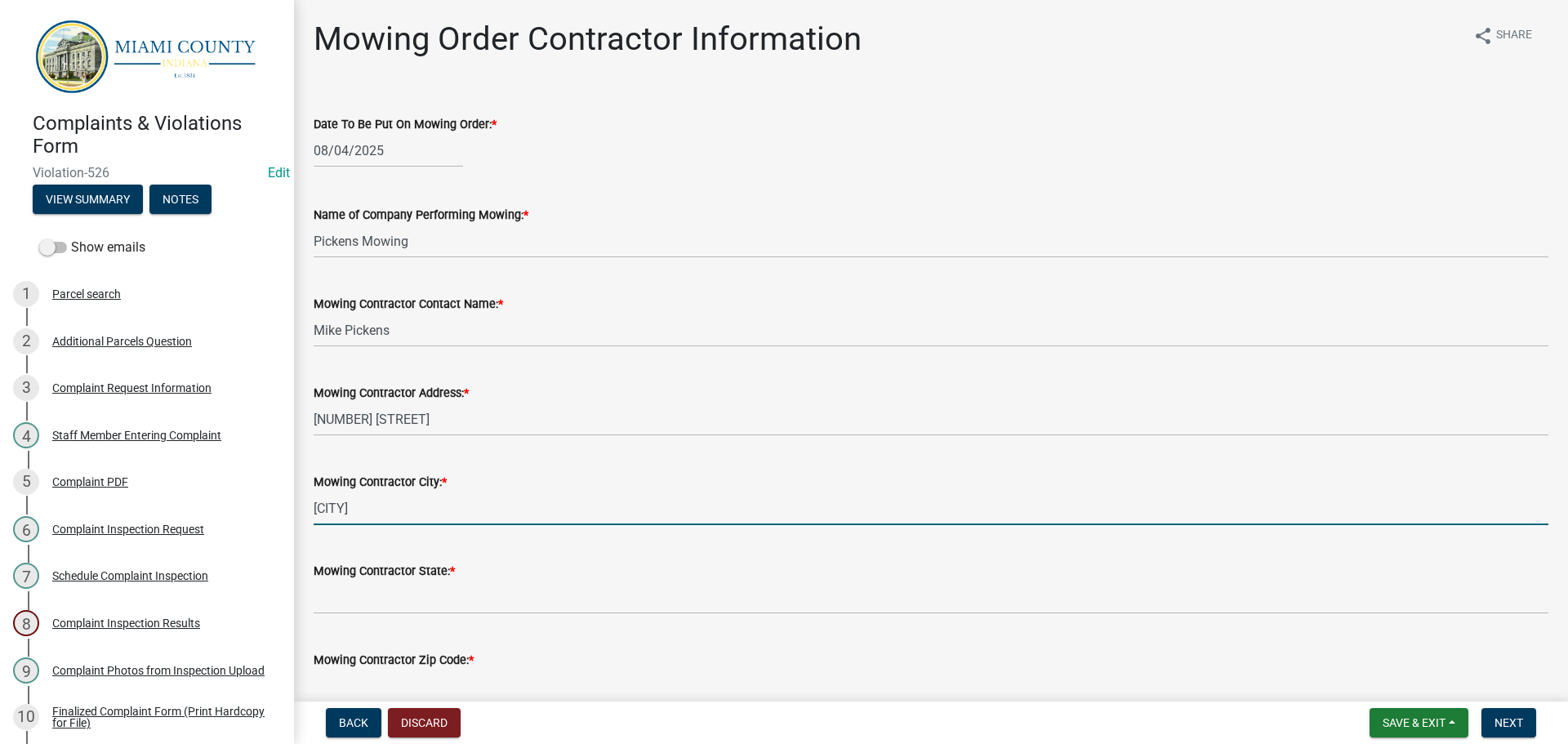 type on "[CITY]" 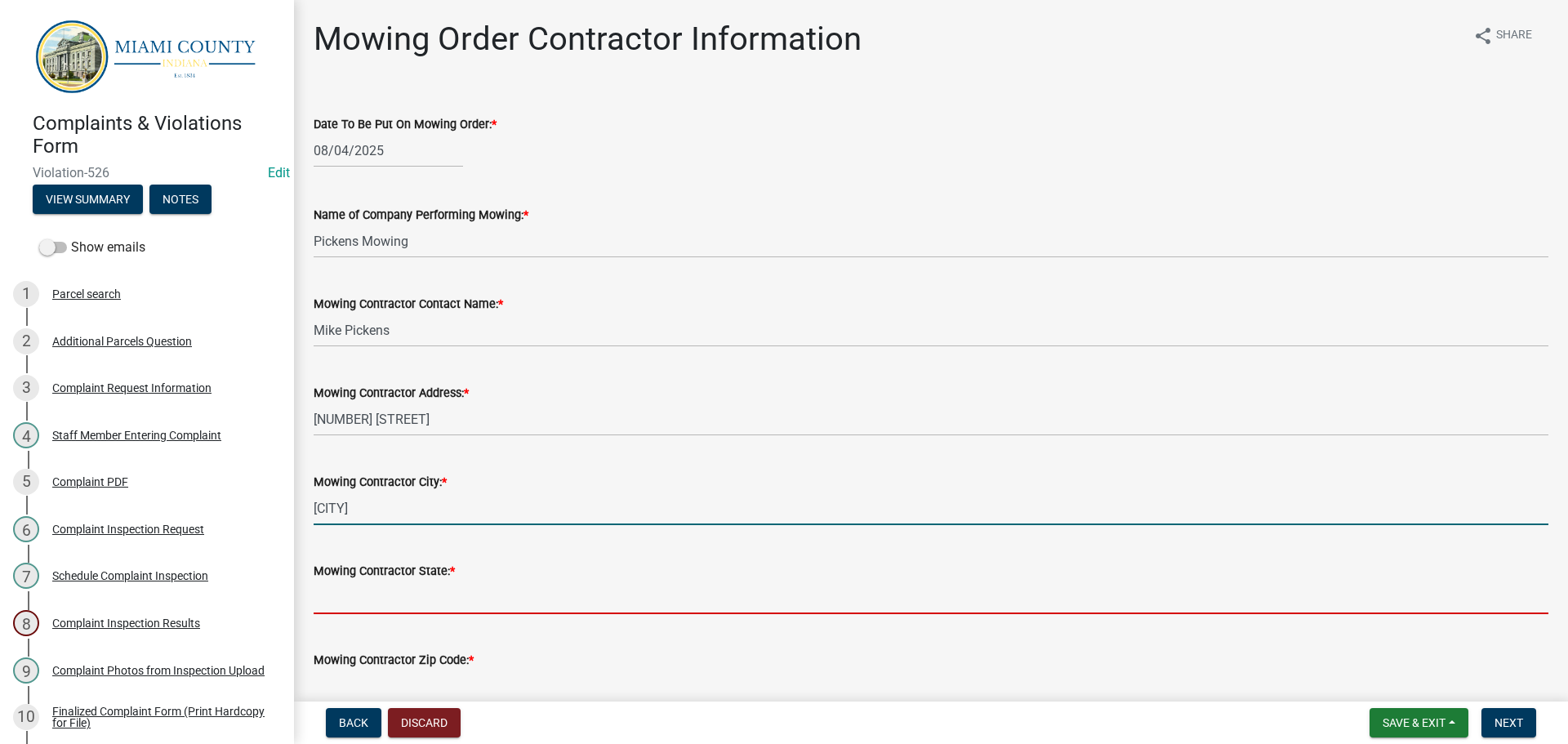 click on "Mowing Contractor State:  *" at bounding box center [931, 597] 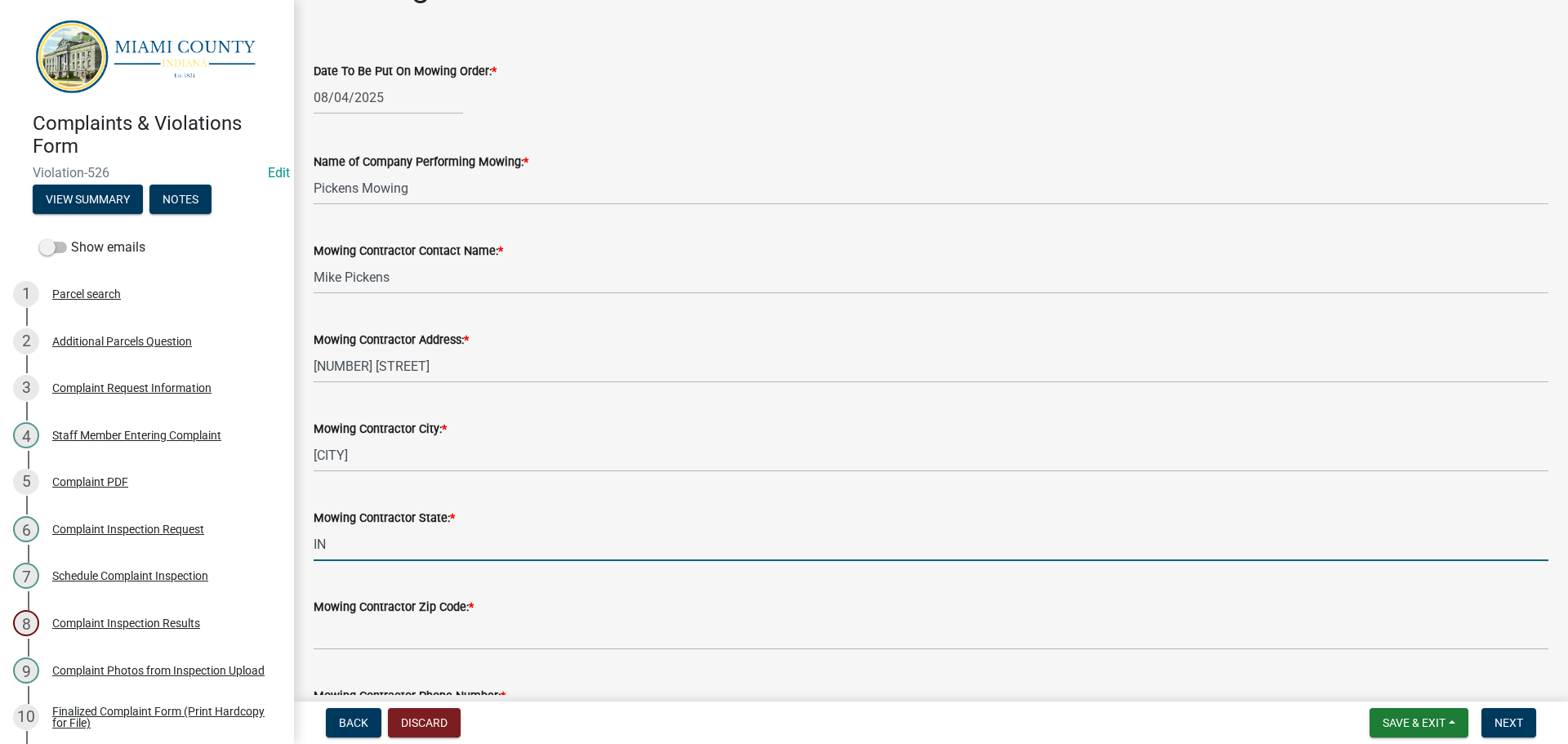 scroll, scrollTop: 82, scrollLeft: 0, axis: vertical 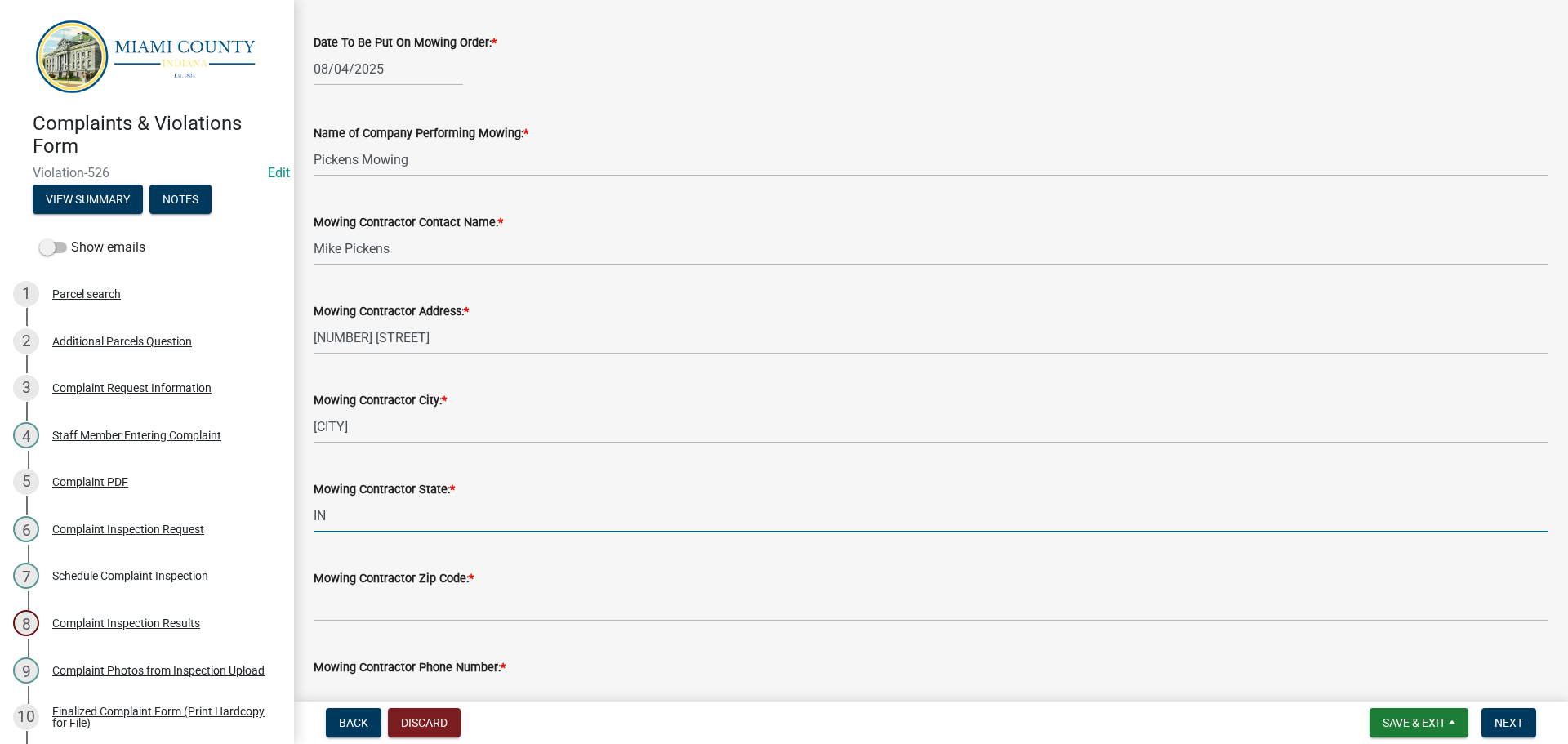 type on "IN" 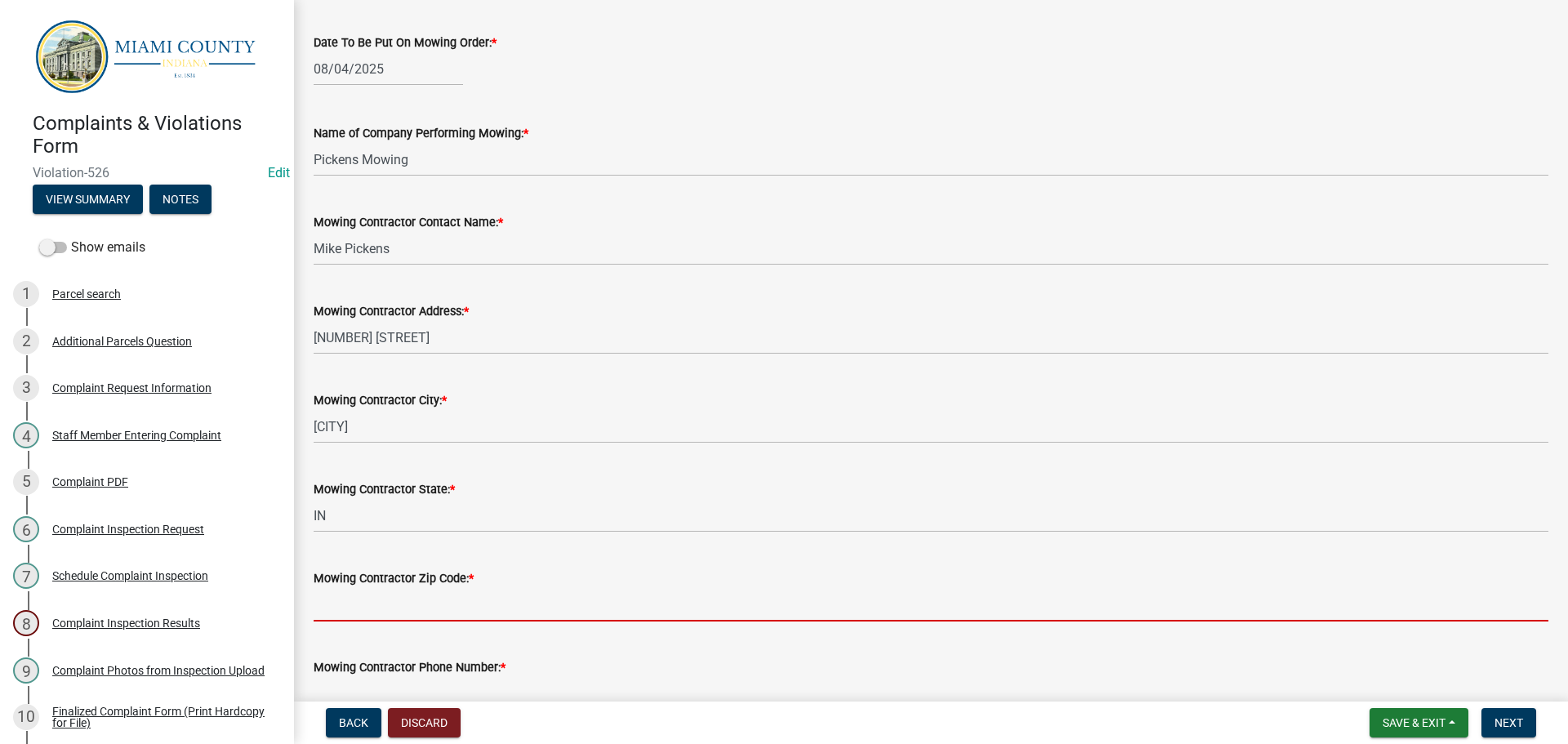 click on "Mowing Contractor Zip Code:  *" at bounding box center (931, 604) 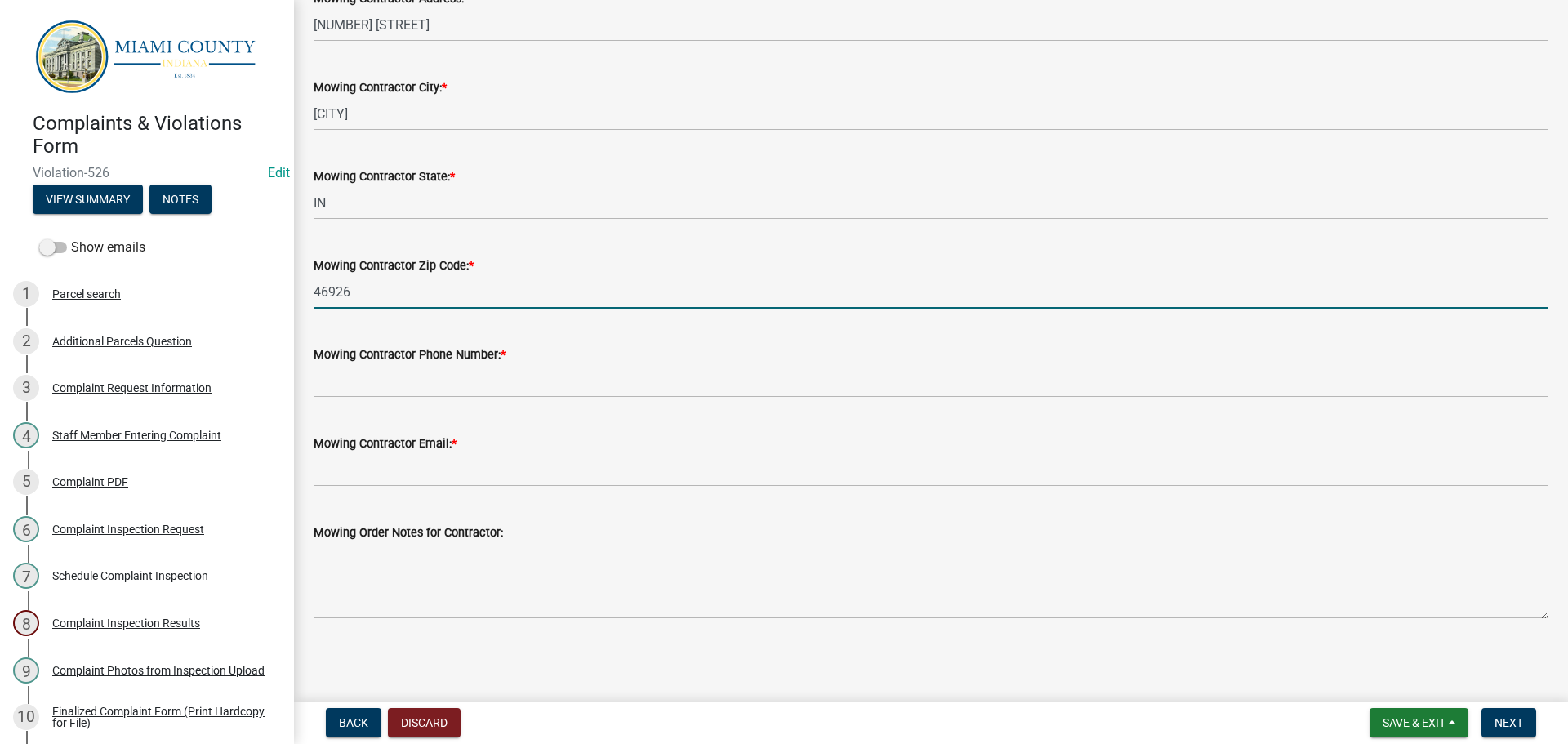 scroll, scrollTop: 395, scrollLeft: 0, axis: vertical 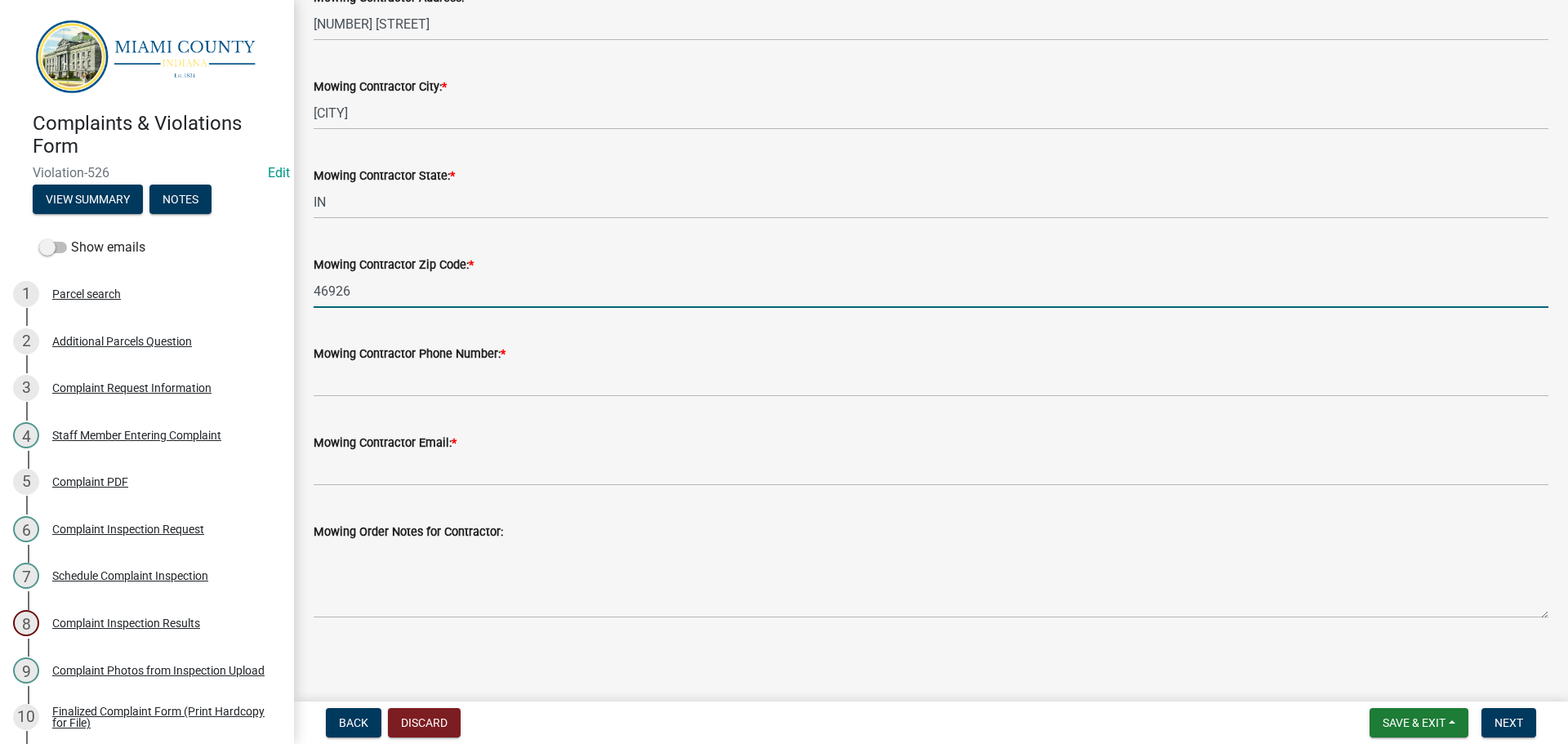 type on "46926" 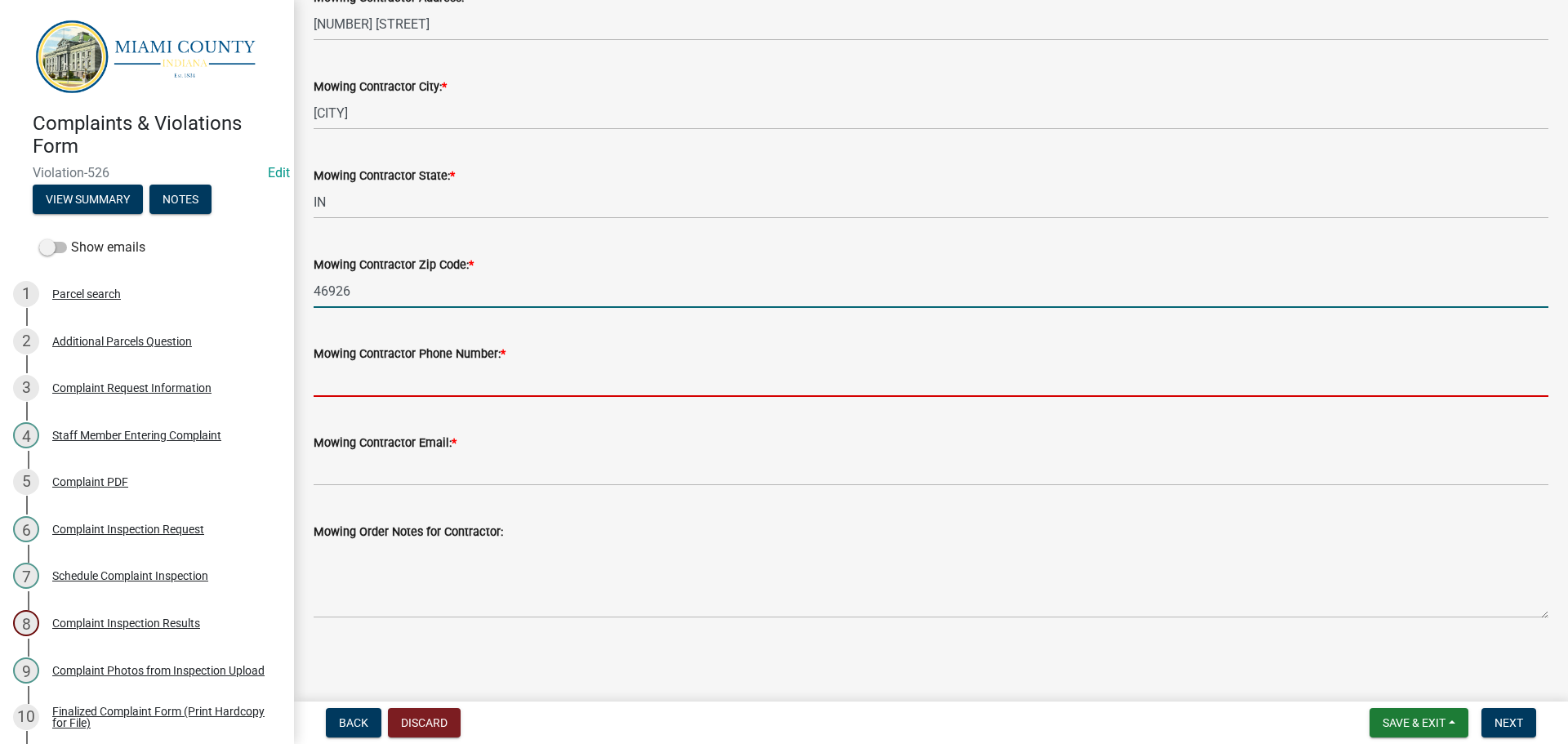 click on "Mowing Contractor Phone Number:  *" at bounding box center (931, 380) 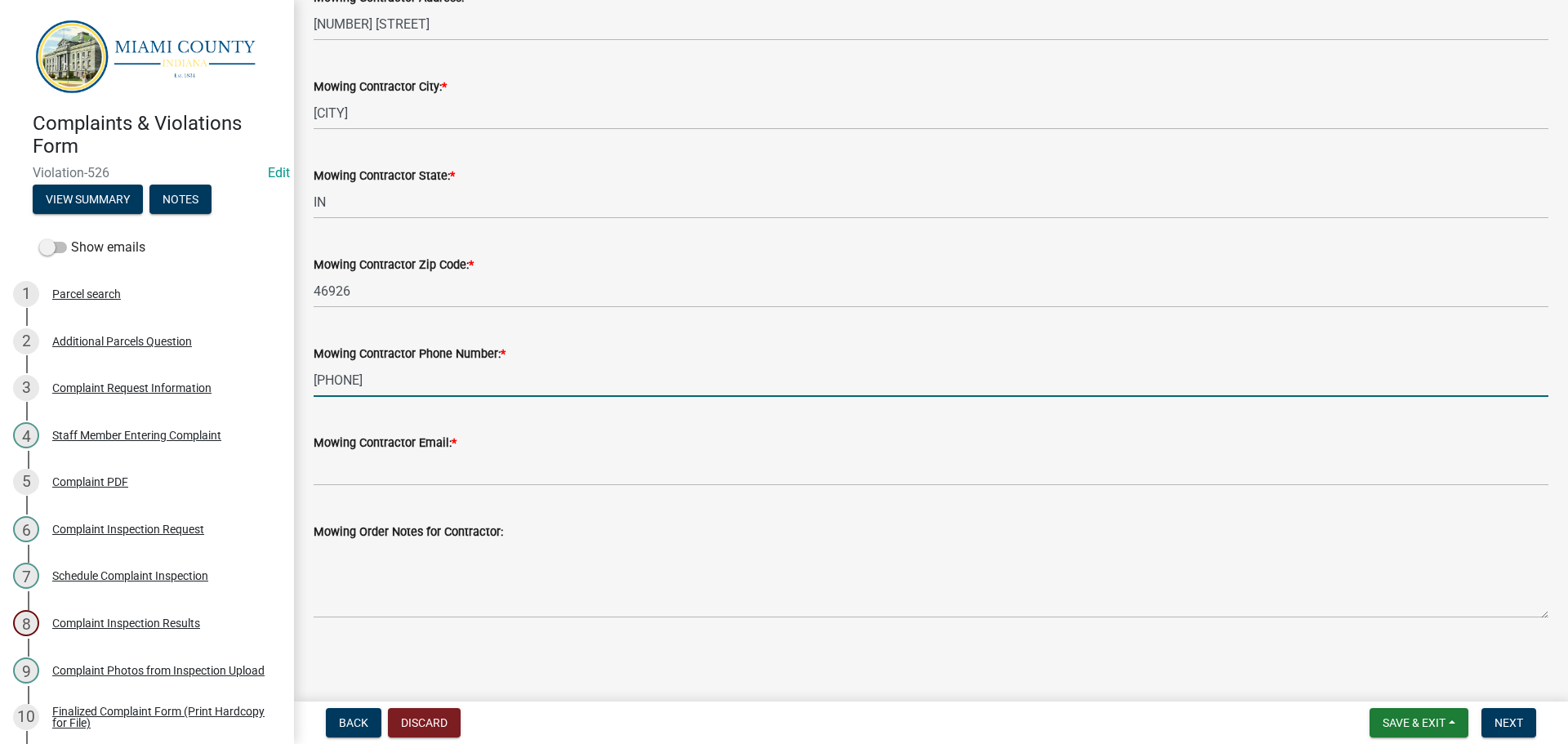 type on "[PHONE]" 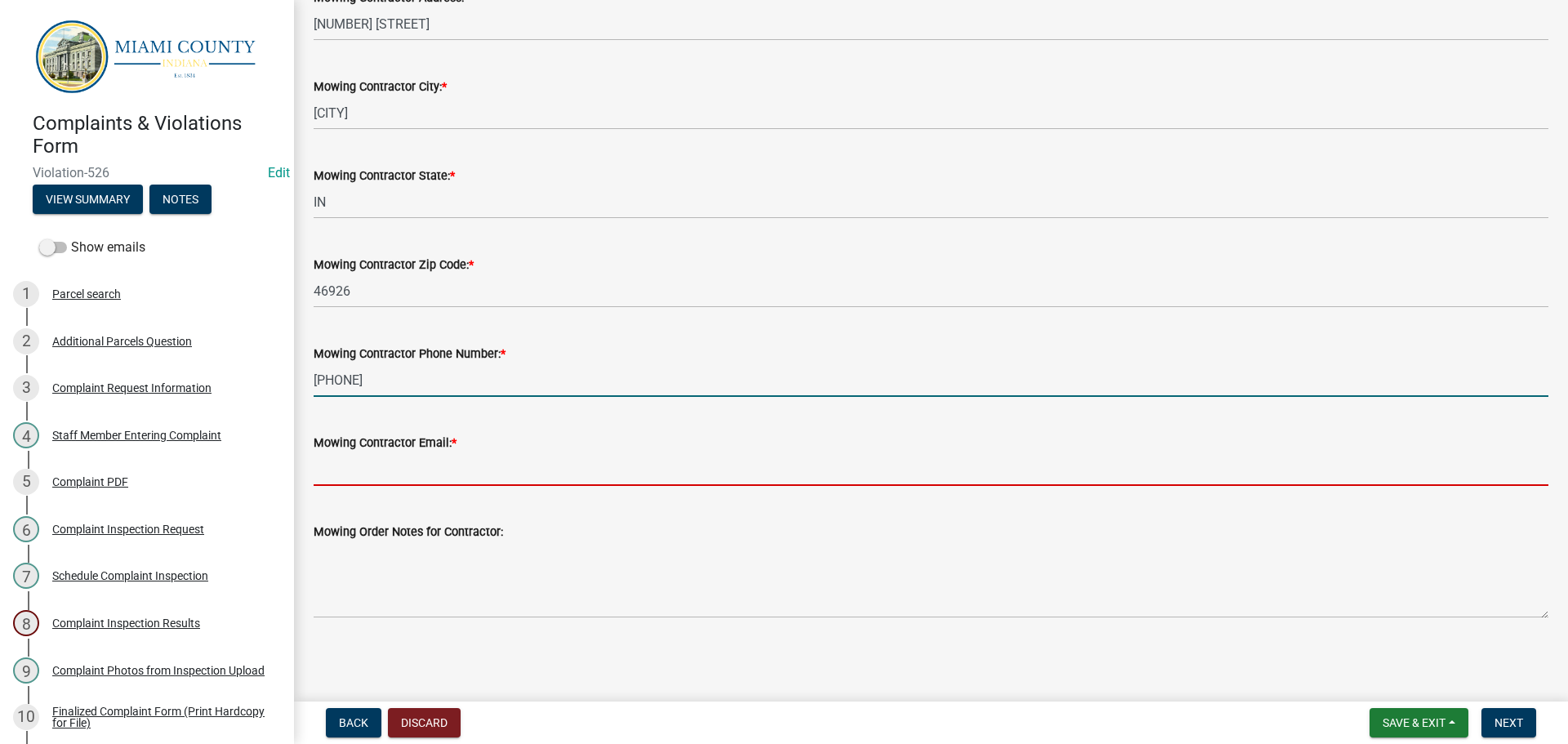 click on "Mowing Contractor Email:  *" at bounding box center (931, 469) 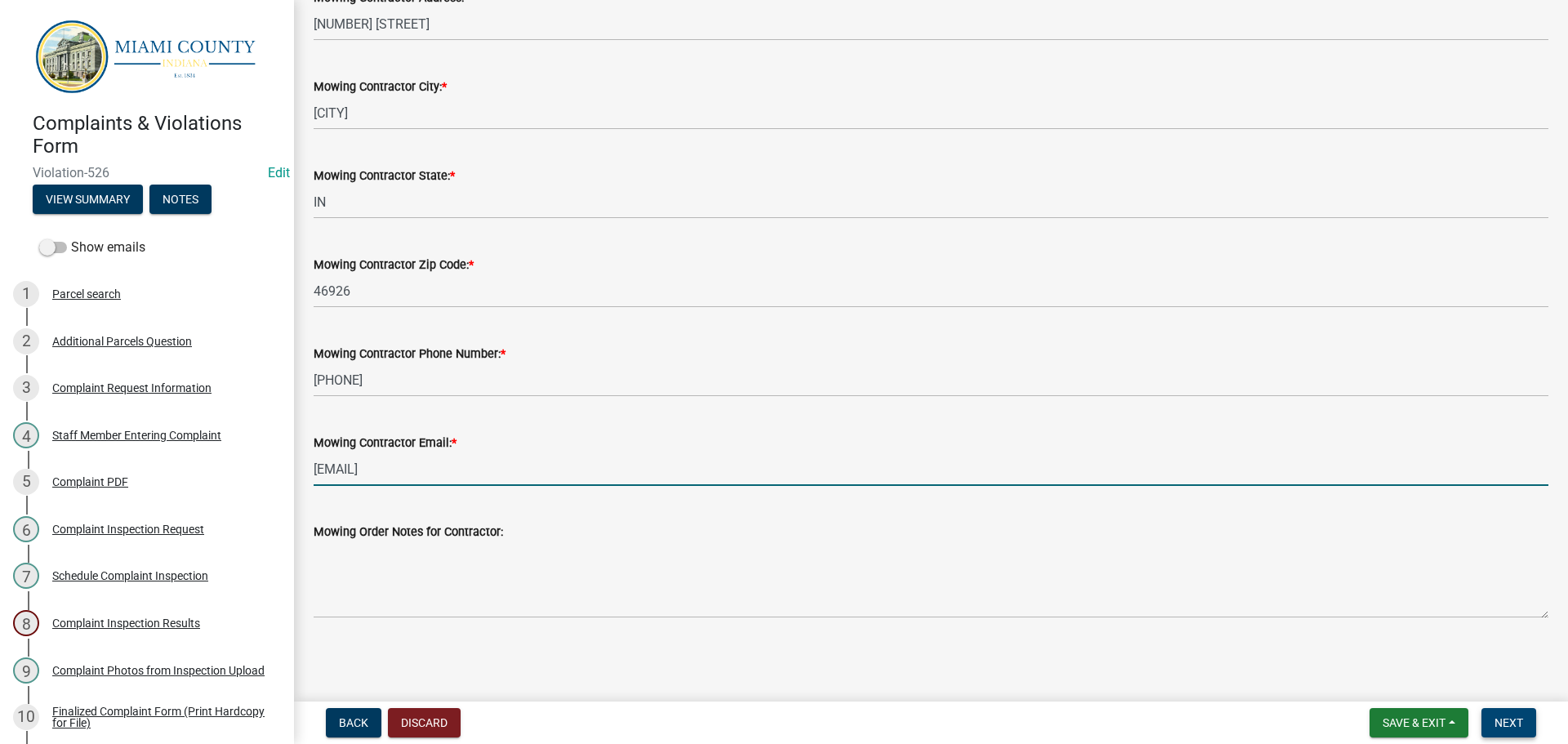 type on "[EMAIL]" 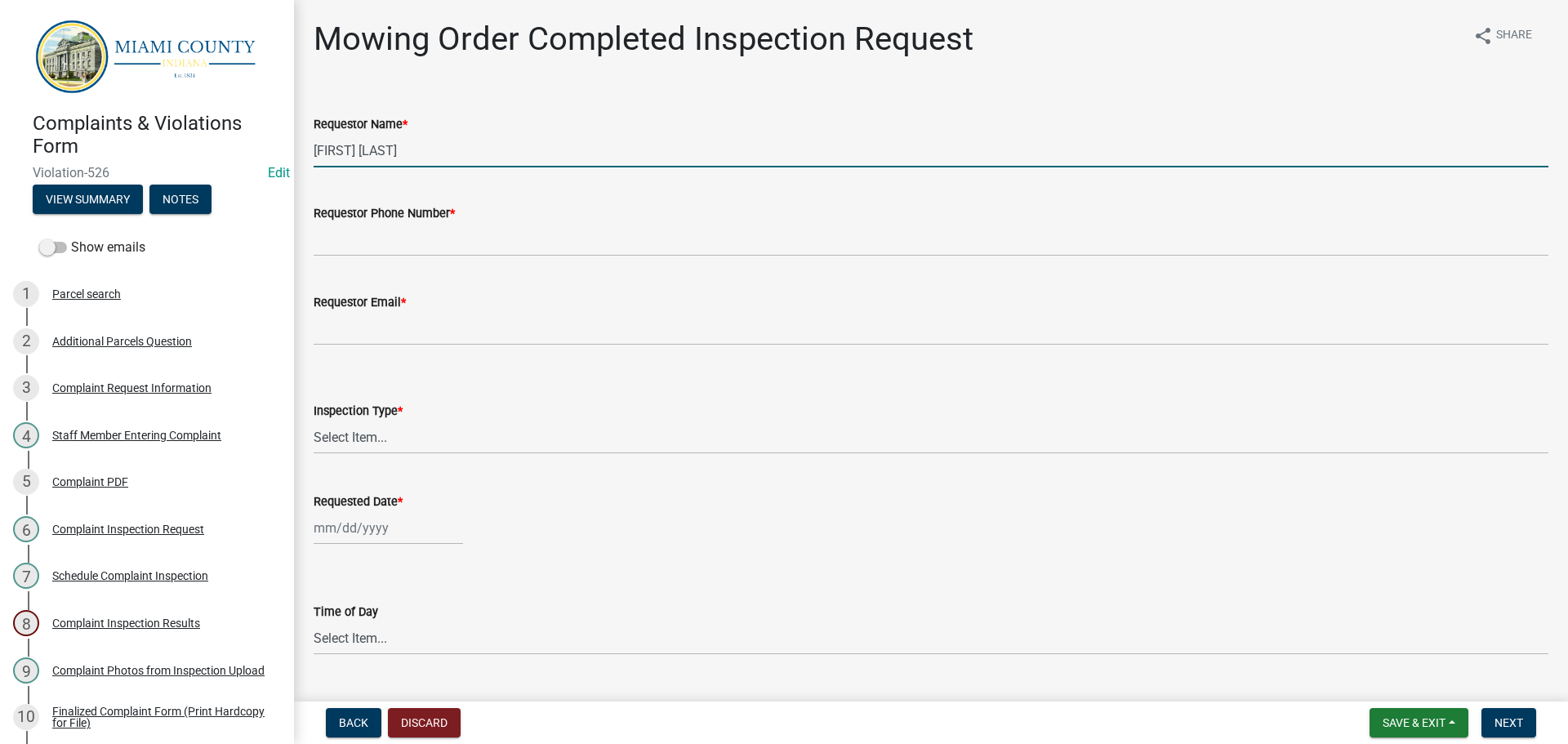 drag, startPoint x: 398, startPoint y: 150, endPoint x: 308, endPoint y: 152, distance: 90.02222 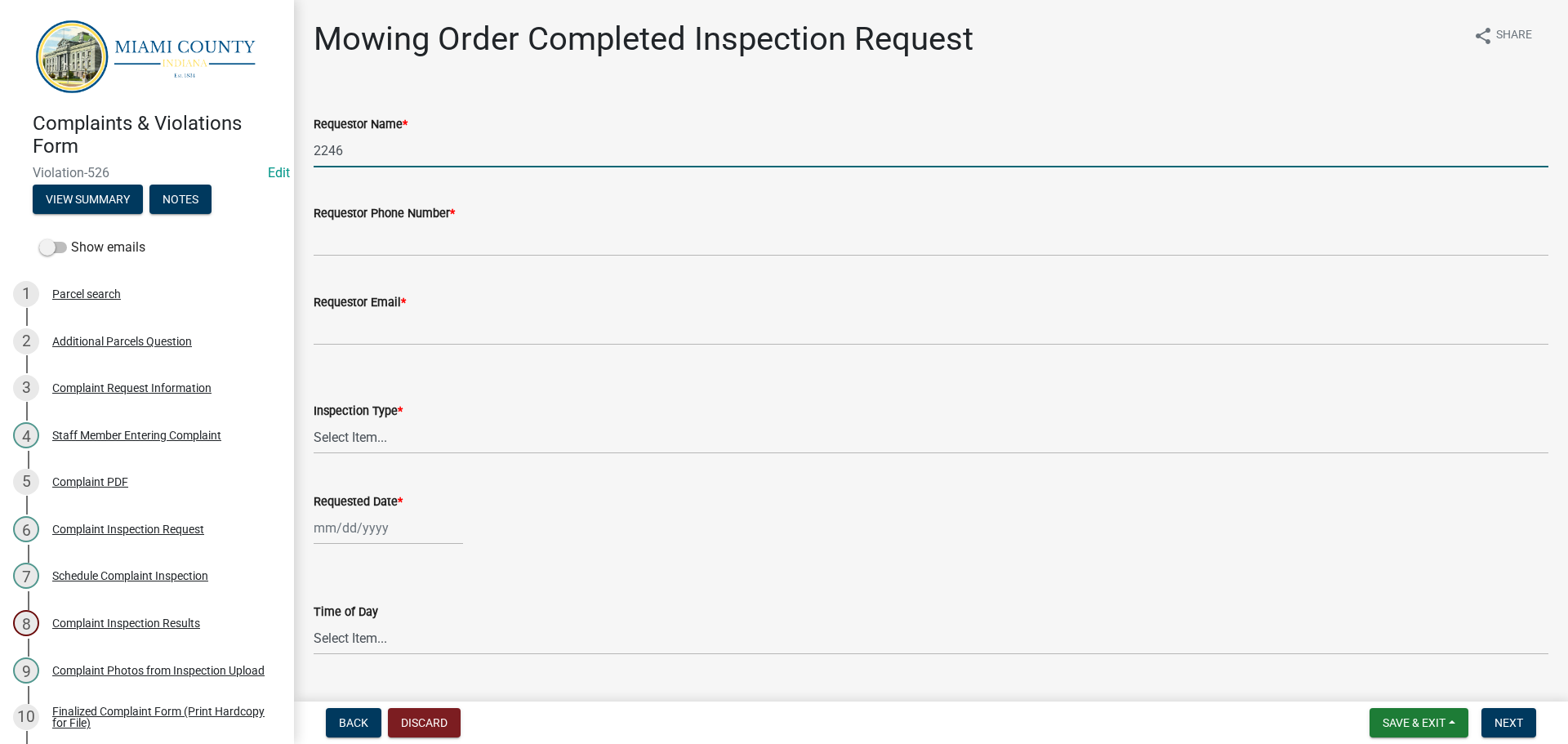 type on "[NUMBER] [STREET] Land Trust" 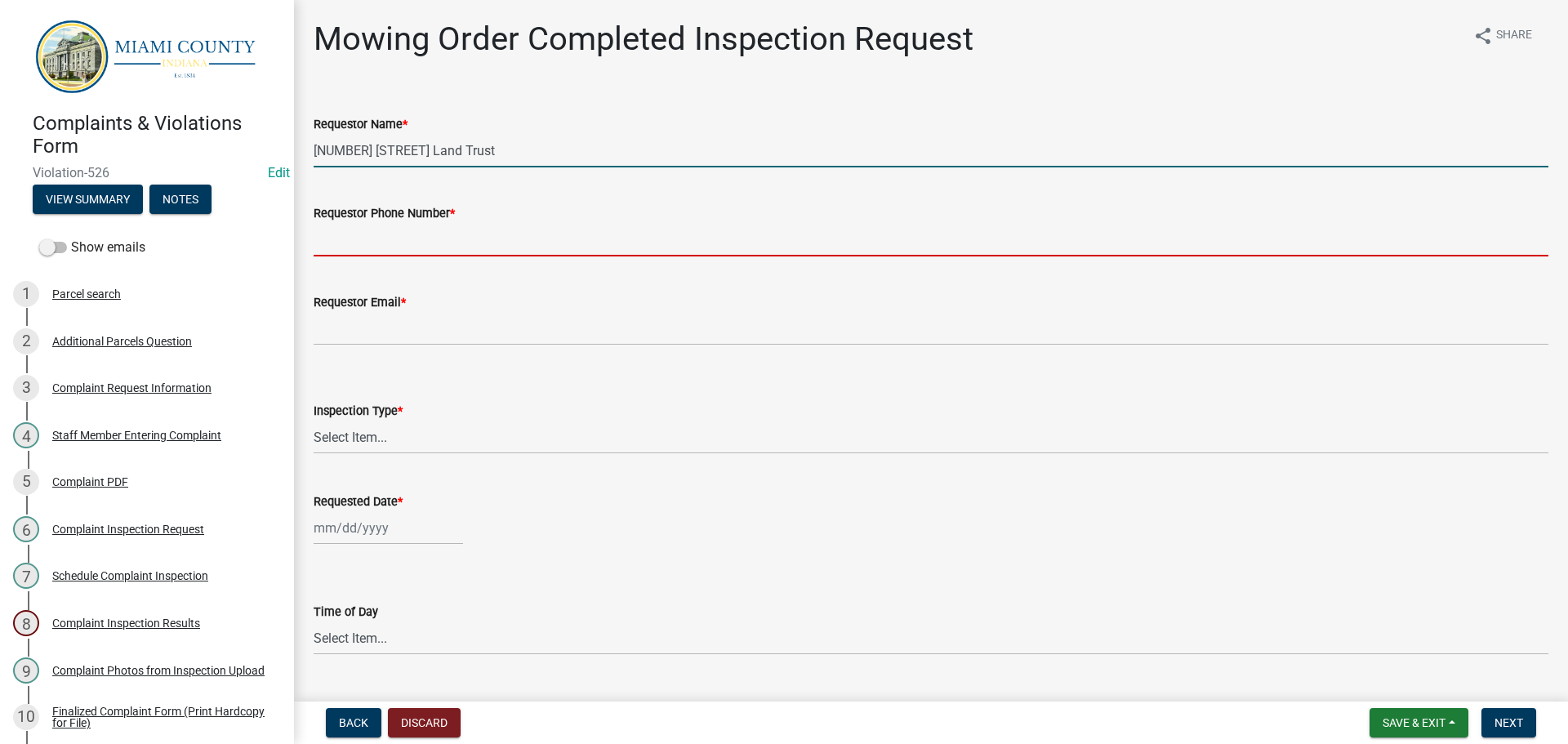 click on "Requestor Phone Number  *" at bounding box center [931, 239] 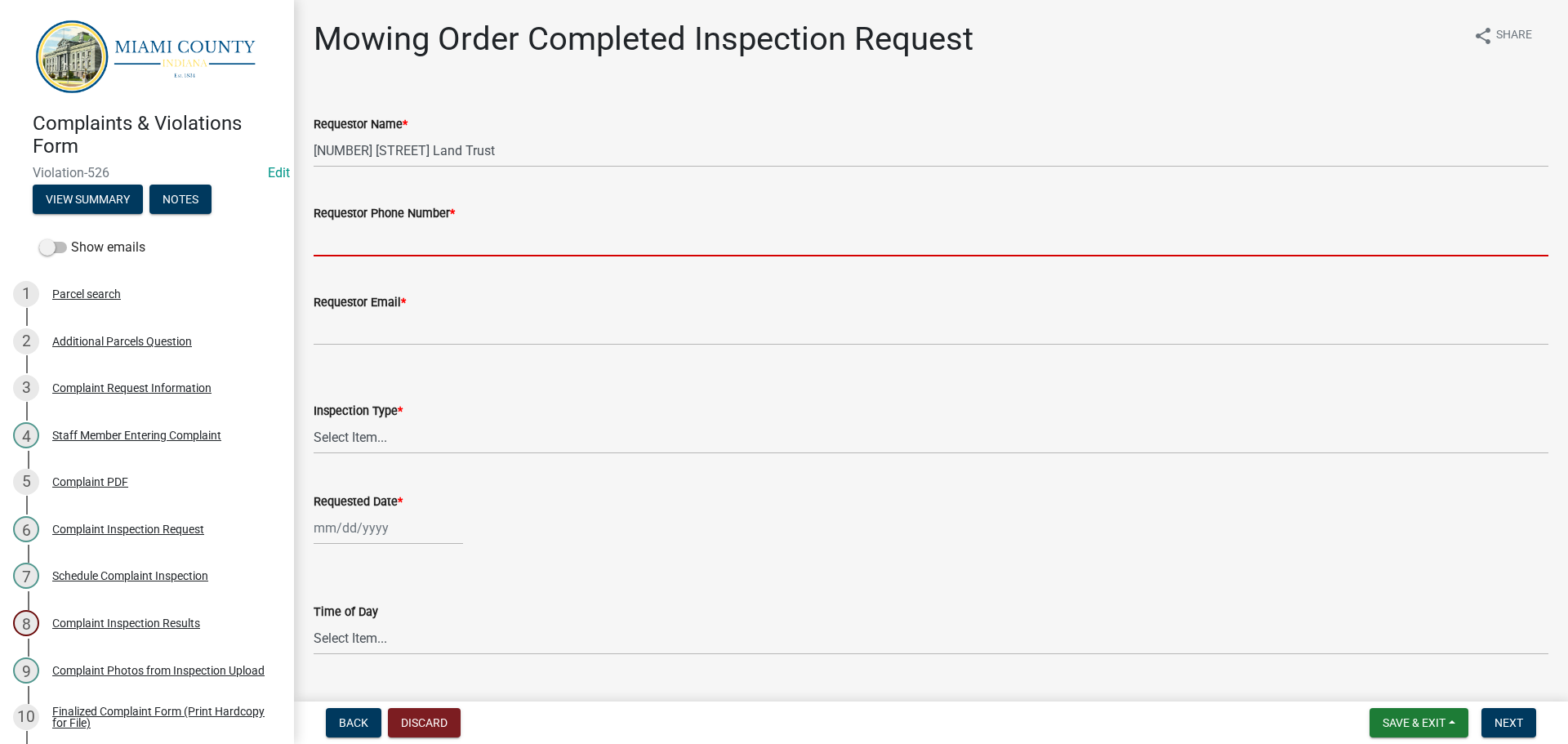 type on "000-000-0000" 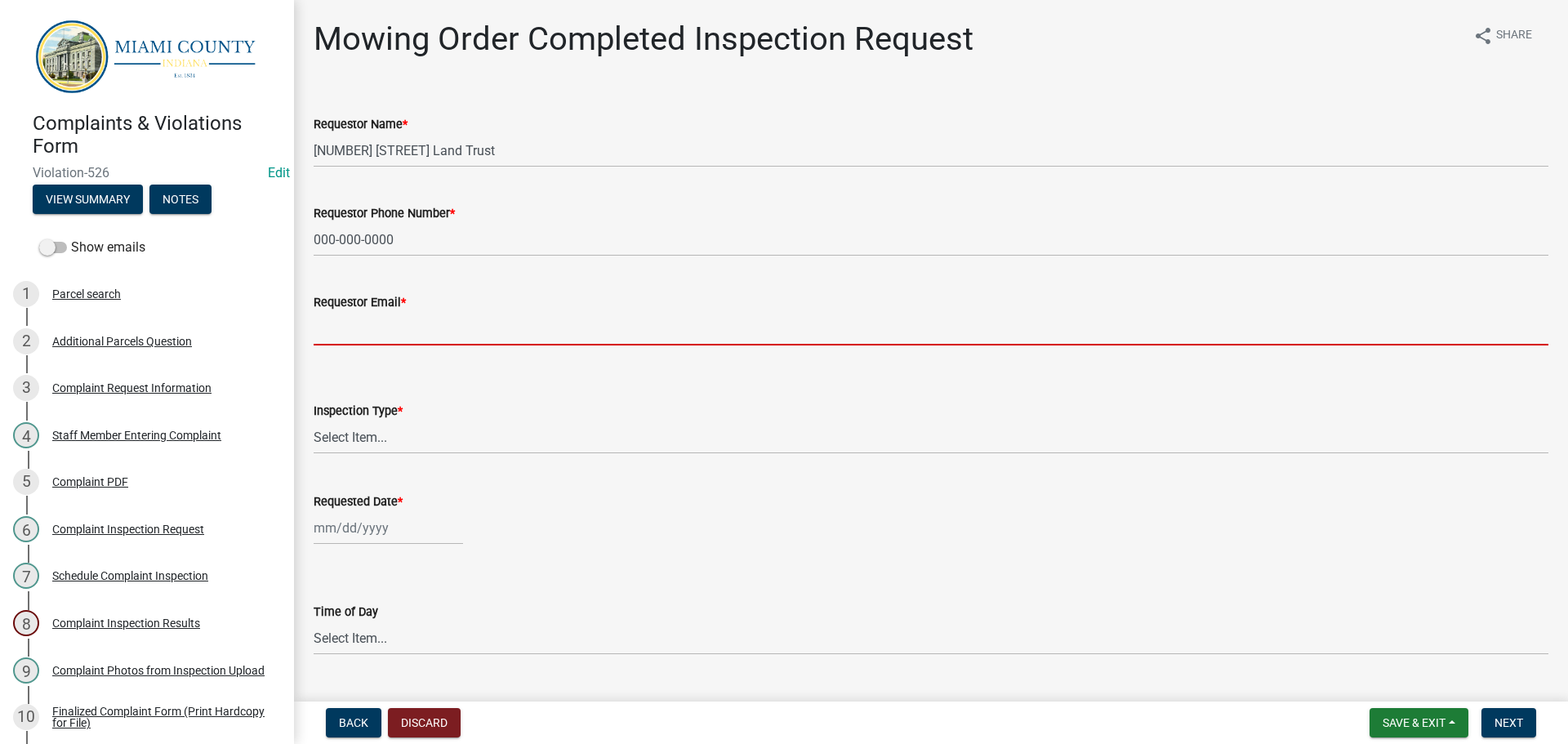 click on "Requestor Email  *" at bounding box center [931, 328] 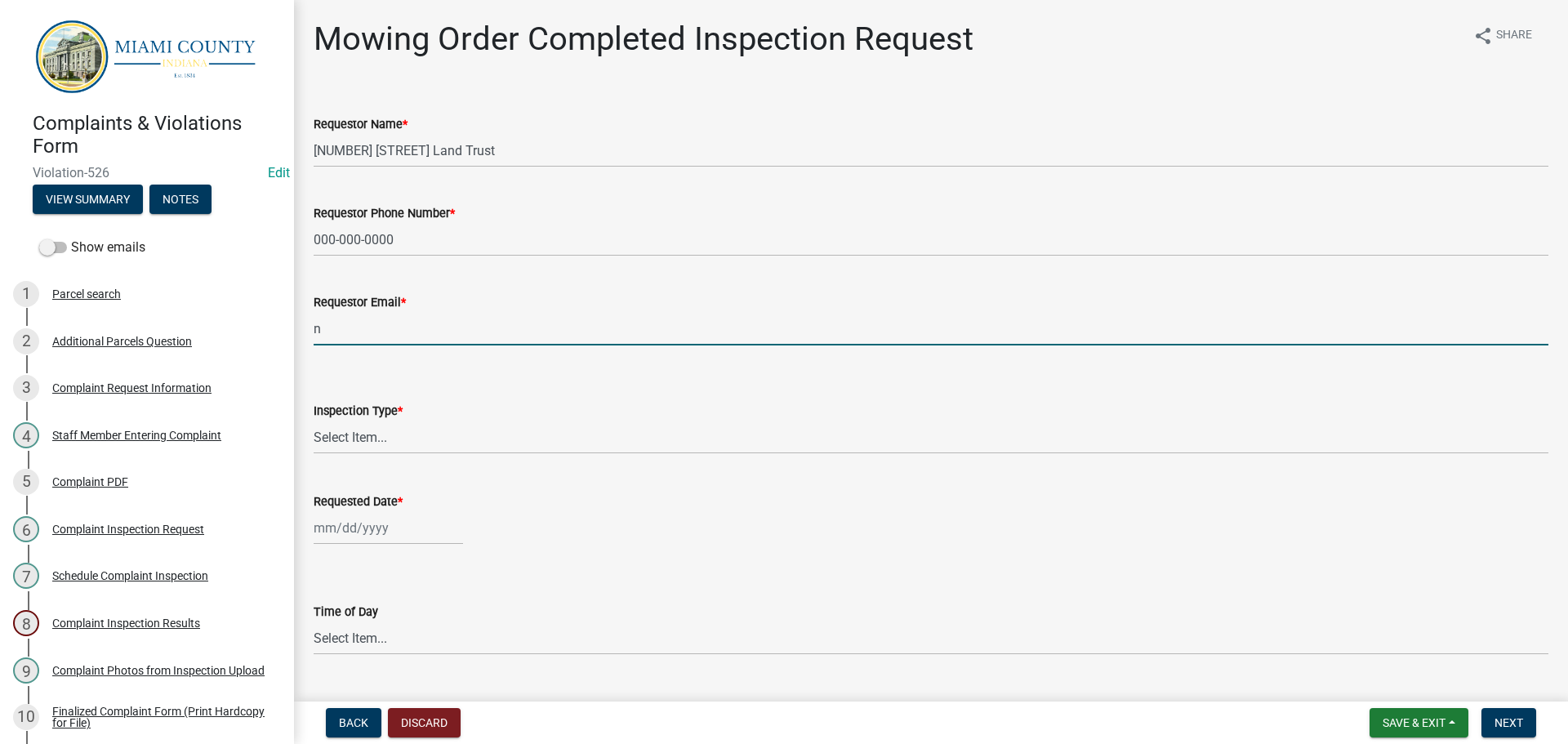 type on "[EMAIL]" 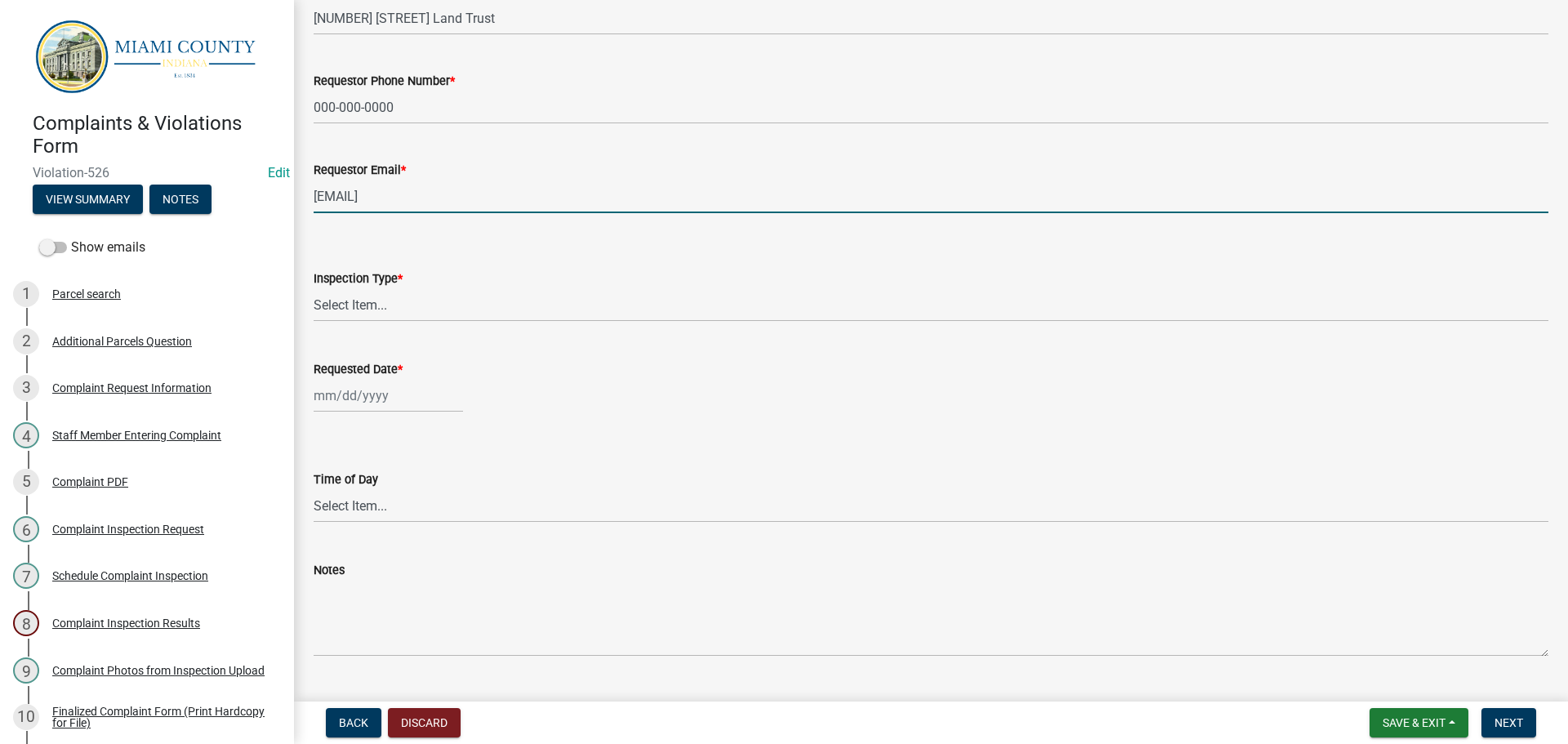 scroll, scrollTop: 163, scrollLeft: 0, axis: vertical 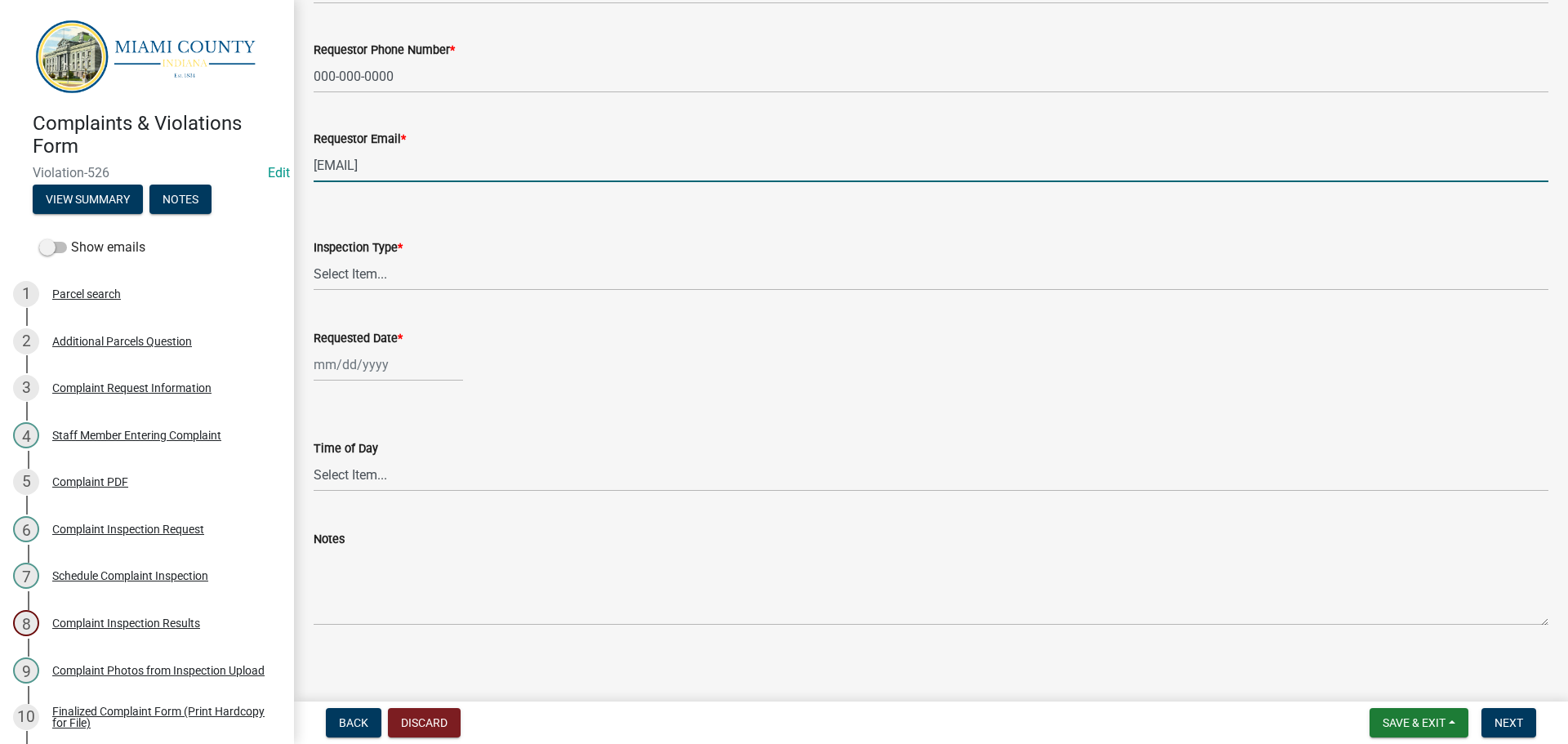 click 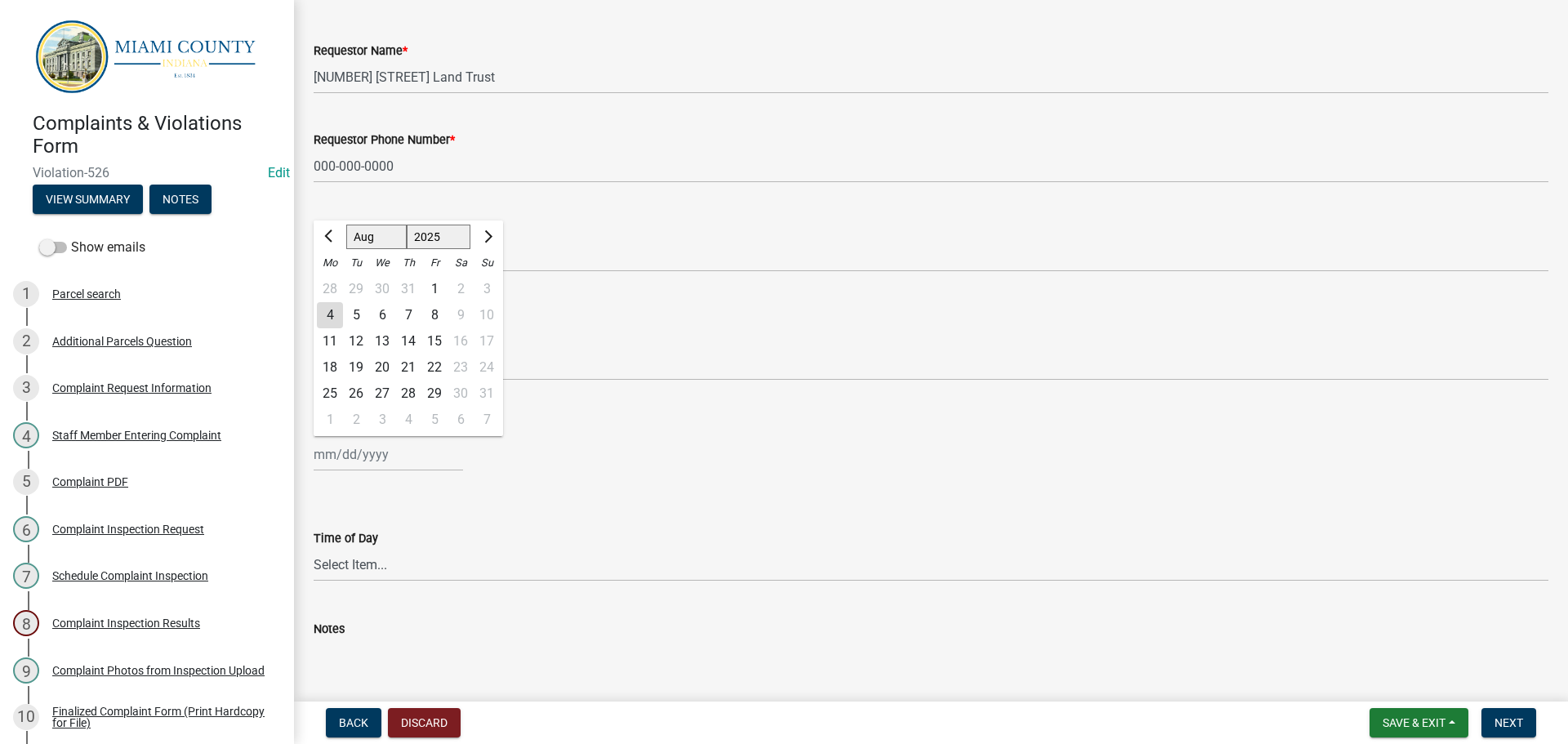 scroll, scrollTop: 163, scrollLeft: 0, axis: vertical 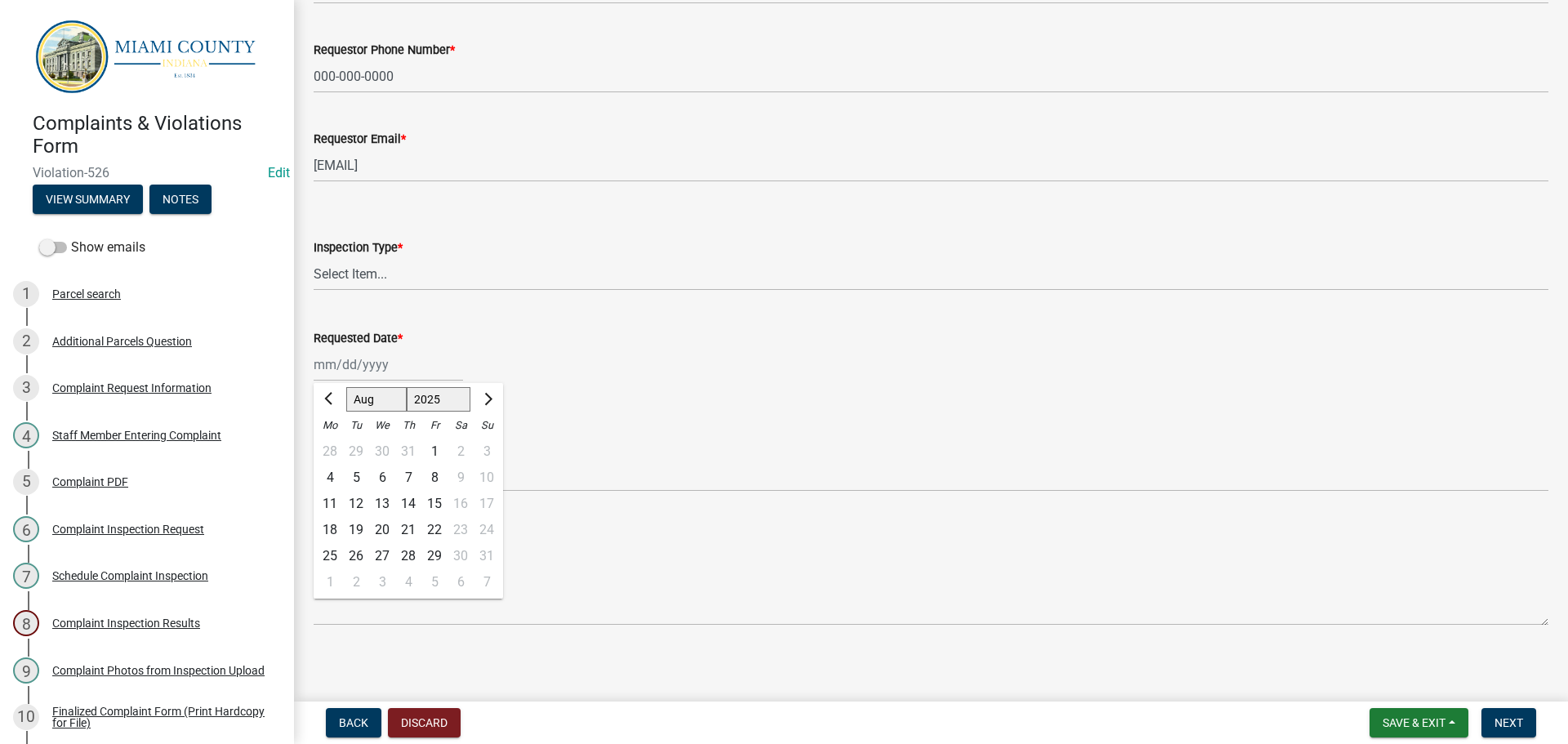 click on "Time of Day   Select Item...   AM   PM" 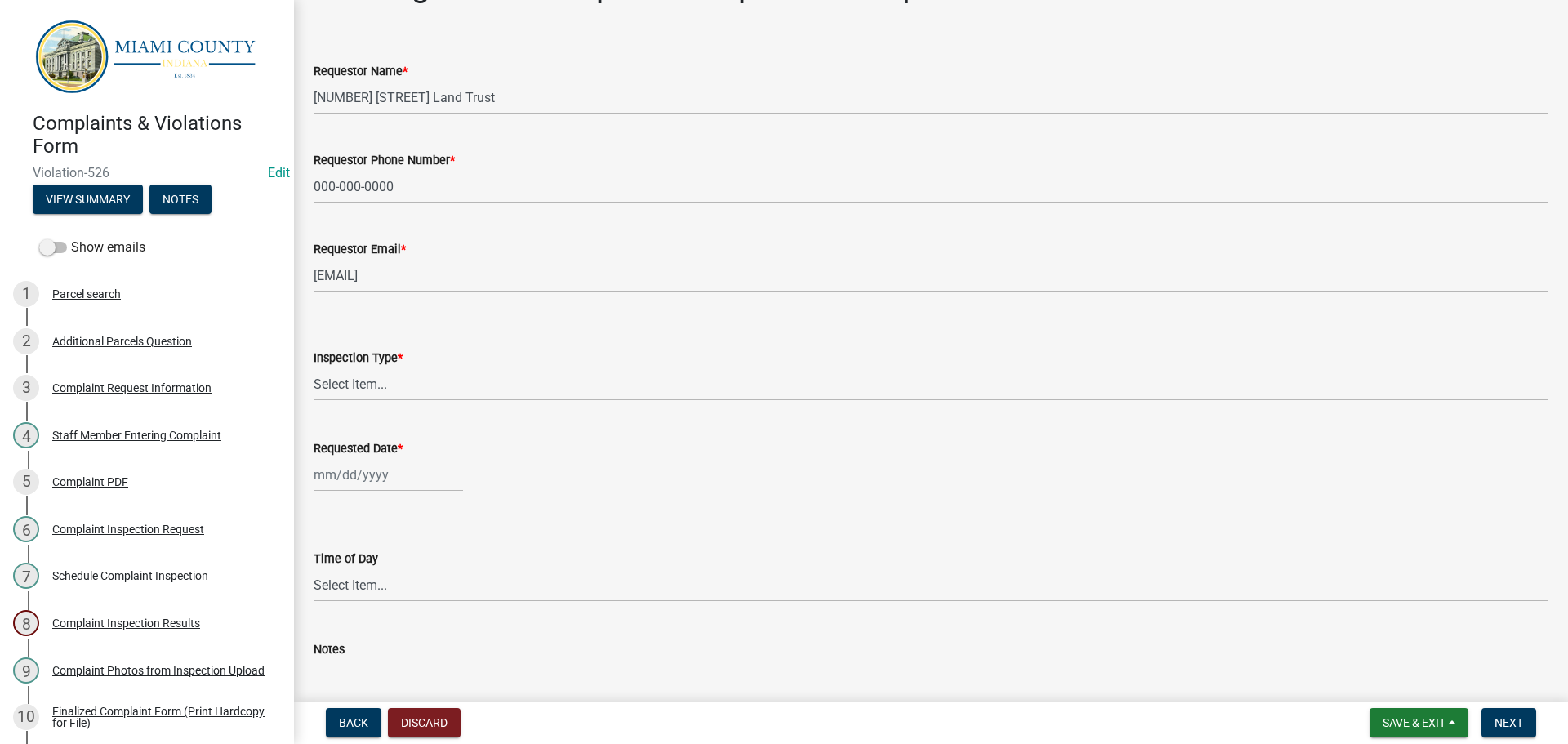 scroll, scrollTop: 82, scrollLeft: 0, axis: vertical 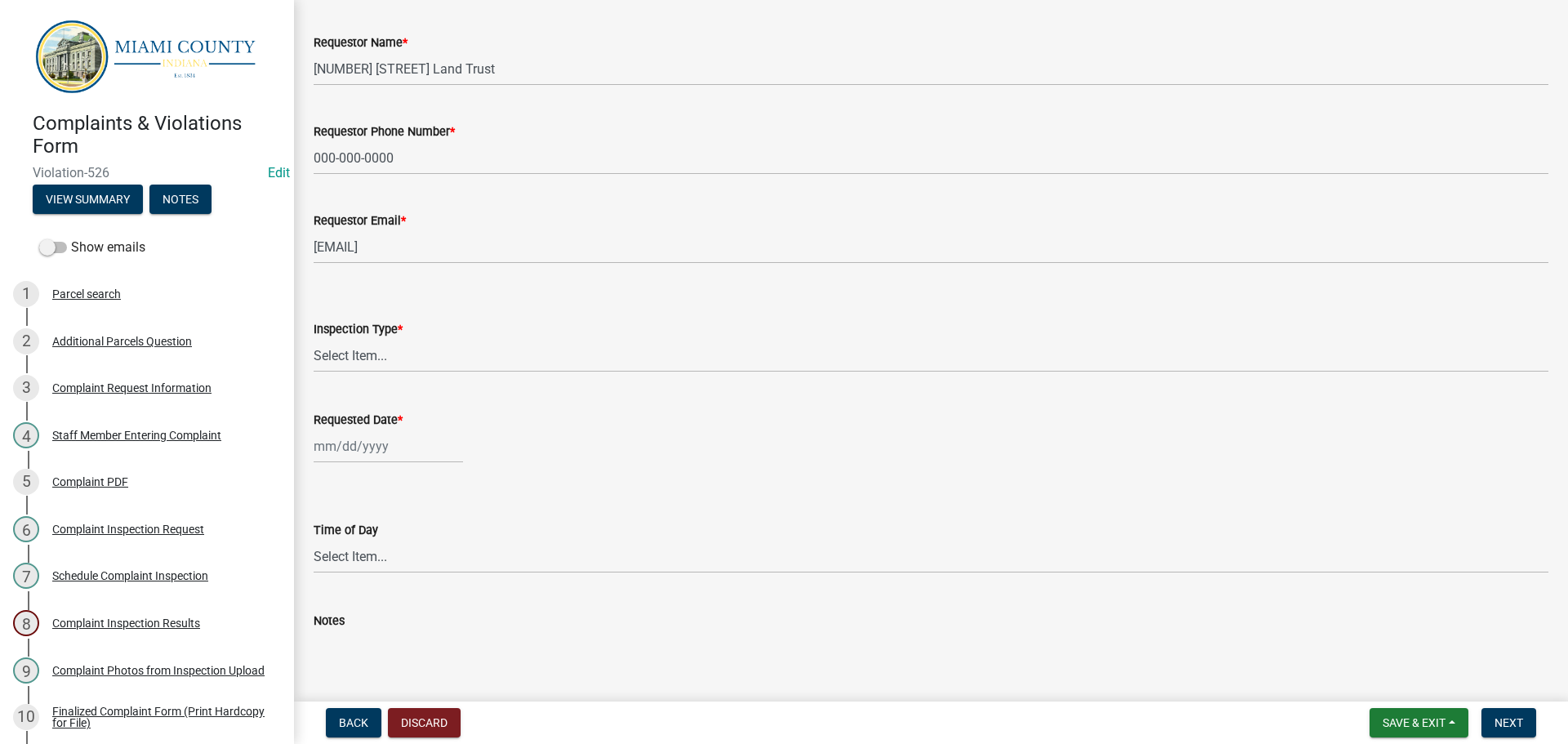 click on "Back  Discard   Save & Exit  Save  Save & Exit   Next" at bounding box center [931, 723] 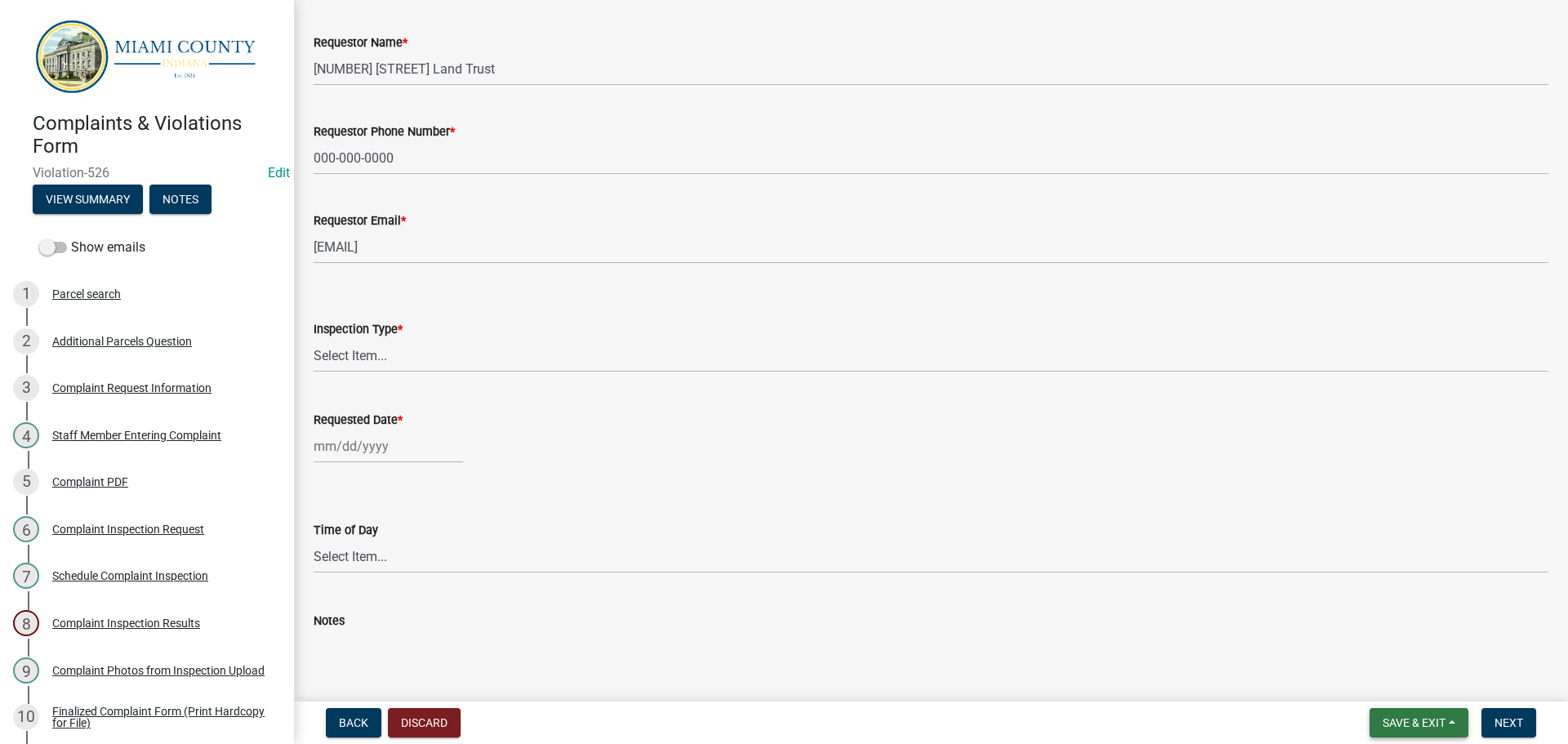 click on "Save & Exit" at bounding box center (1414, 723) 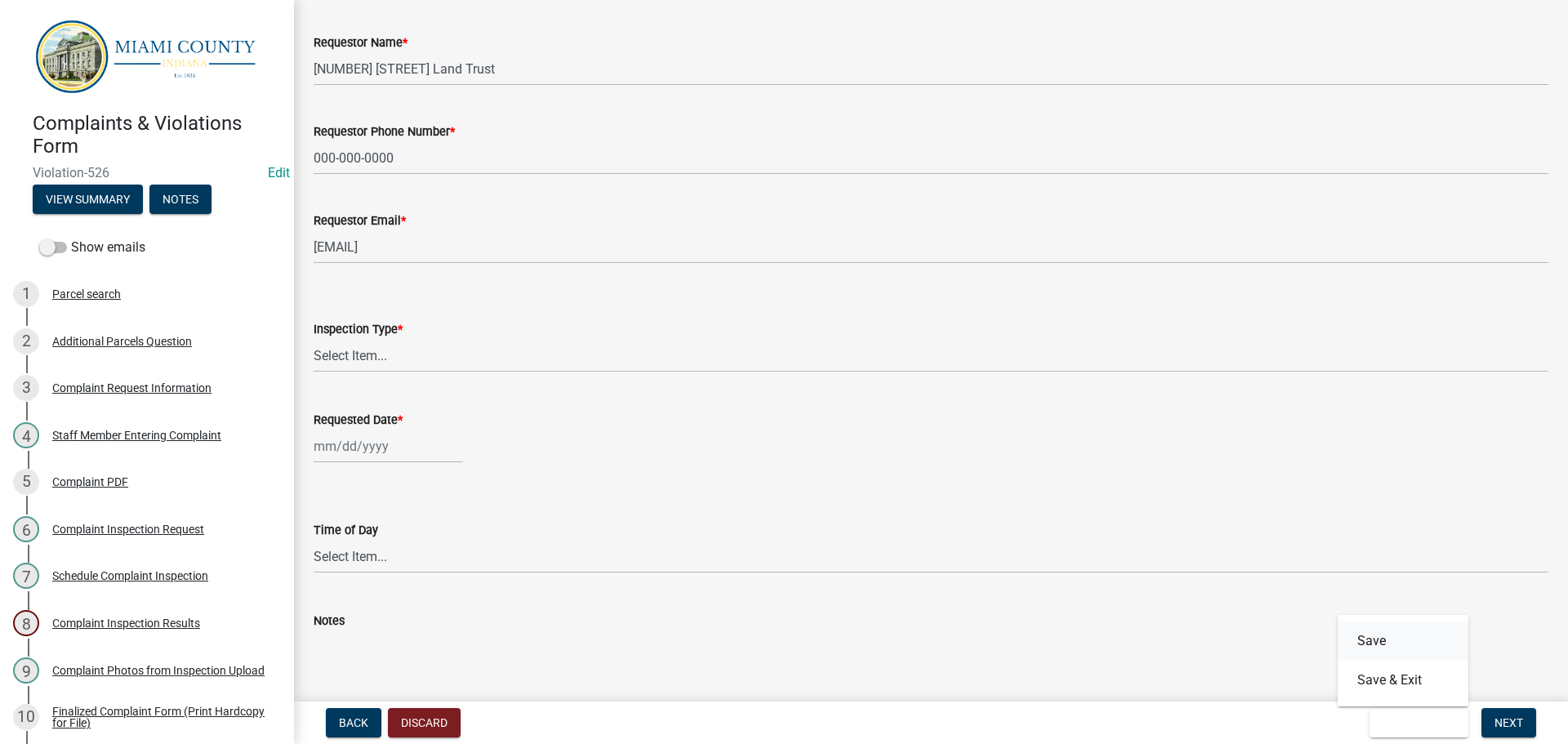 click on "Save" at bounding box center [1403, 641] 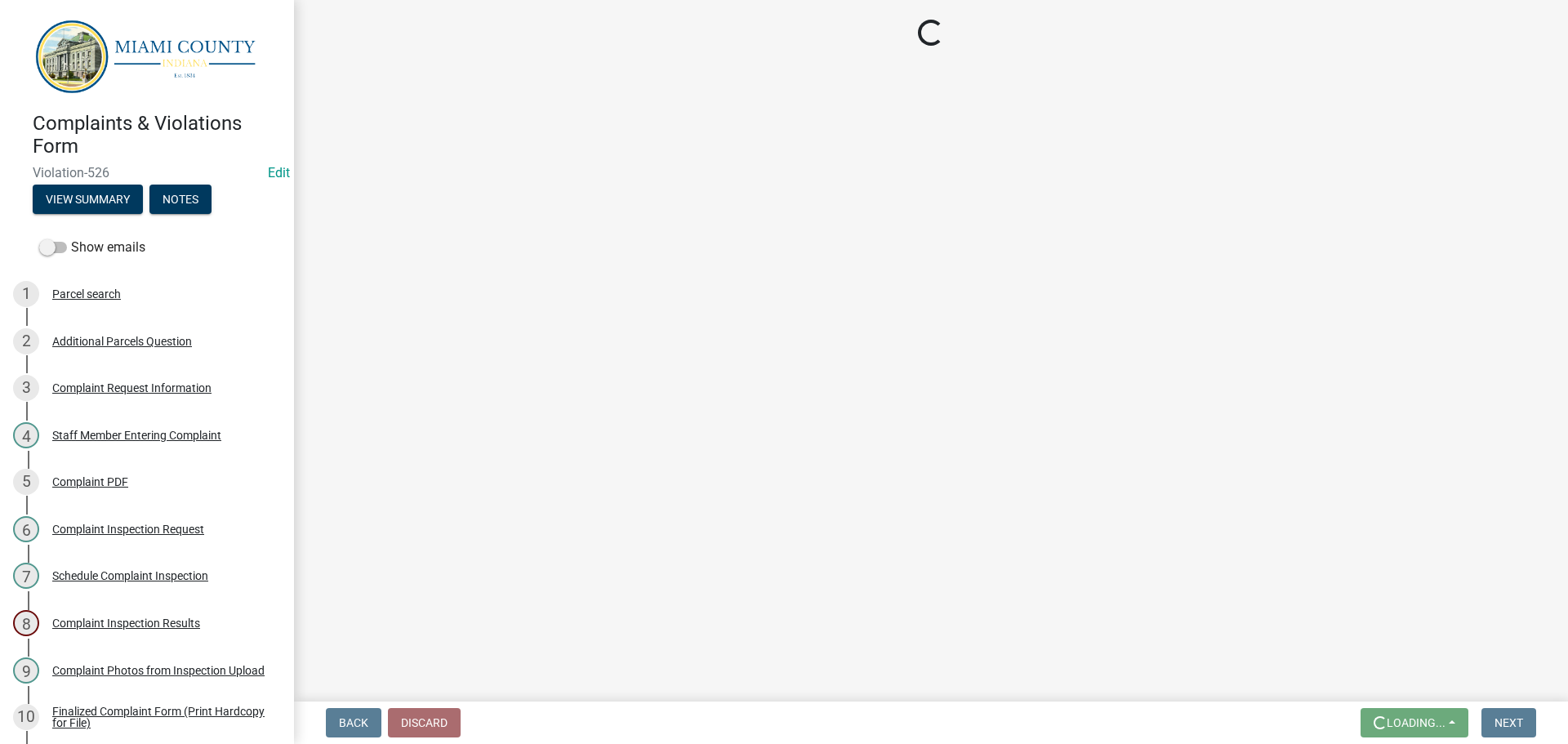 scroll, scrollTop: 0, scrollLeft: 0, axis: both 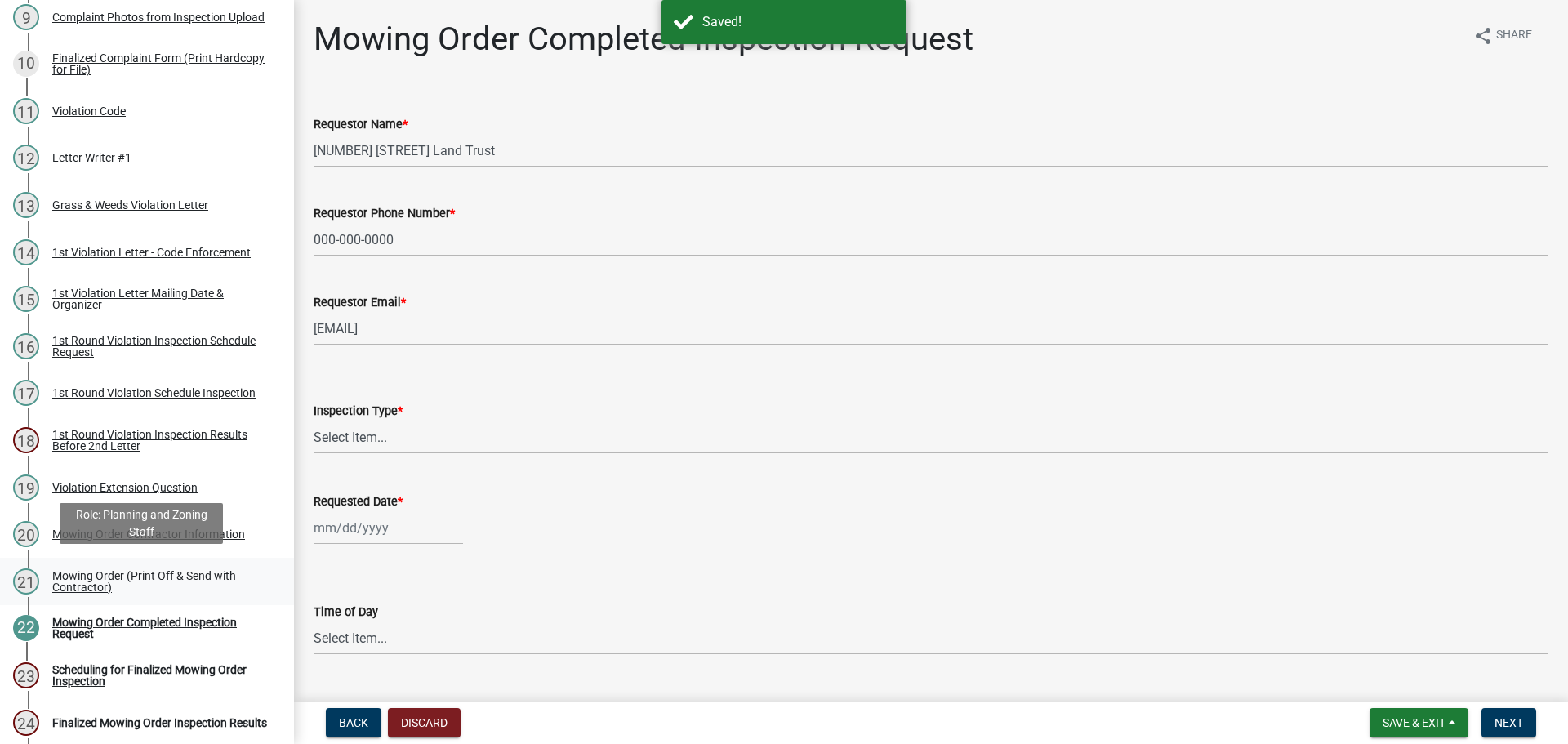 click on "Mowing Order (Print Off & Send with Contractor)" at bounding box center [160, 581] 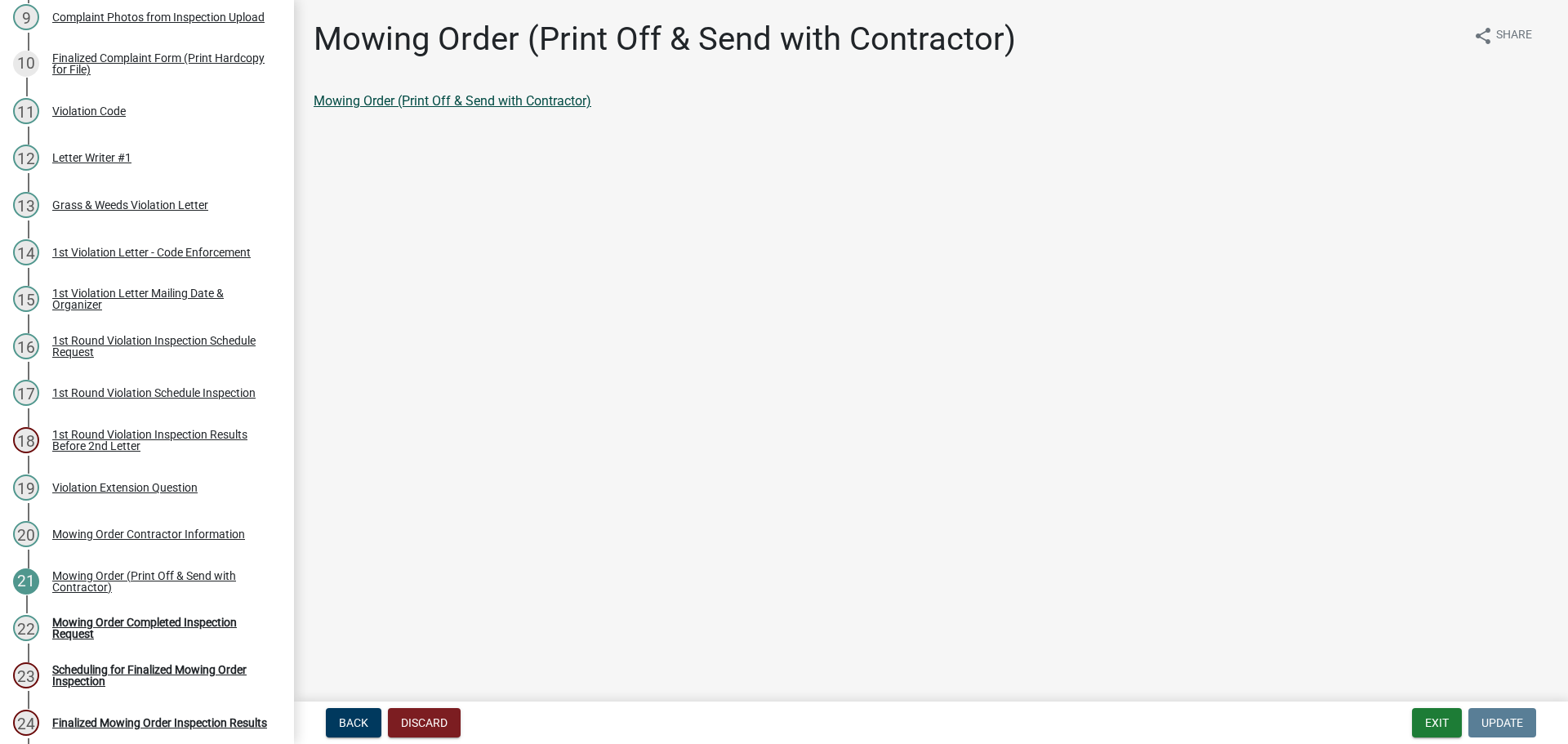 click on "Mowing Order (Print Off & Send with Contractor)" 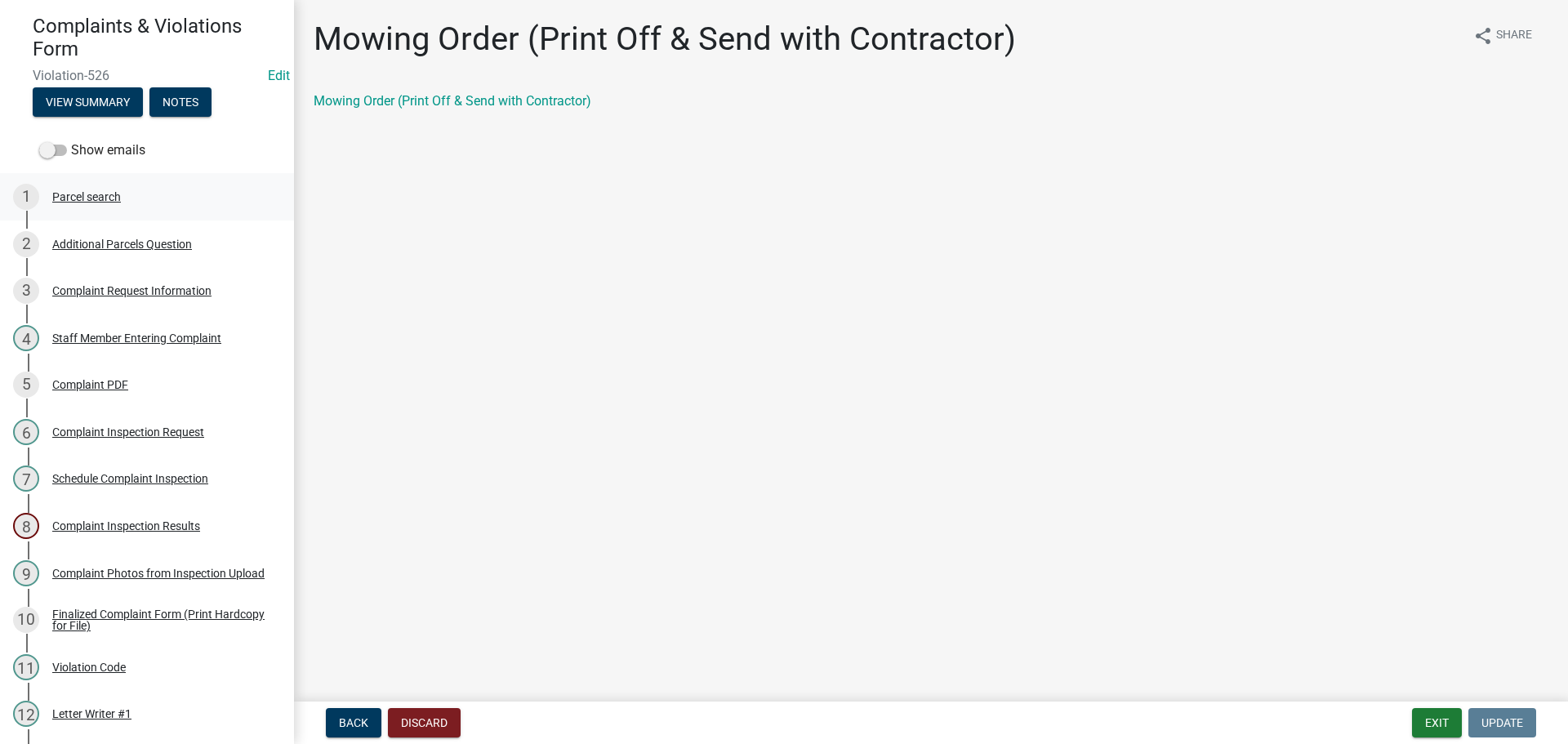 scroll, scrollTop: 0, scrollLeft: 0, axis: both 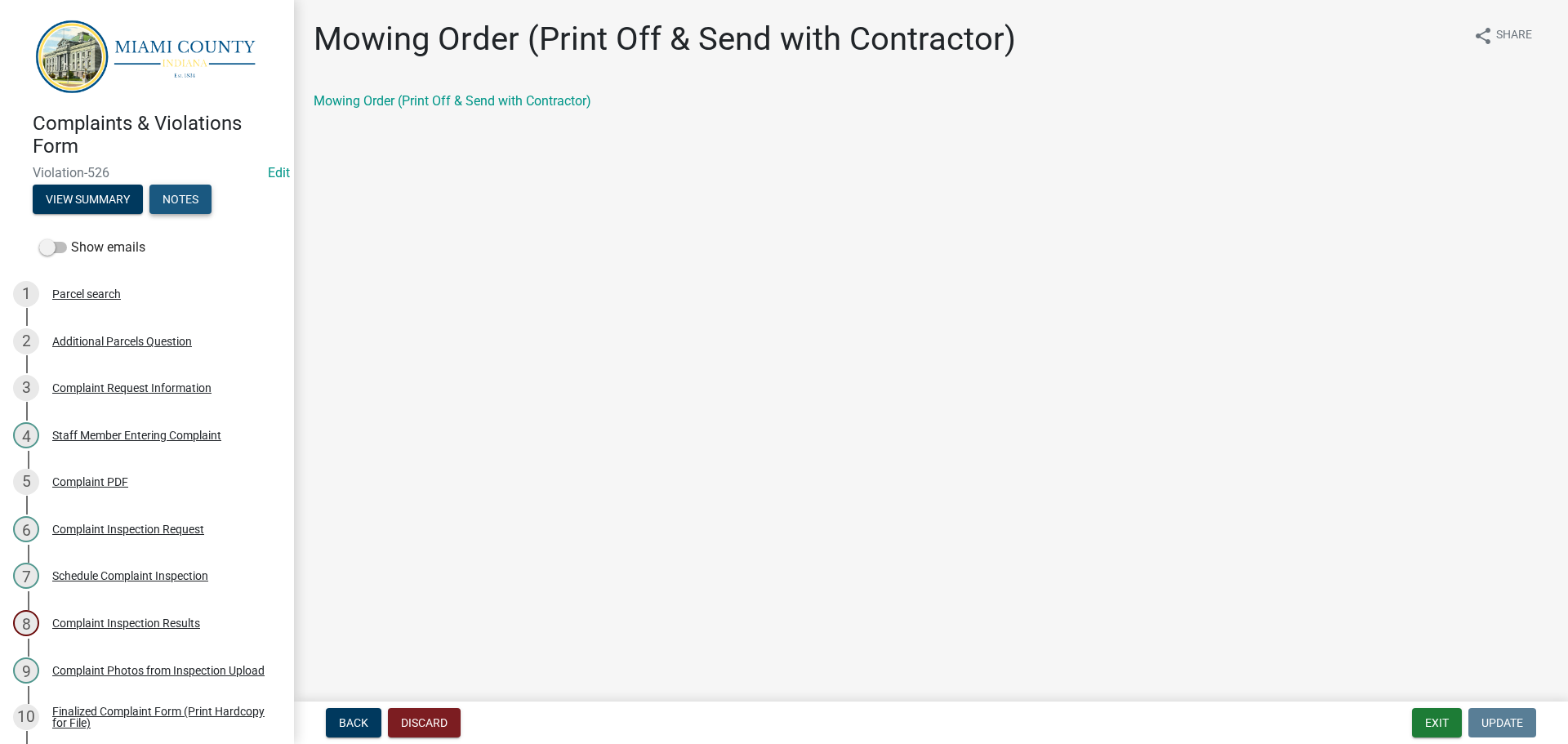 click on "Notes" at bounding box center (180, 199) 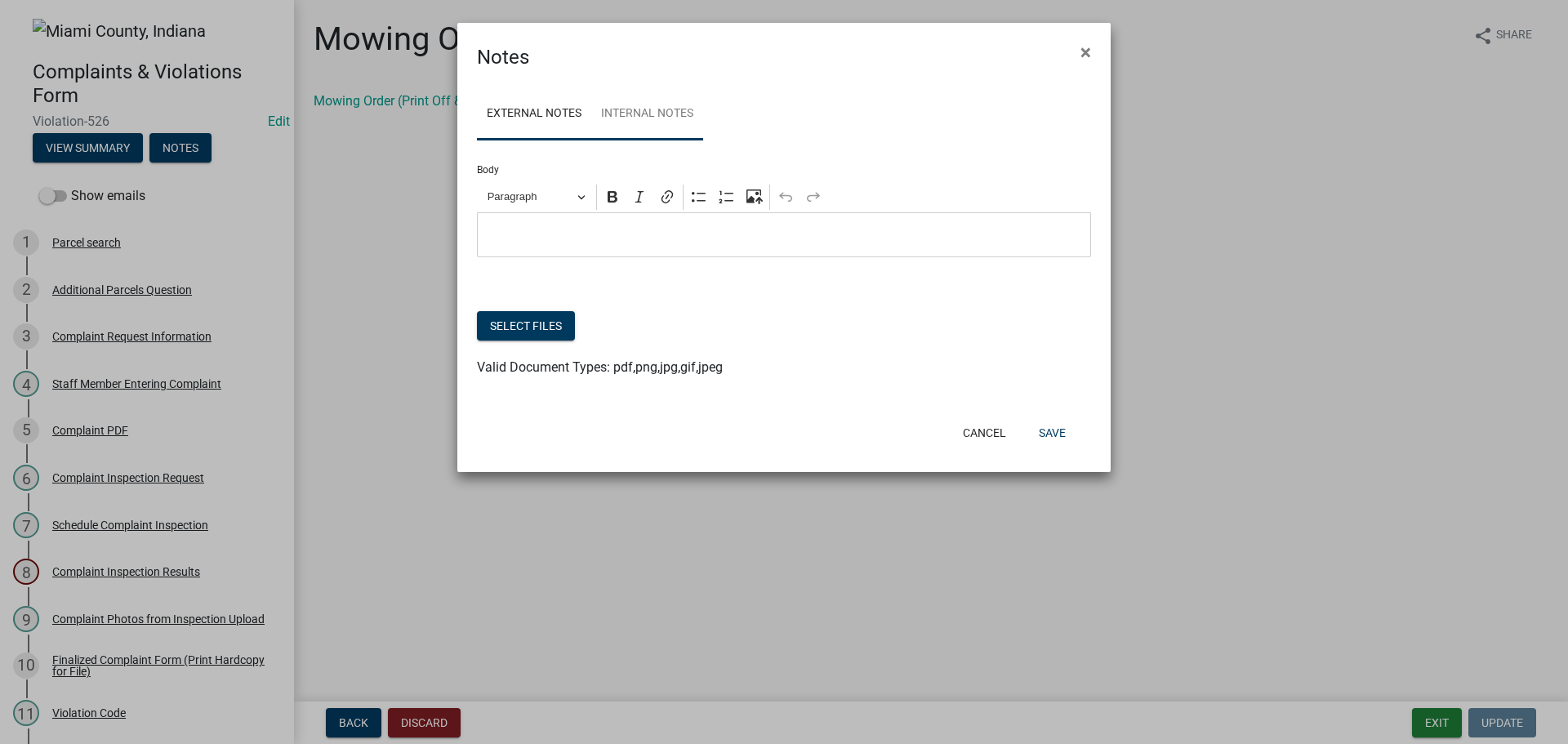 click on "Internal Notes" at bounding box center (647, 114) 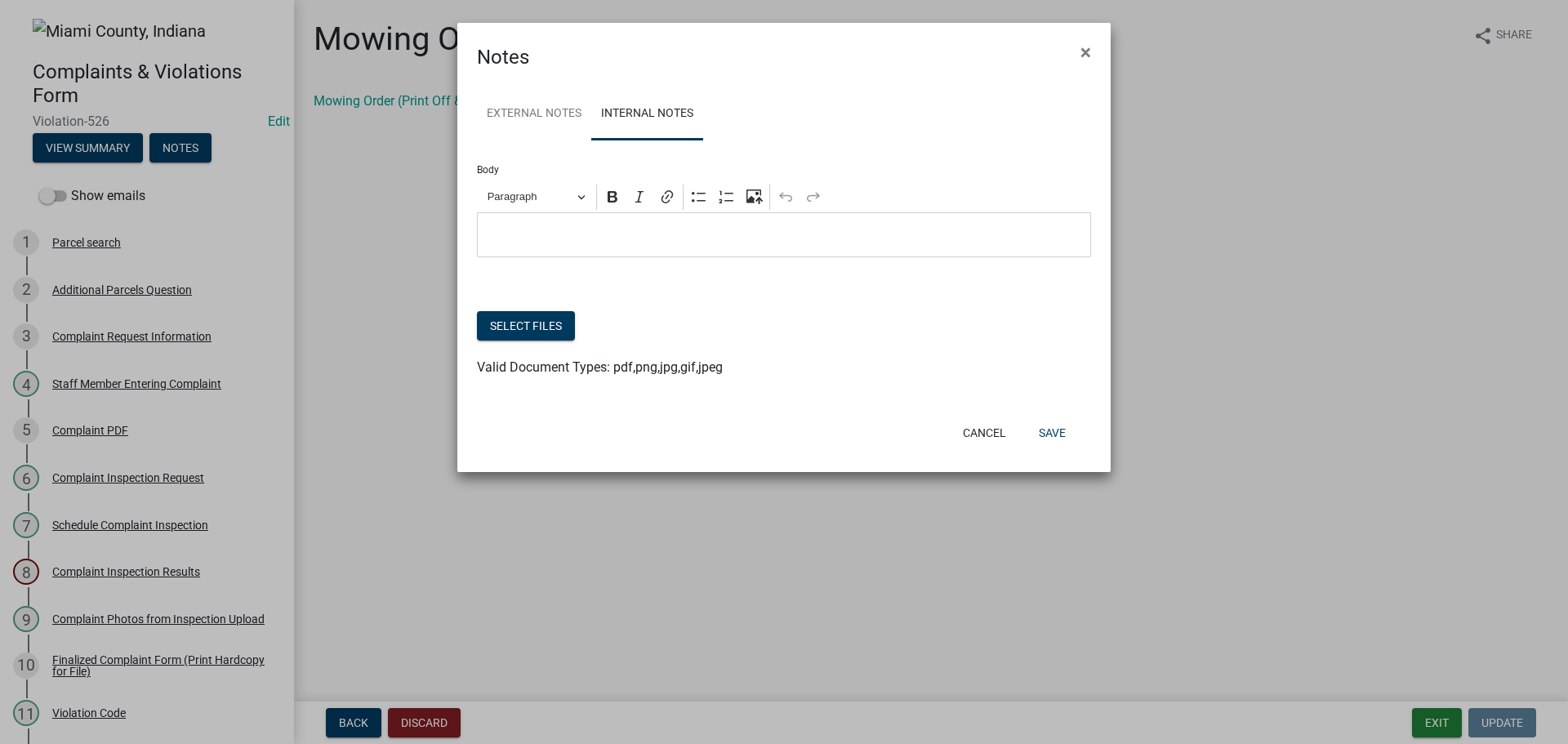 click at bounding box center [784, 235] 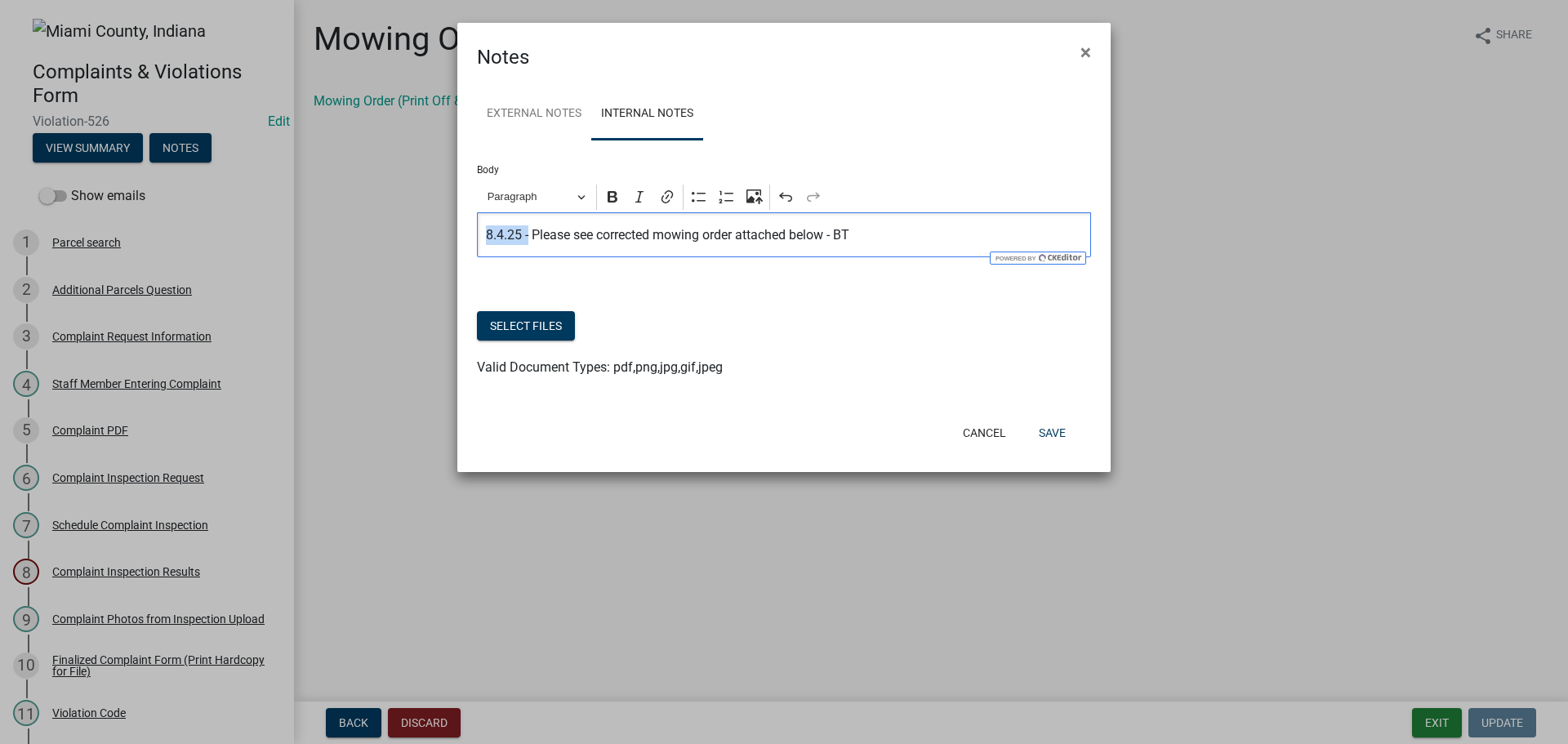 drag, startPoint x: 528, startPoint y: 234, endPoint x: 481, endPoint y: 229, distance: 47.26521 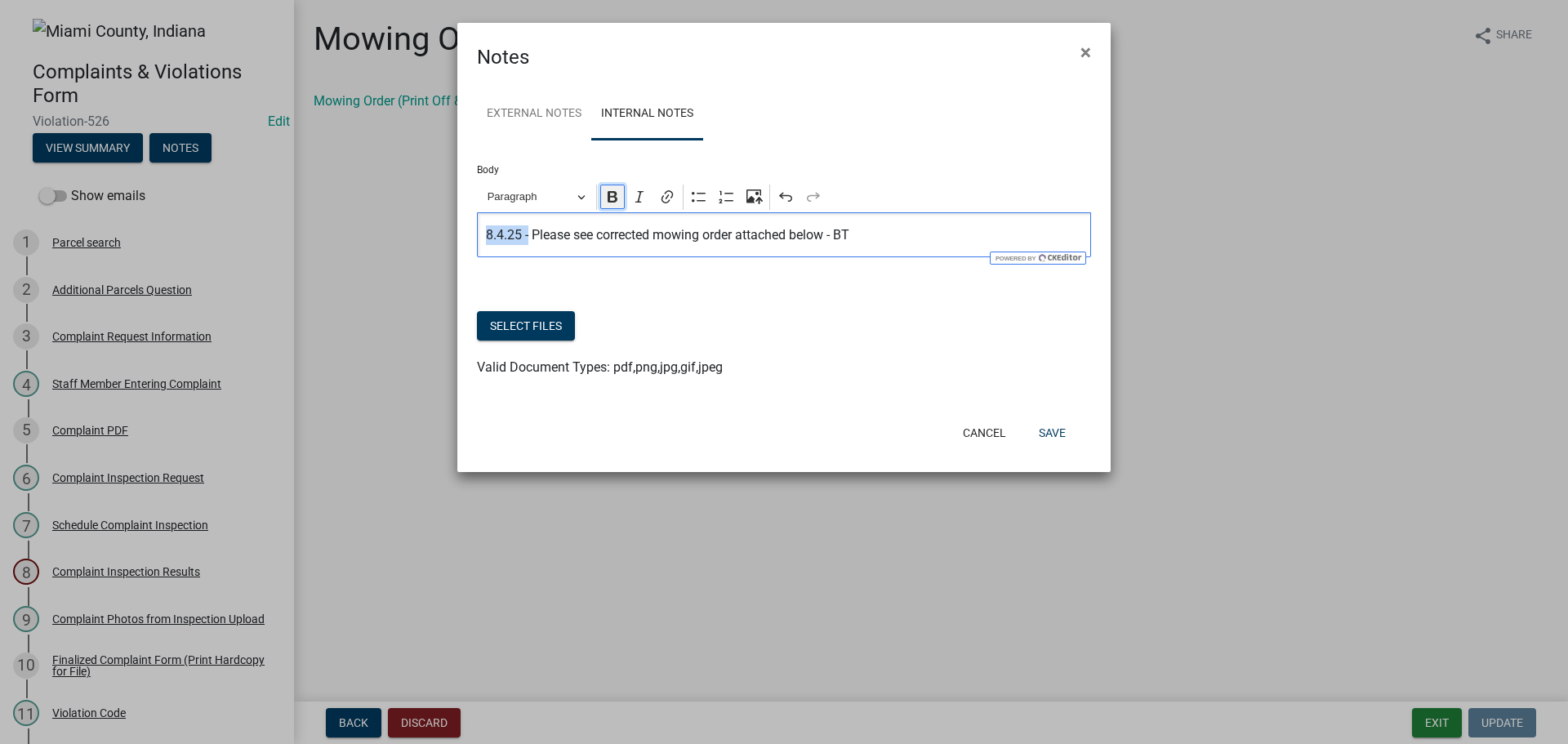 click 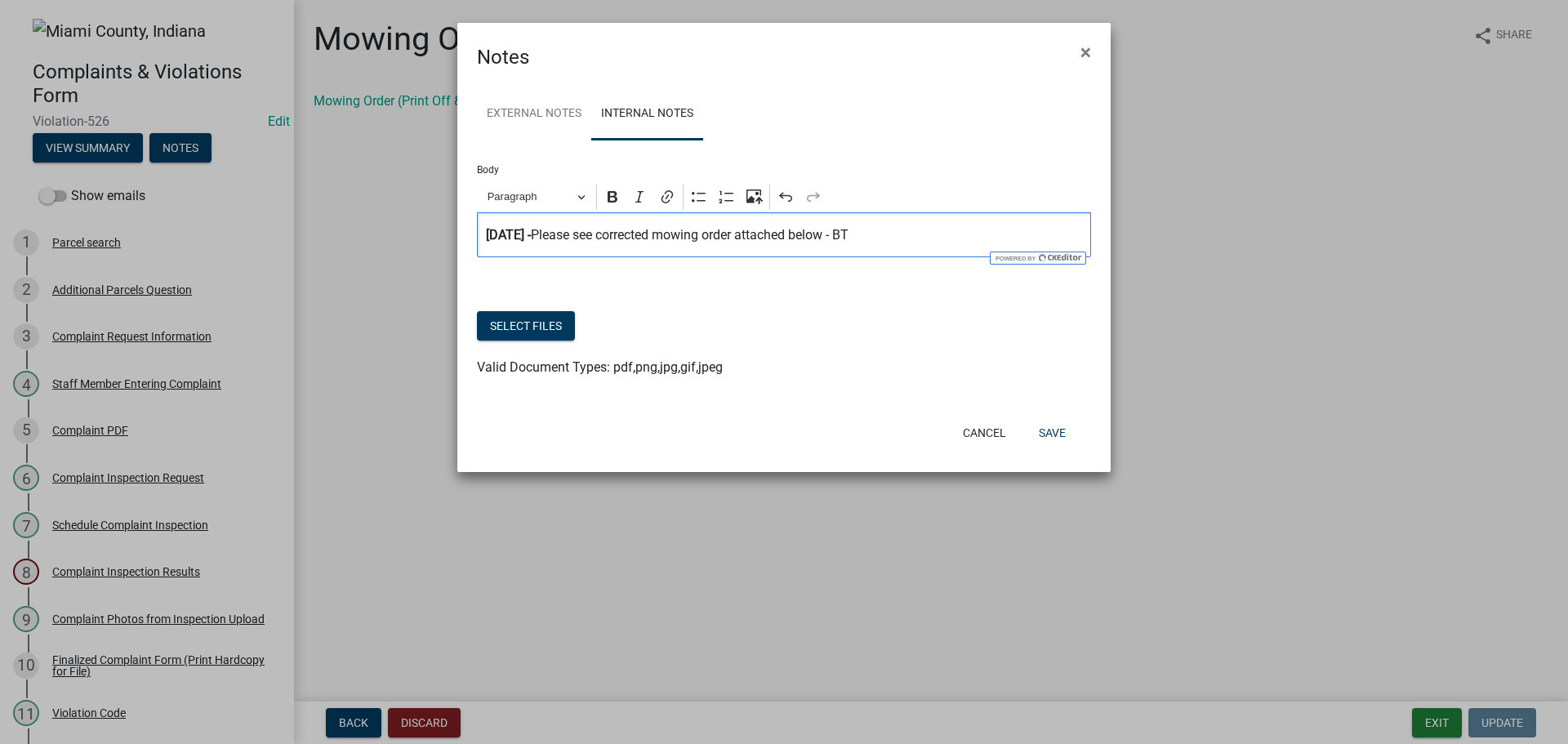 click on "[DATE] - Please see corrected mowing order attached below - [INITIALS]" at bounding box center (784, 235) 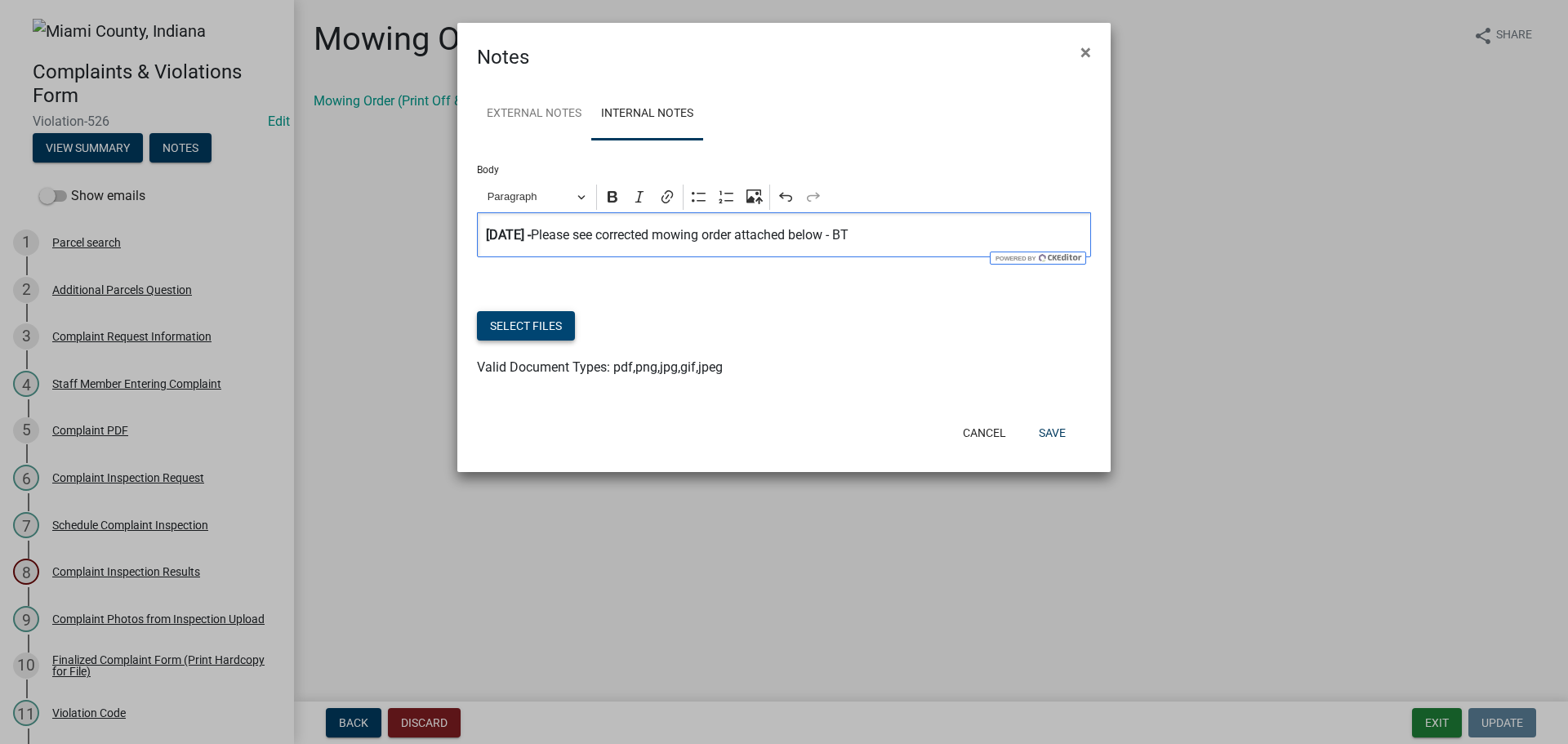 click on "Select files" 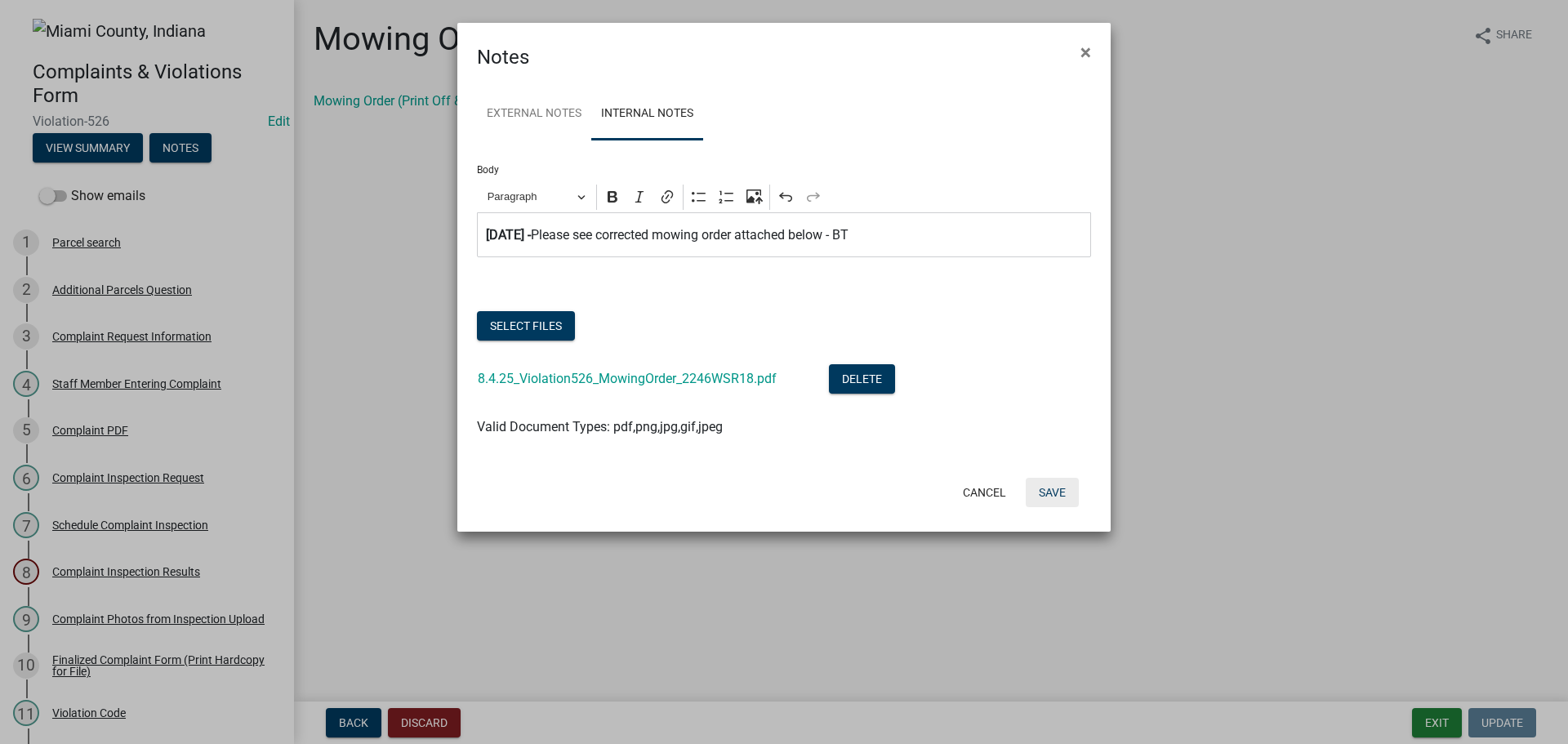 click on "Save" 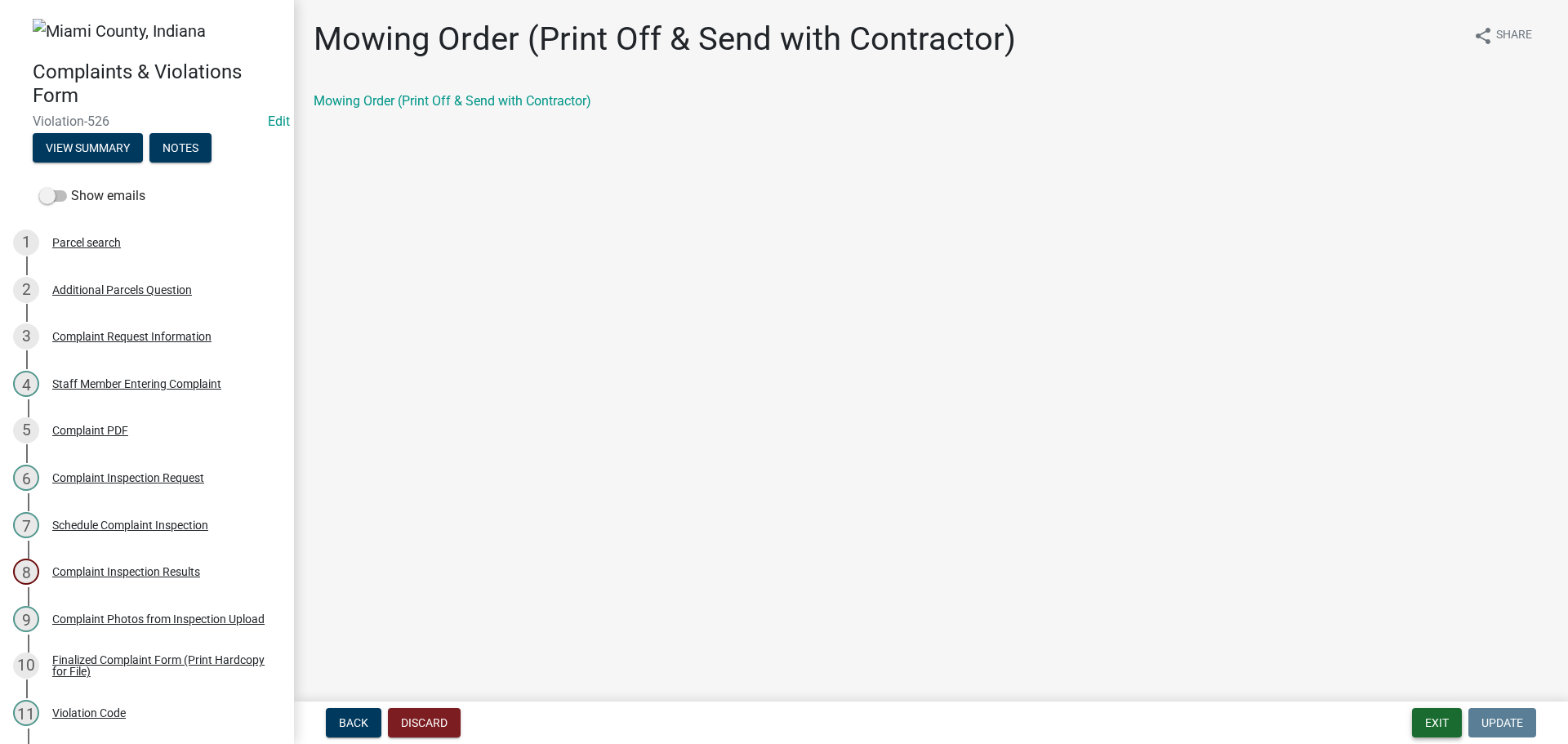 click on "Exit" at bounding box center (1437, 723) 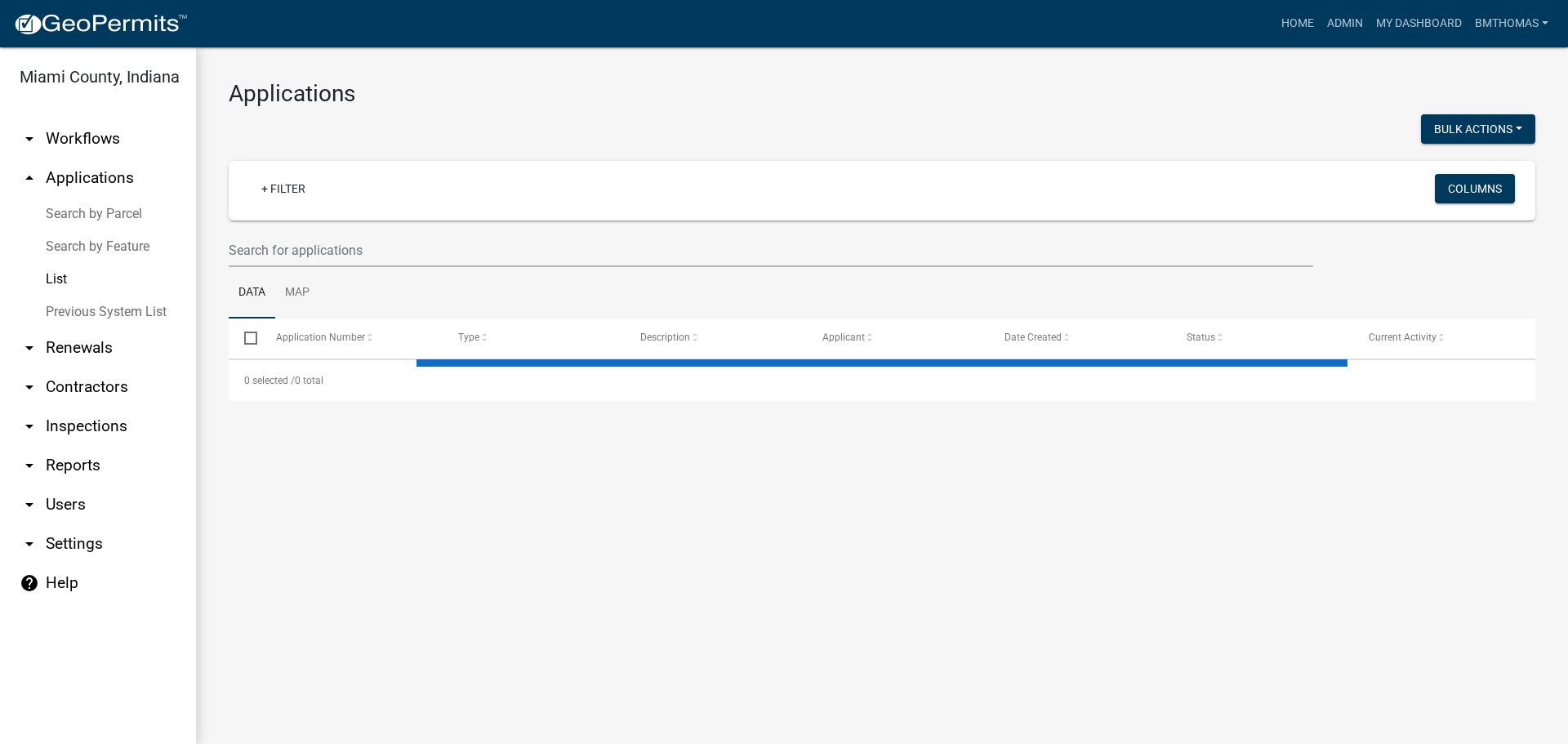 select on "3: 100" 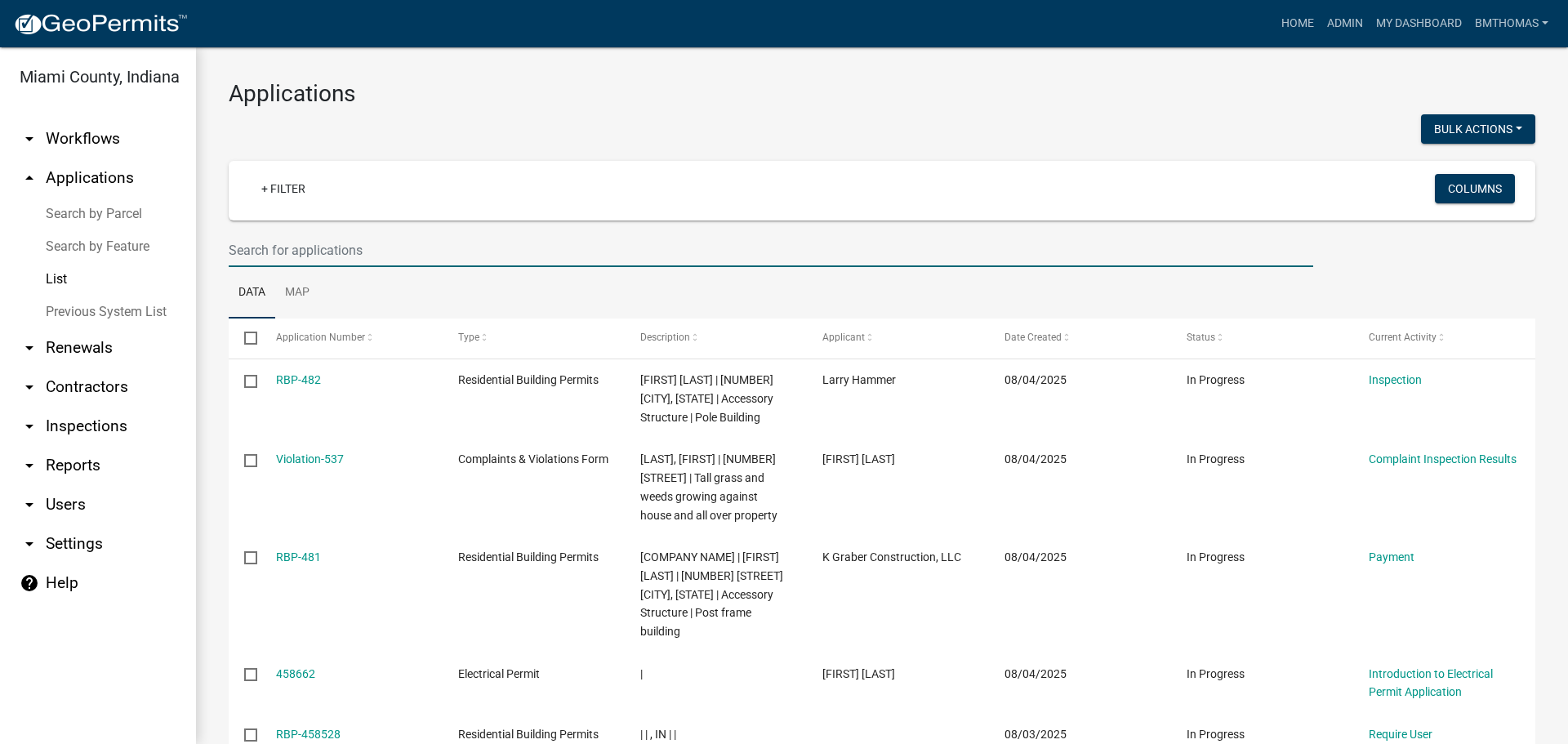 click at bounding box center (771, 250) 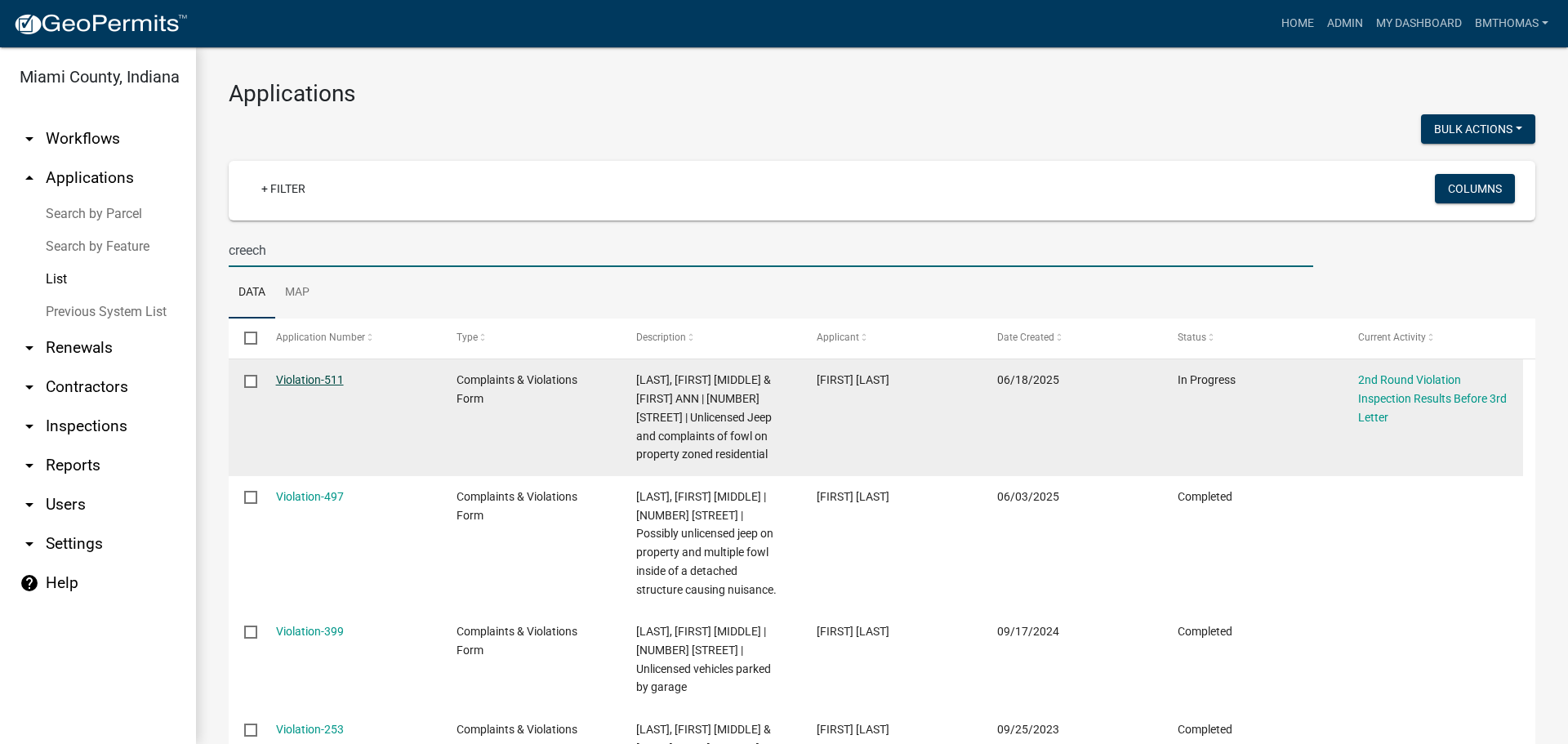 type on "creech" 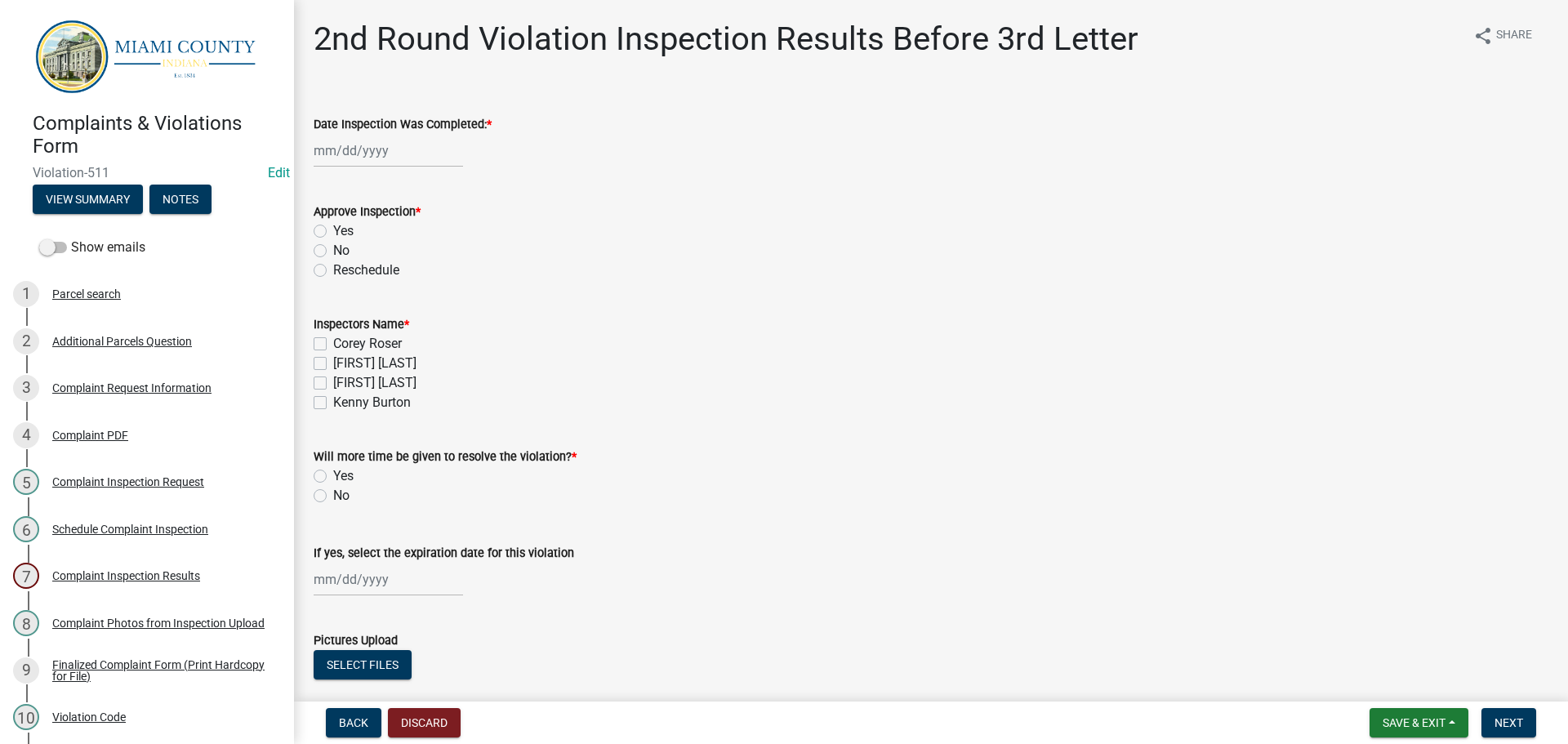 select on "8" 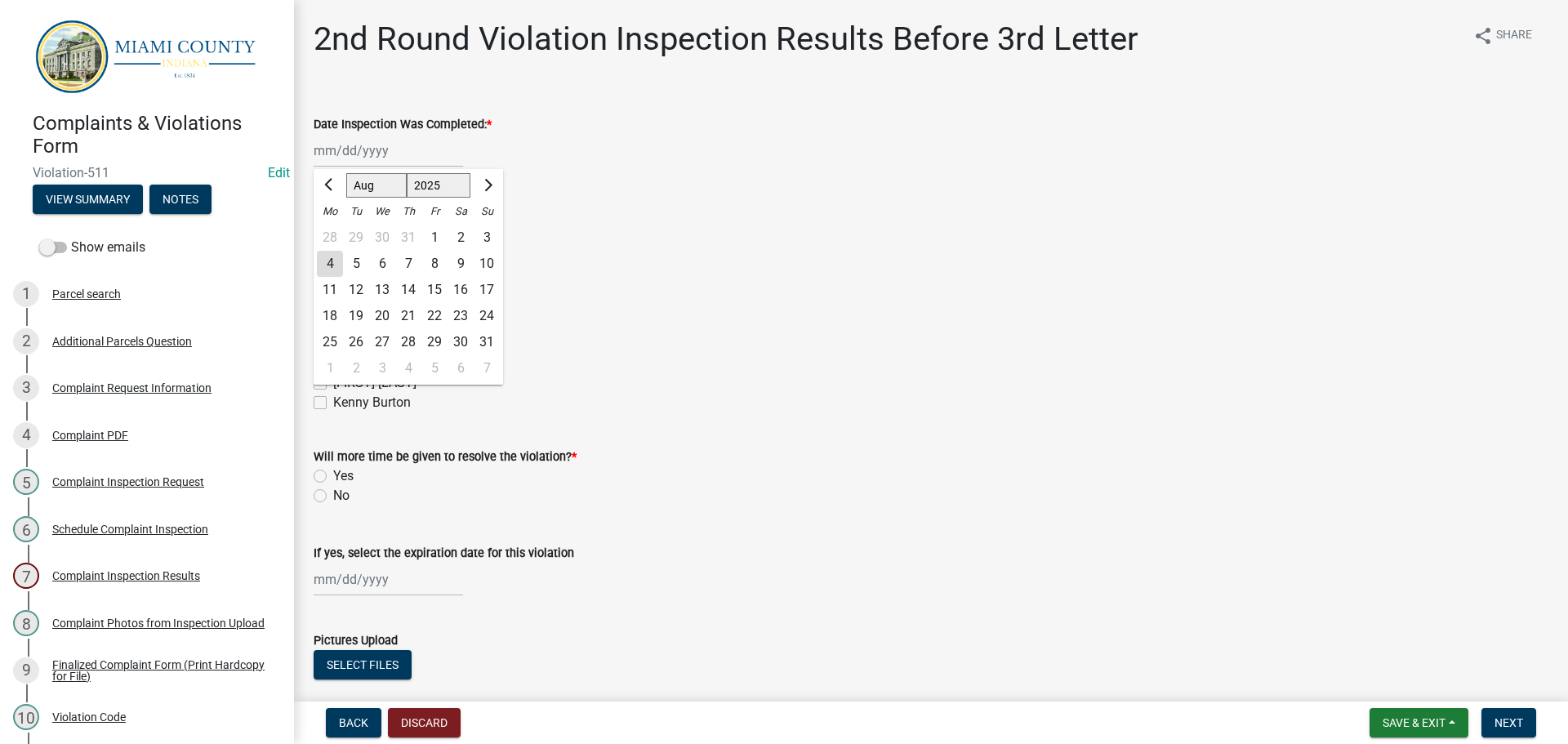 click on "Jan Feb Mar Apr May Jun Jul Aug Sep Oct Nov Dec 1525 1526 1527 1528 1529 1530 1531 1532 1533 1534 1535 1536 1537 1538 1539 1540 1541 1542 1543 1544 1545 1546 1547 1548 1549 1550 1551 1552 1553 1554 1555 1556 1557 1558 1559 1560 1561 1562 1563 1564 1565 1566 1567 1568 1569 1570 1571 1572 1573 1574 1575 1576 1577 1578 1579 1580 1581 1582 1583 1584 1585 1586 1587 1588 1589 1590 1591 1592 1593 1594 1595 1596 1597 1598 1599 1600 1601 1602 1603 1604 1605 1606 1607 1608 1609 1610 1611 1612 1613 1614 1615 1616 1617 1618 1619 1620 1621 1622 1623 1624 1625 1626 1627 1628 1629 1630 1631 1632 1633 1634 1635 1636 1637 1638 1639 1640 1641 1642 1643 1644 1645 1646 1647 1648 1649 1650 1651 1652 1653 1654 1655 1656 1657 1658 1659 1660 1661 1662 1663 1664 1665 1666 1667 1668 1669 1670 1671 1672 1673 1674 1675 1676 1677 1678 1679 1680 1681 1682 1683 1684 1685 1686 1687 1688 1689 1690 1691 1692 1693 1694 1695 1696 1697 1698 1699 1700 1701 1702 1703 1704 1705 1706 1707 1708 1709 1710 1711 1712 1713 1714 1715 1716 1717 1718 1719 1" 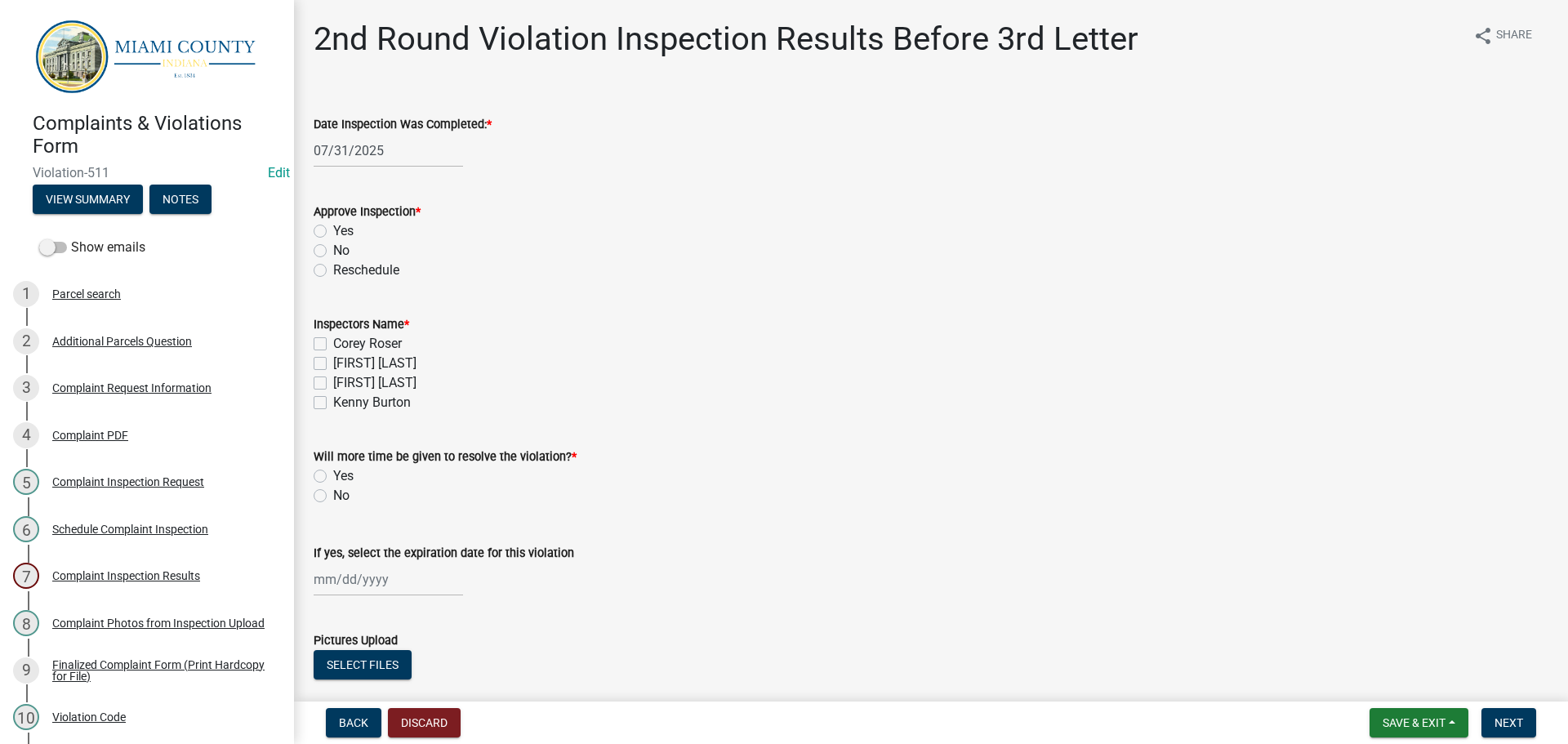 click on "No" 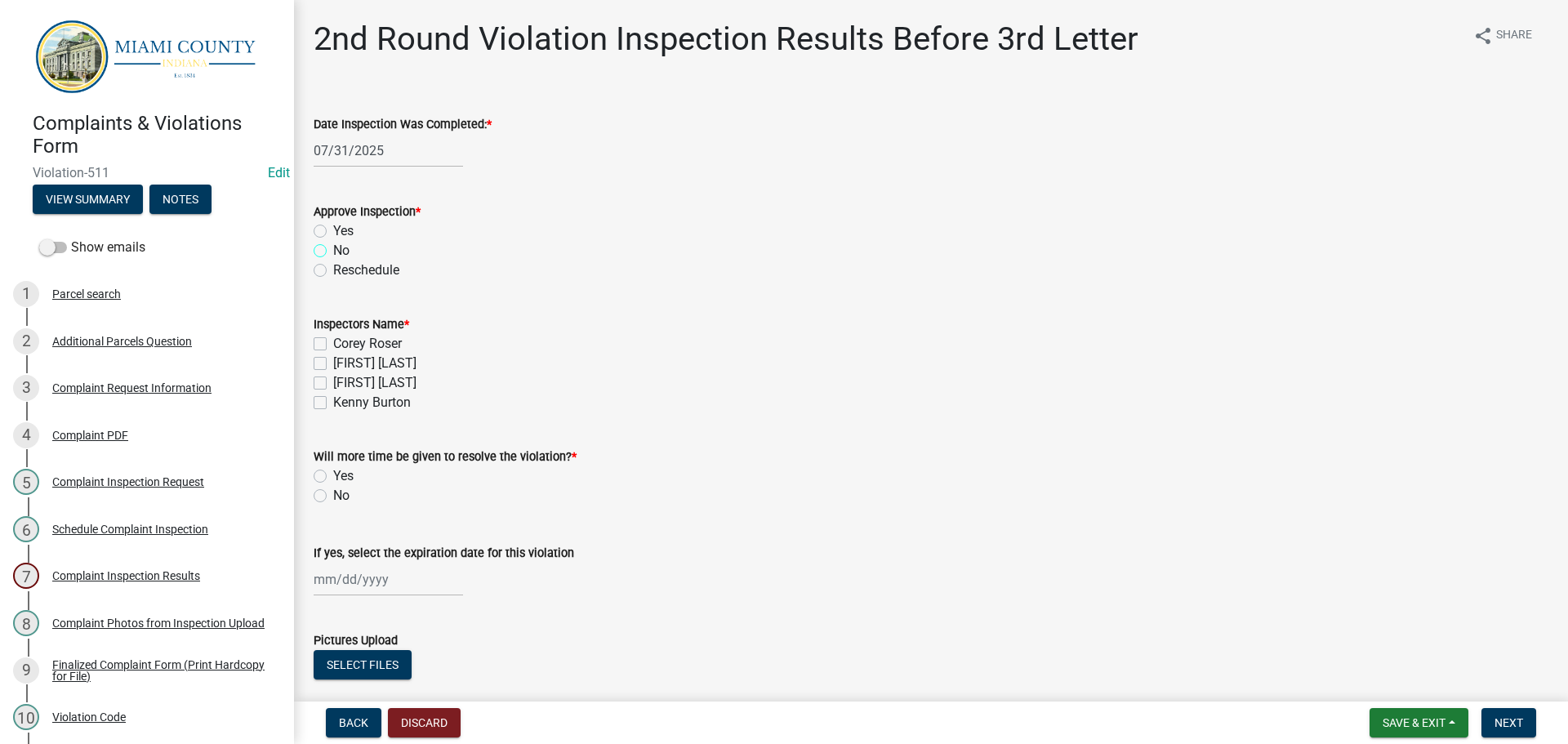 click on "No" at bounding box center [338, 246] 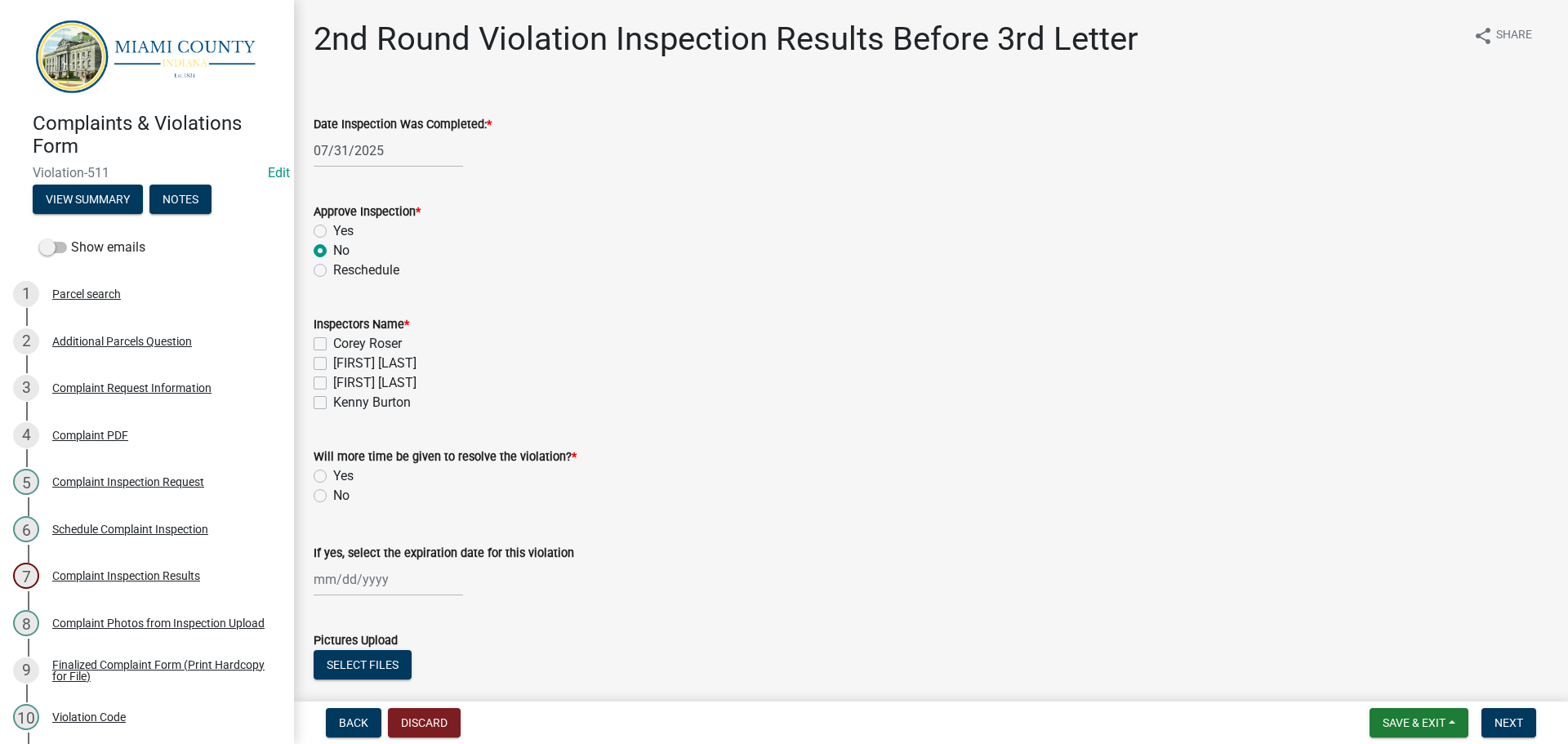 radio on "true" 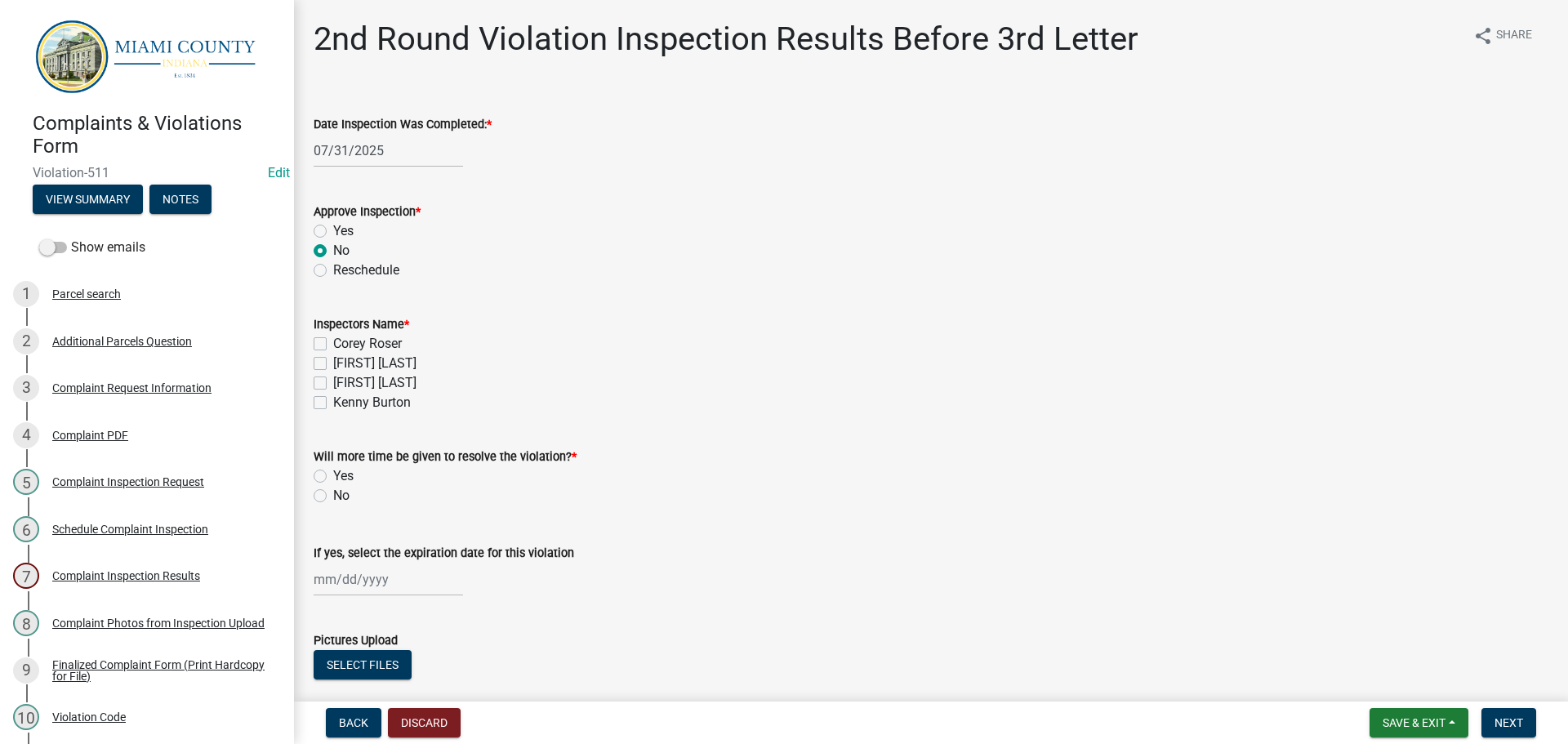 click on "[FIRST] [LAST]" 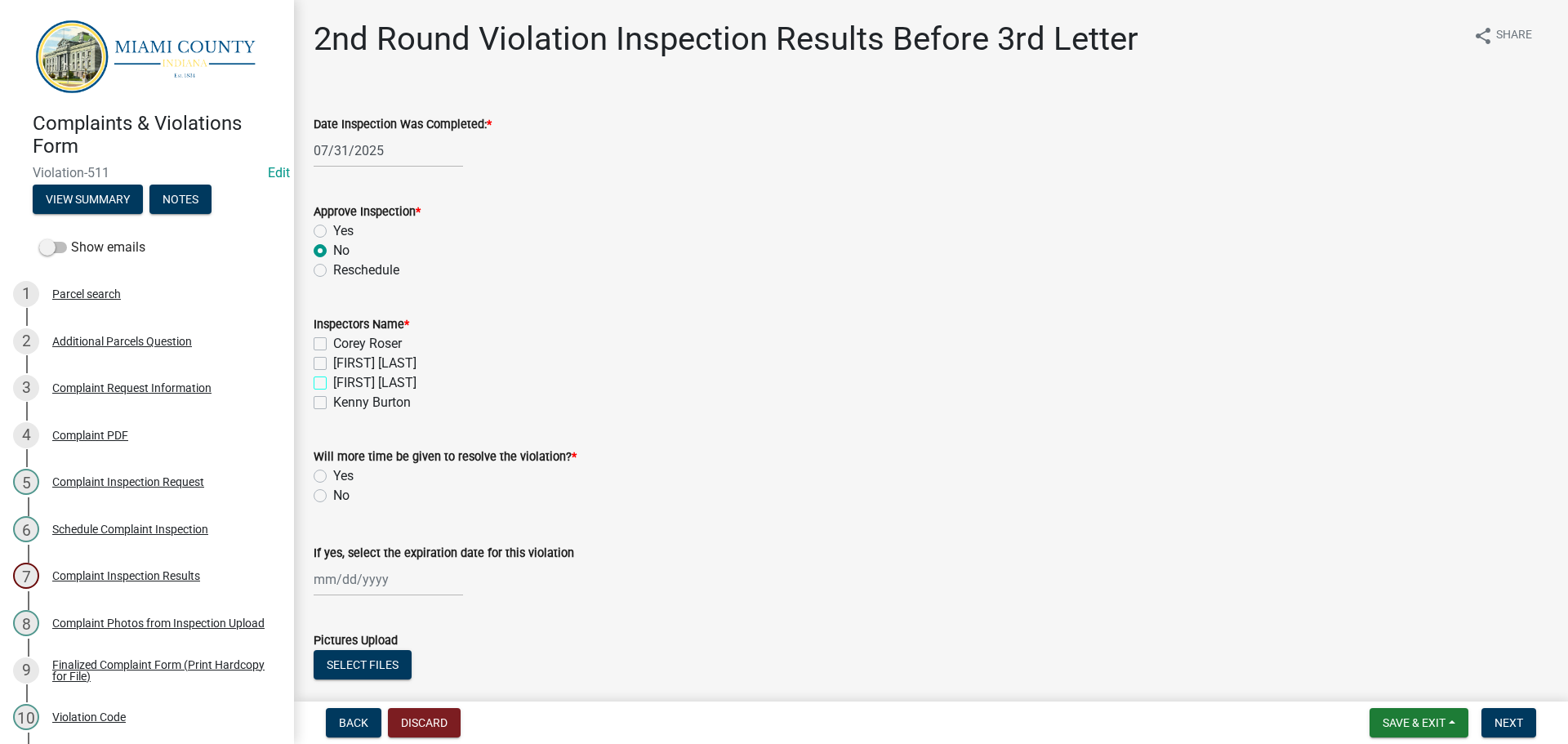 click on "[FIRST] [LAST]" at bounding box center (338, 378) 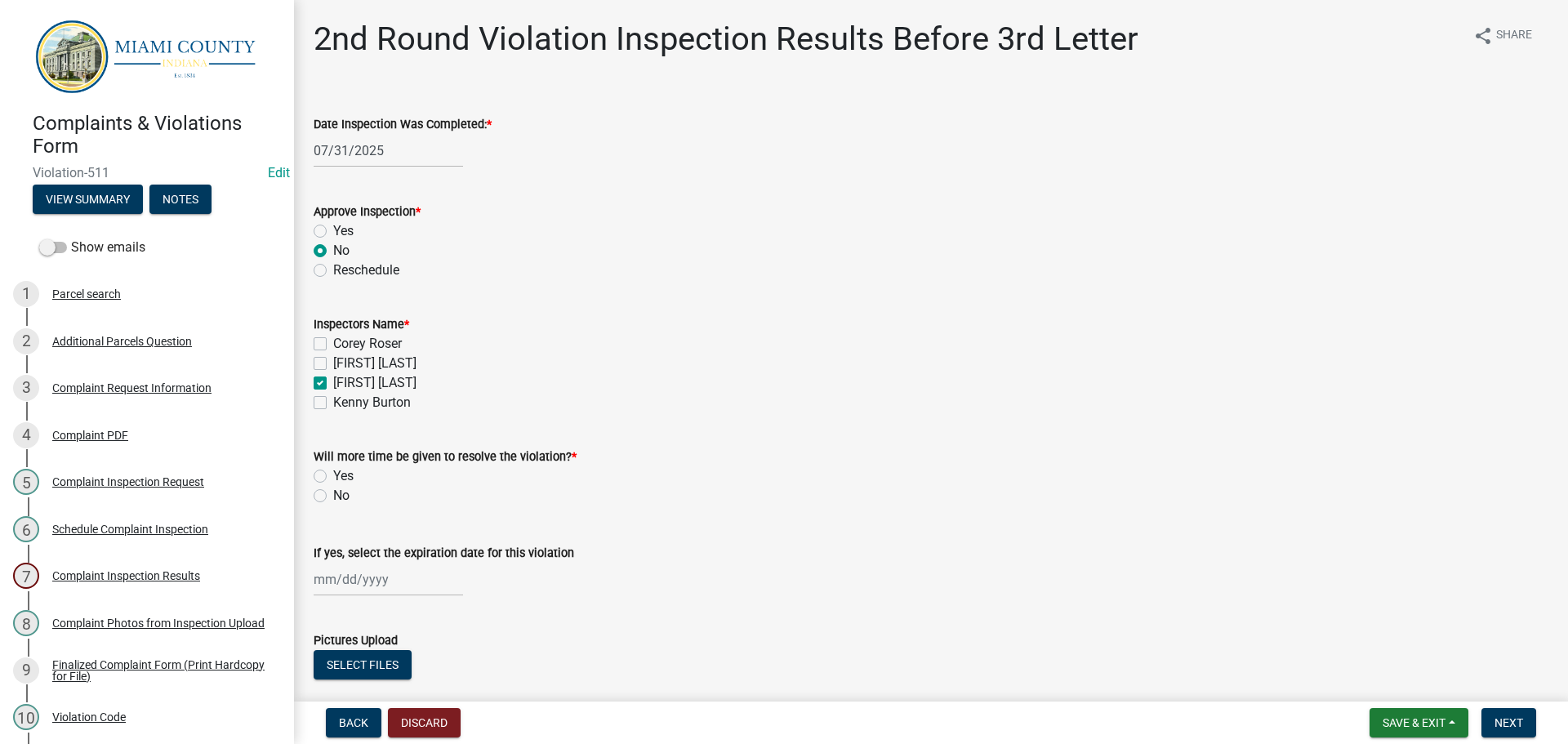 checkbox on "false" 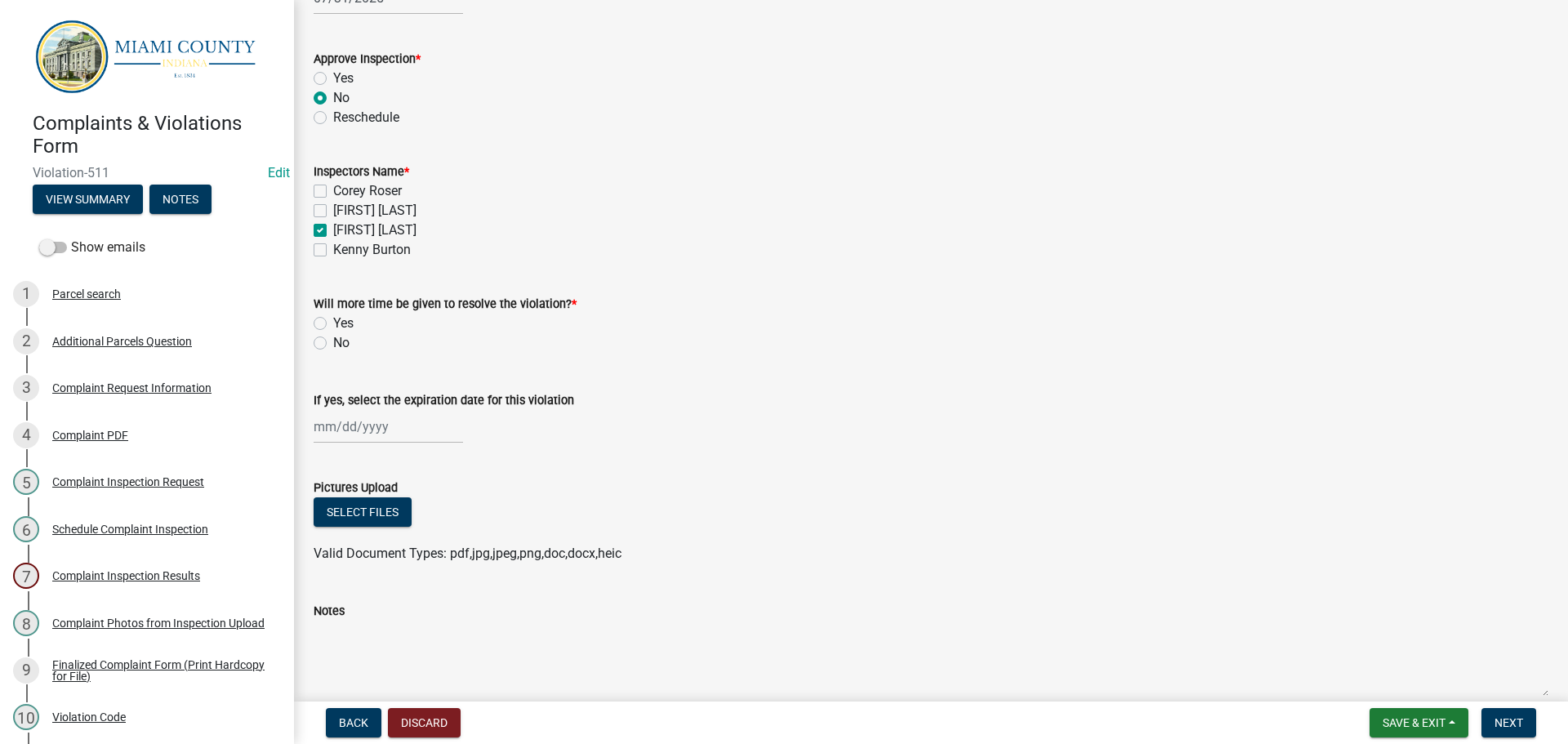 scroll, scrollTop: 163, scrollLeft: 0, axis: vertical 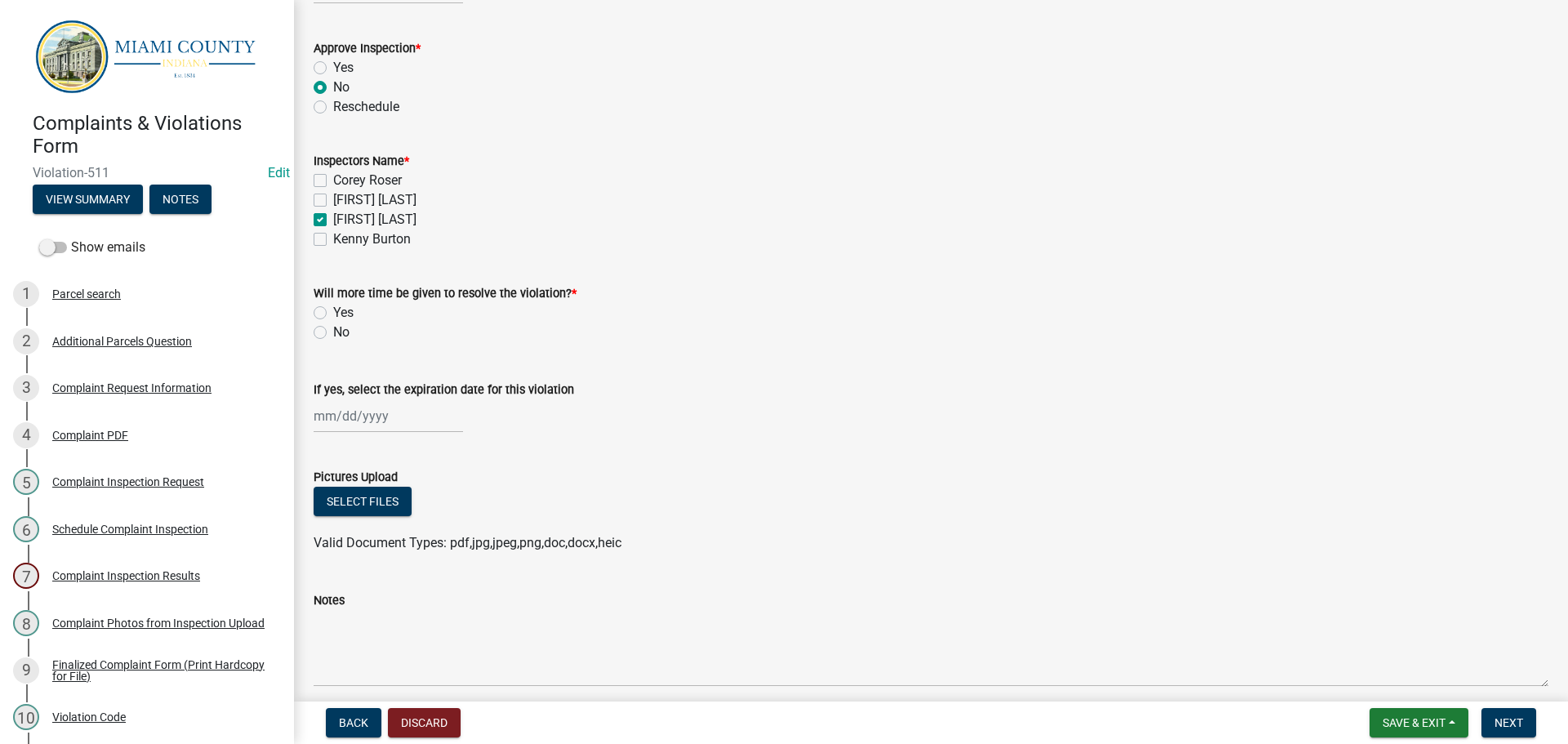 click on "No" 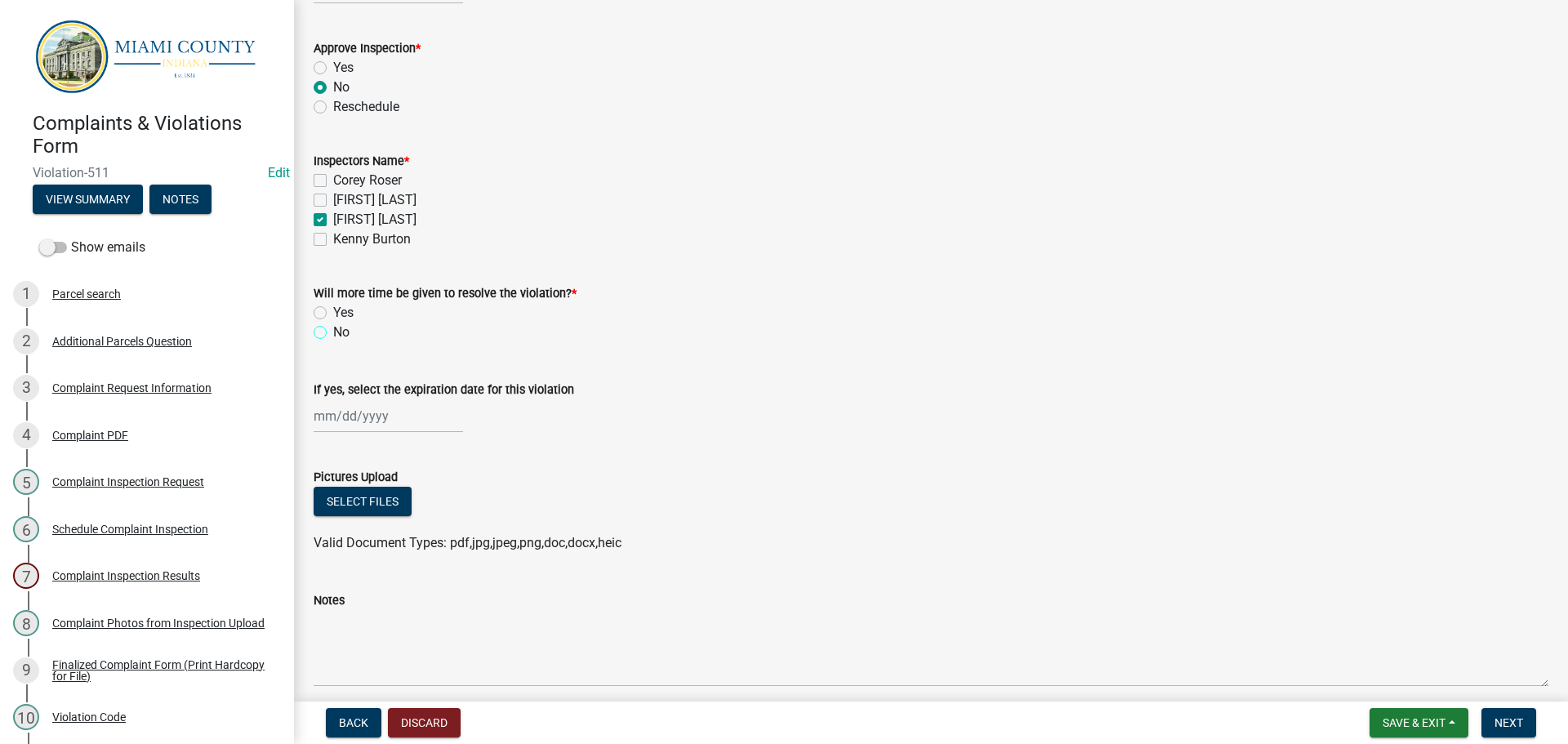 click on "No" at bounding box center [338, 327] 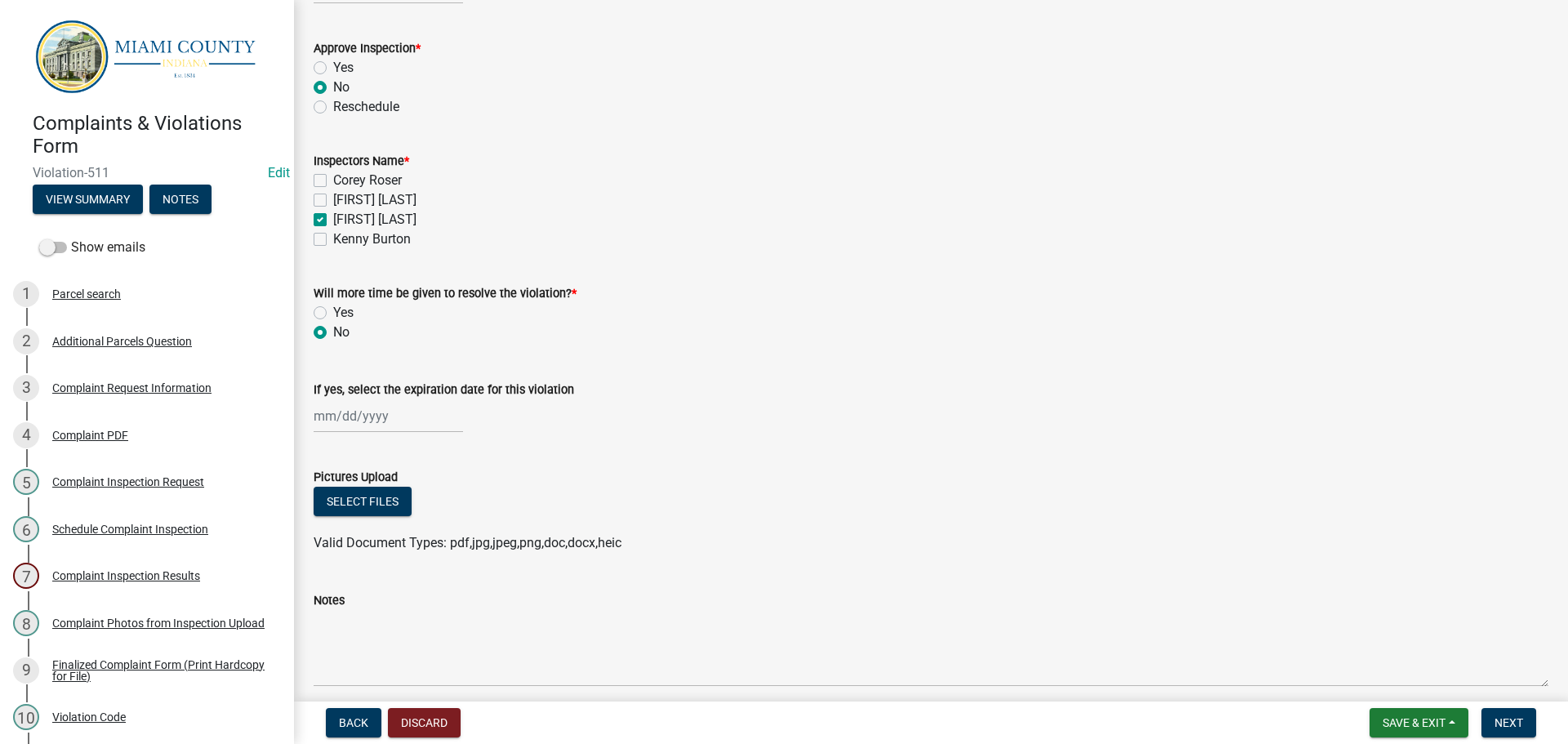 radio on "true" 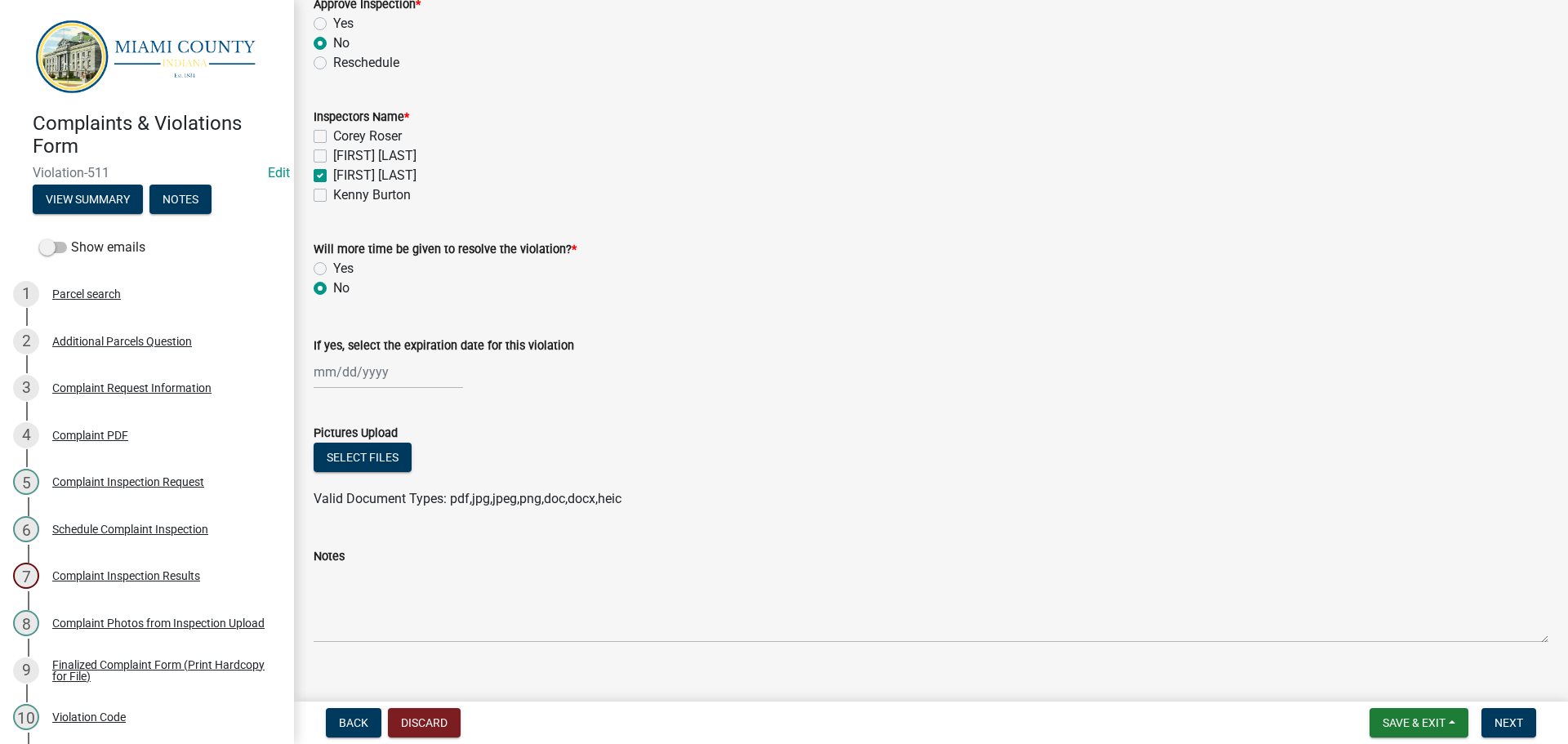 scroll, scrollTop: 232, scrollLeft: 0, axis: vertical 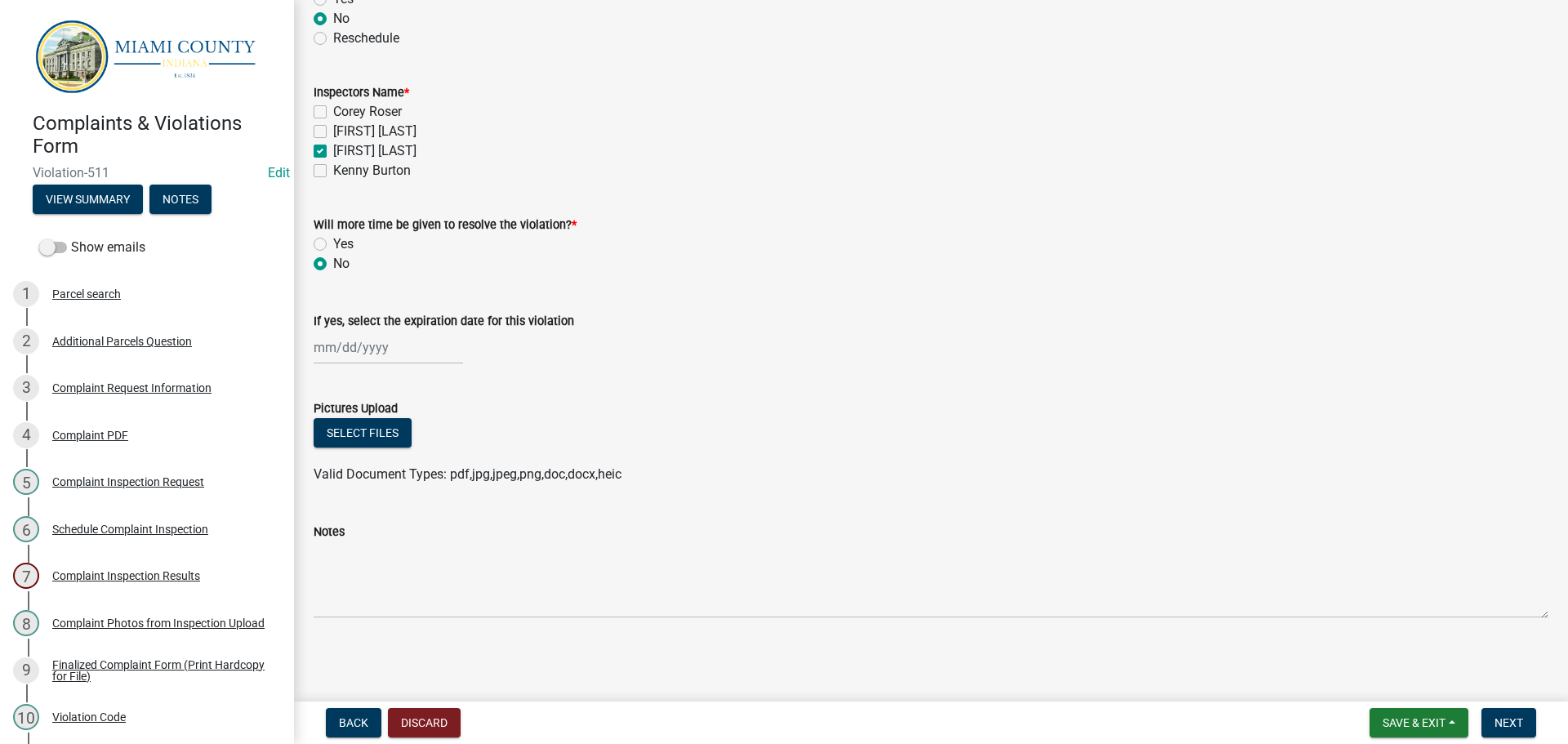 click on "Save & Exit  Save  Save & Exit   Next" at bounding box center [1453, 723] 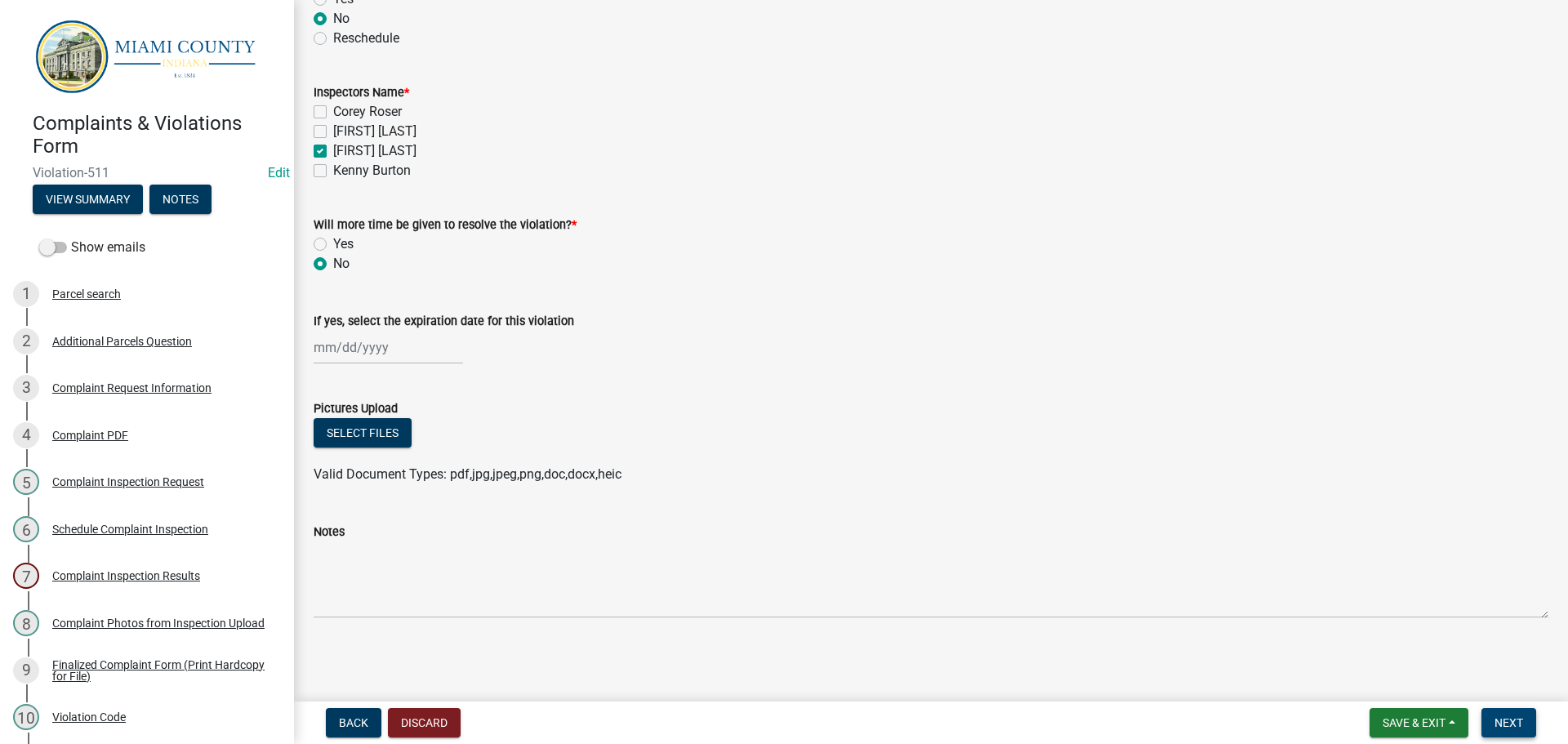 click on "Next" at bounding box center [1508, 723] 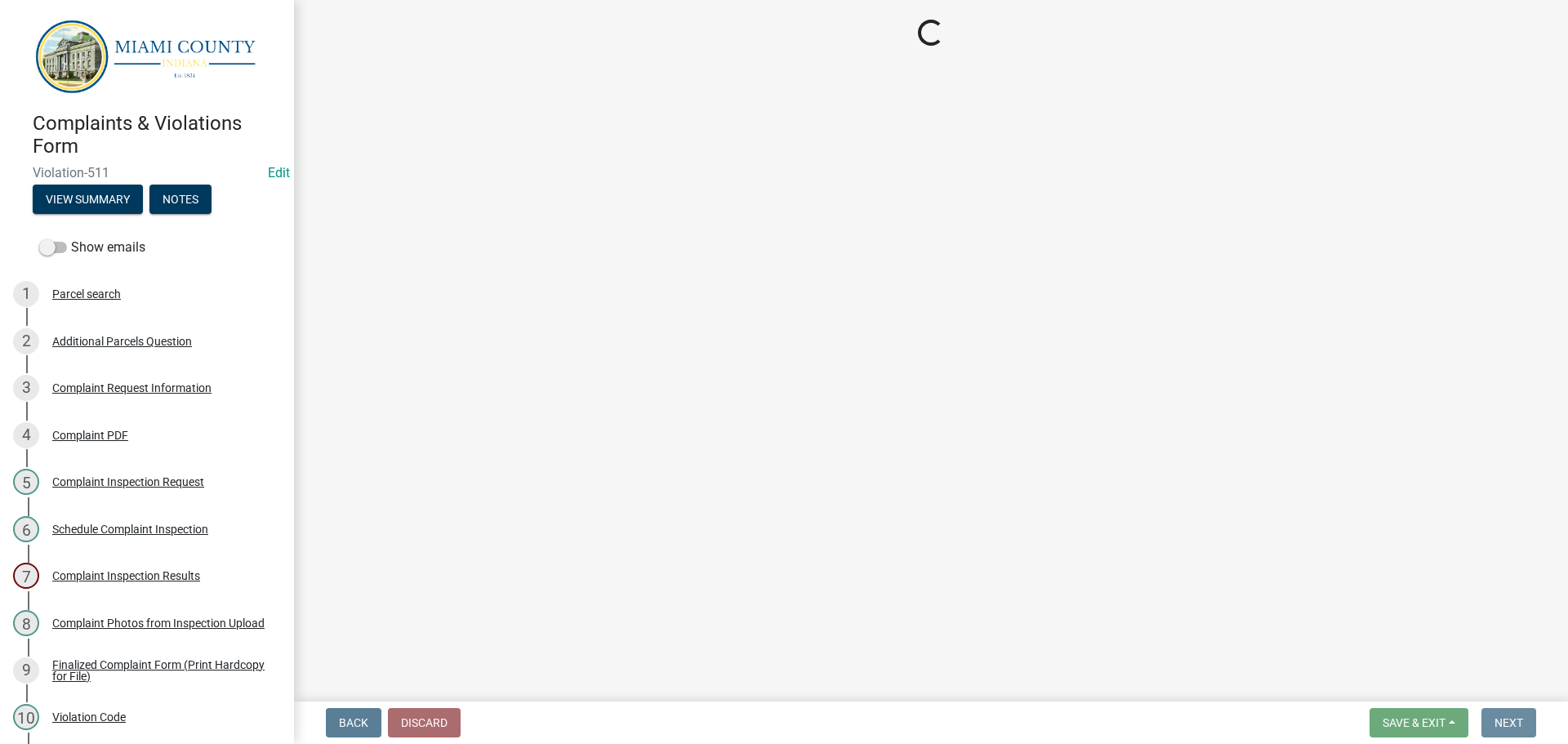 scroll, scrollTop: 0, scrollLeft: 0, axis: both 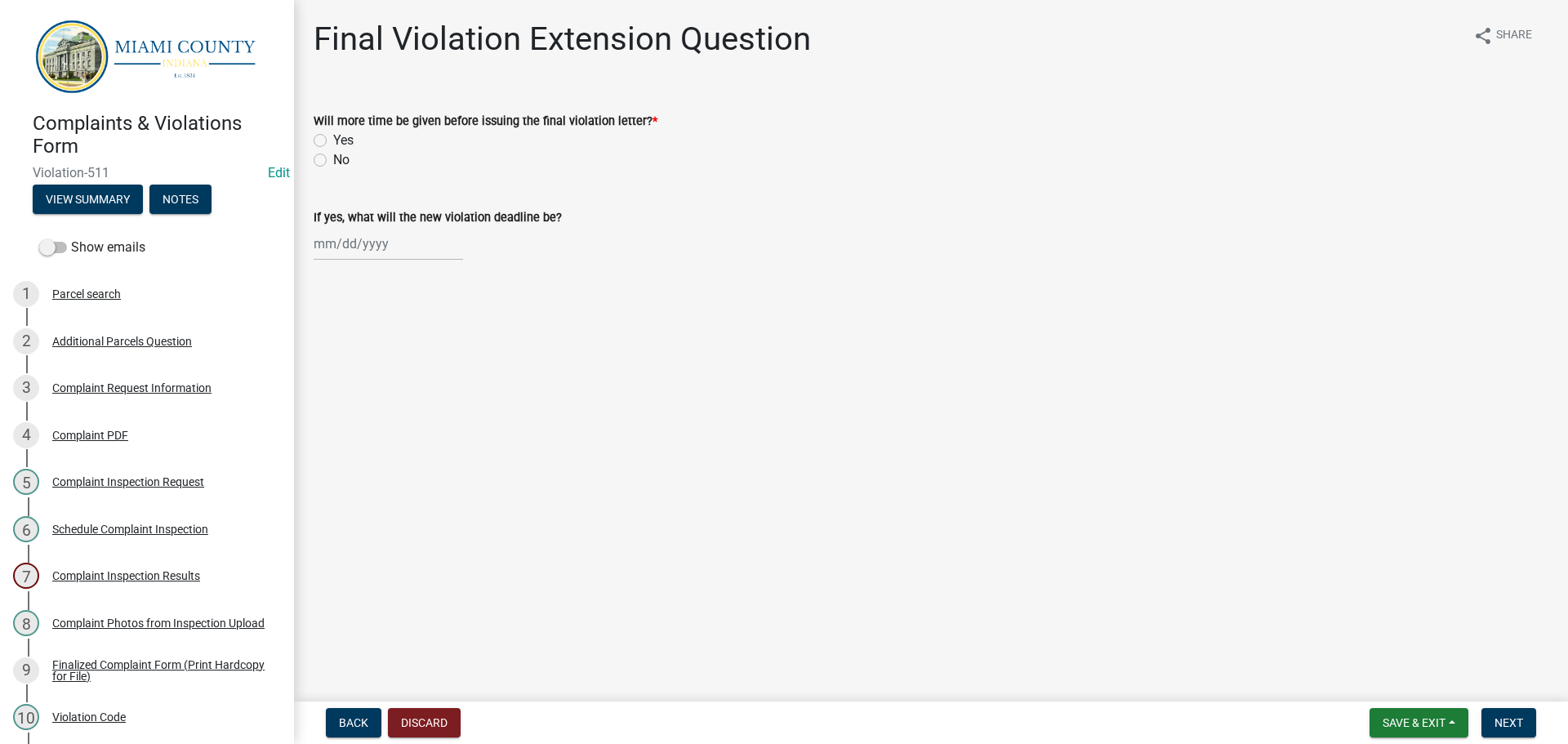 click on "No" 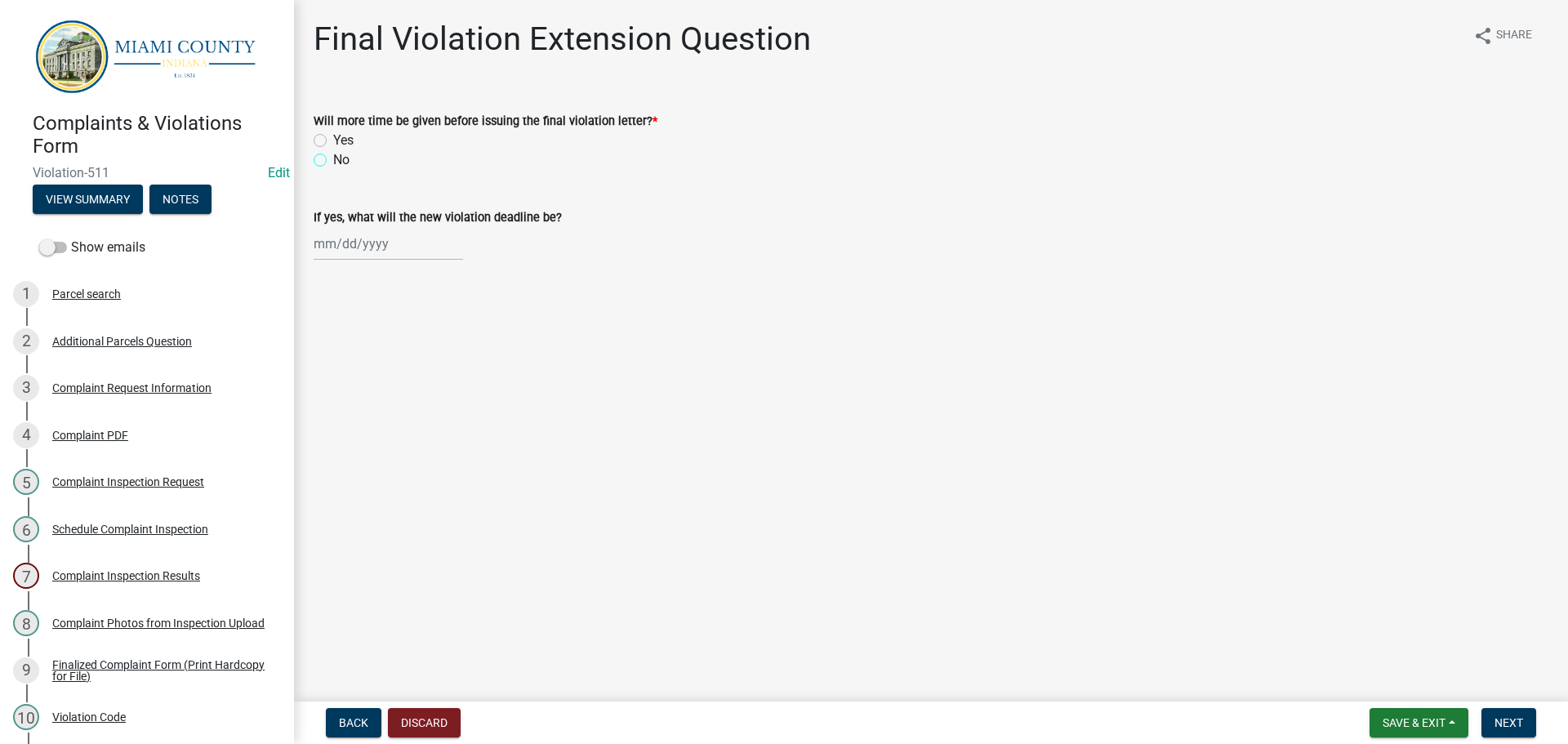 click on "No" at bounding box center [338, 155] 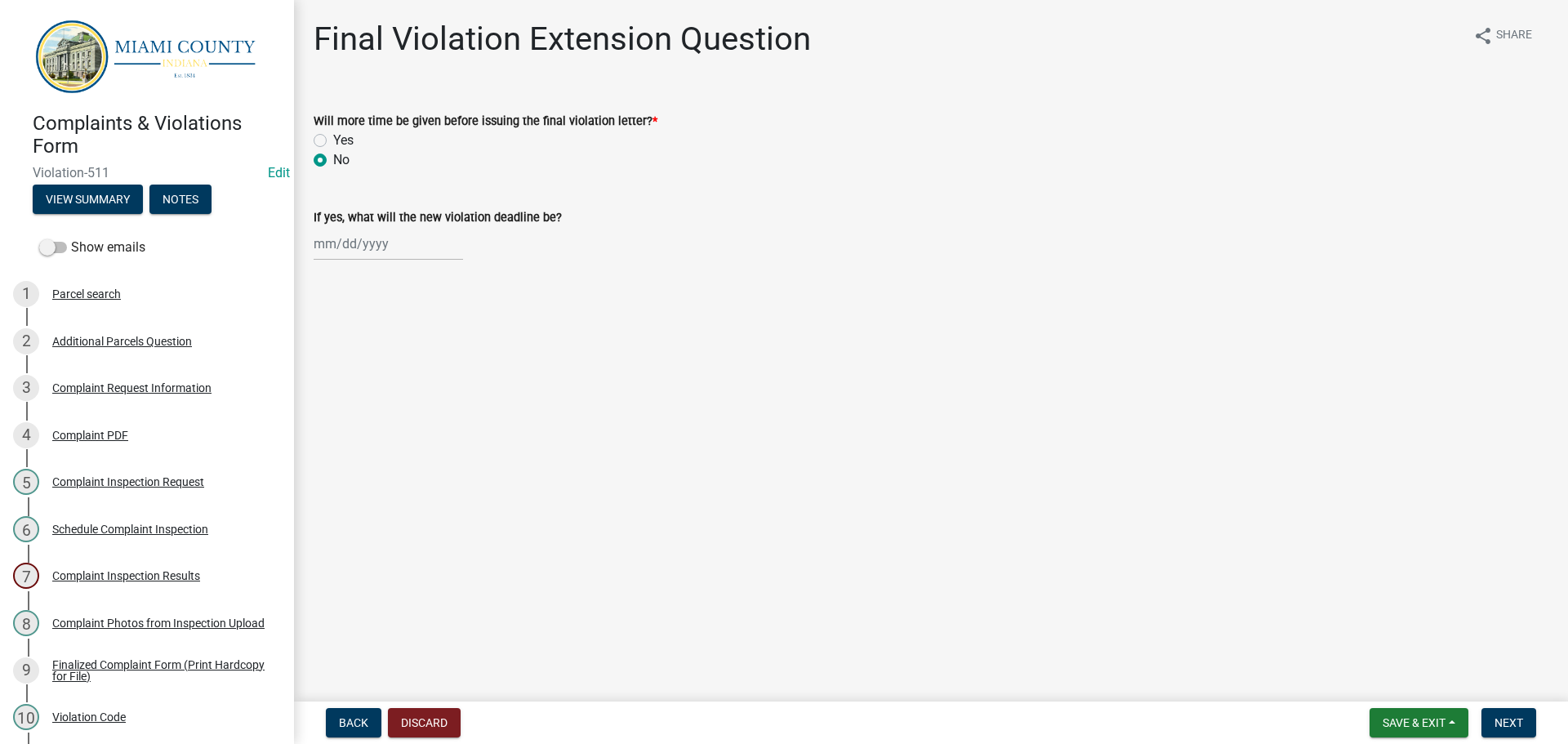 radio on "true" 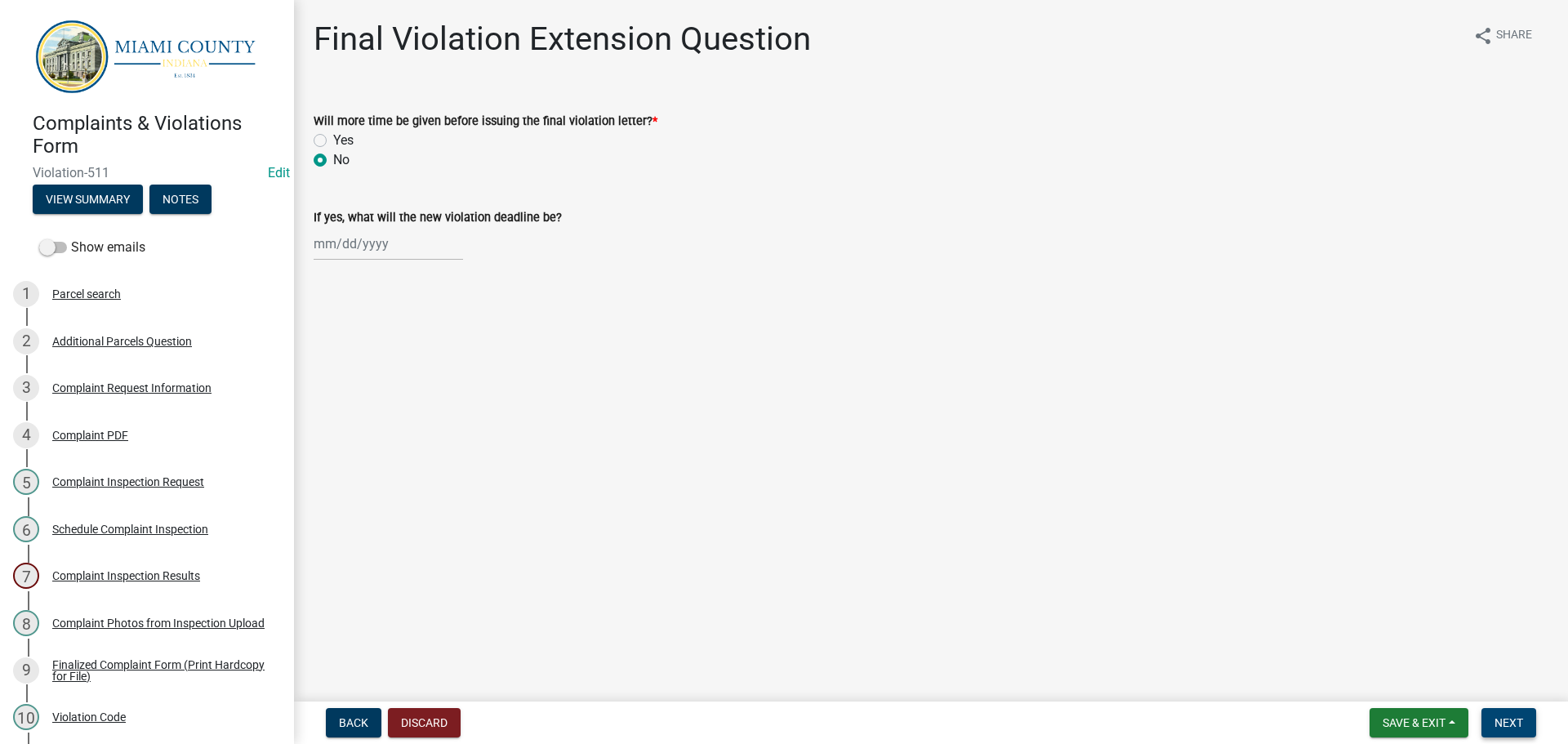 click on "Next" at bounding box center [1508, 723] 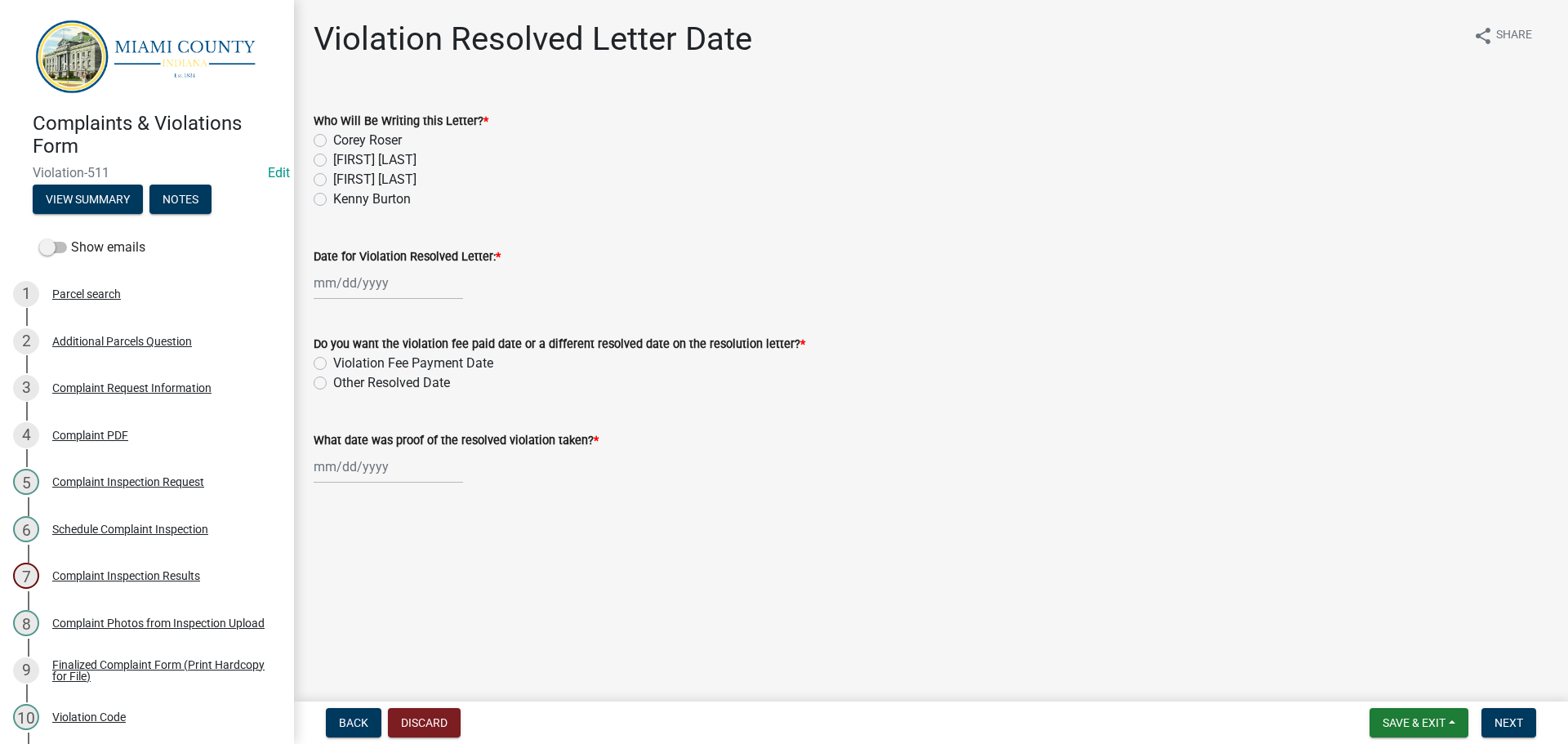 click on "[FIRST] [LAST]" 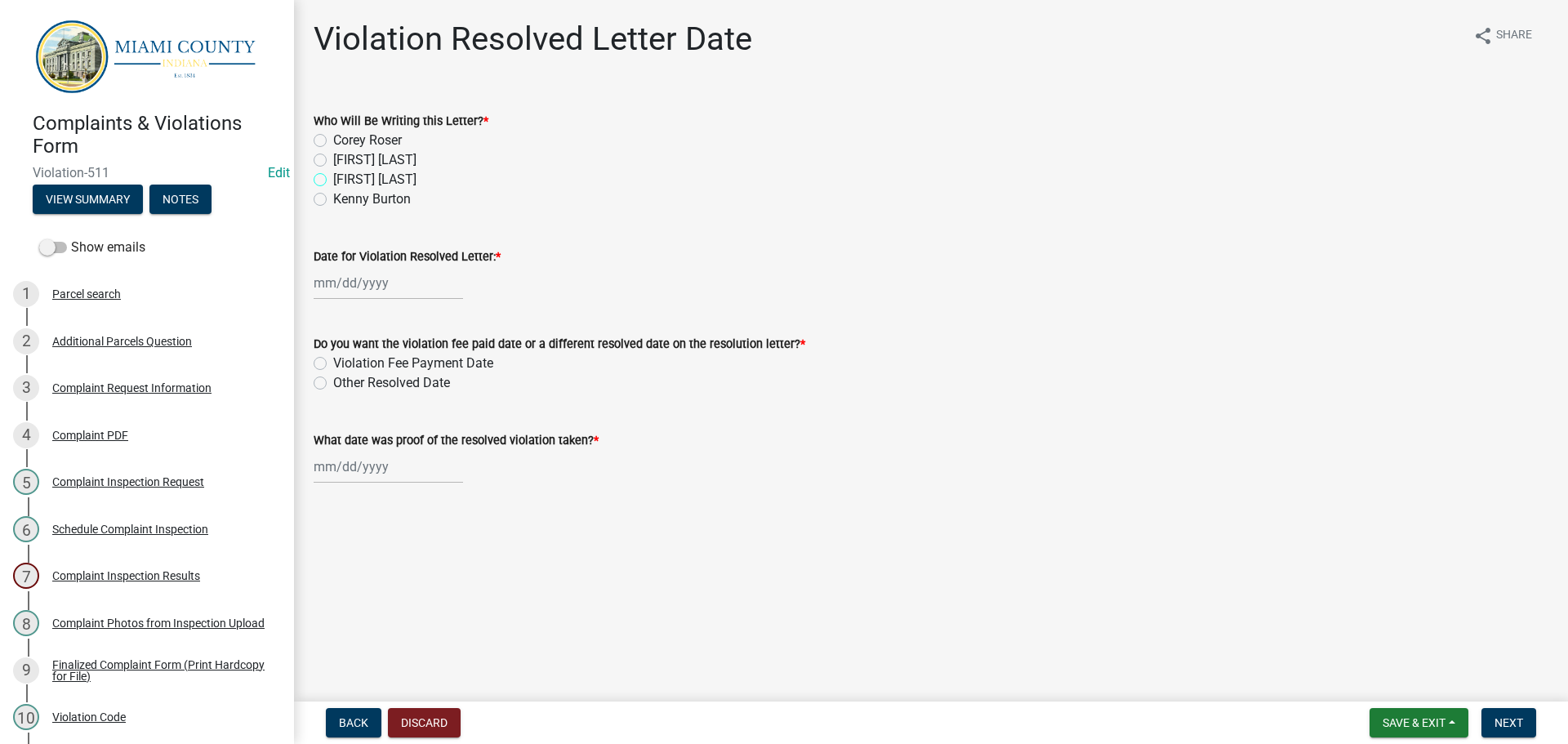 click on "[FIRST] [LAST]" at bounding box center (338, 175) 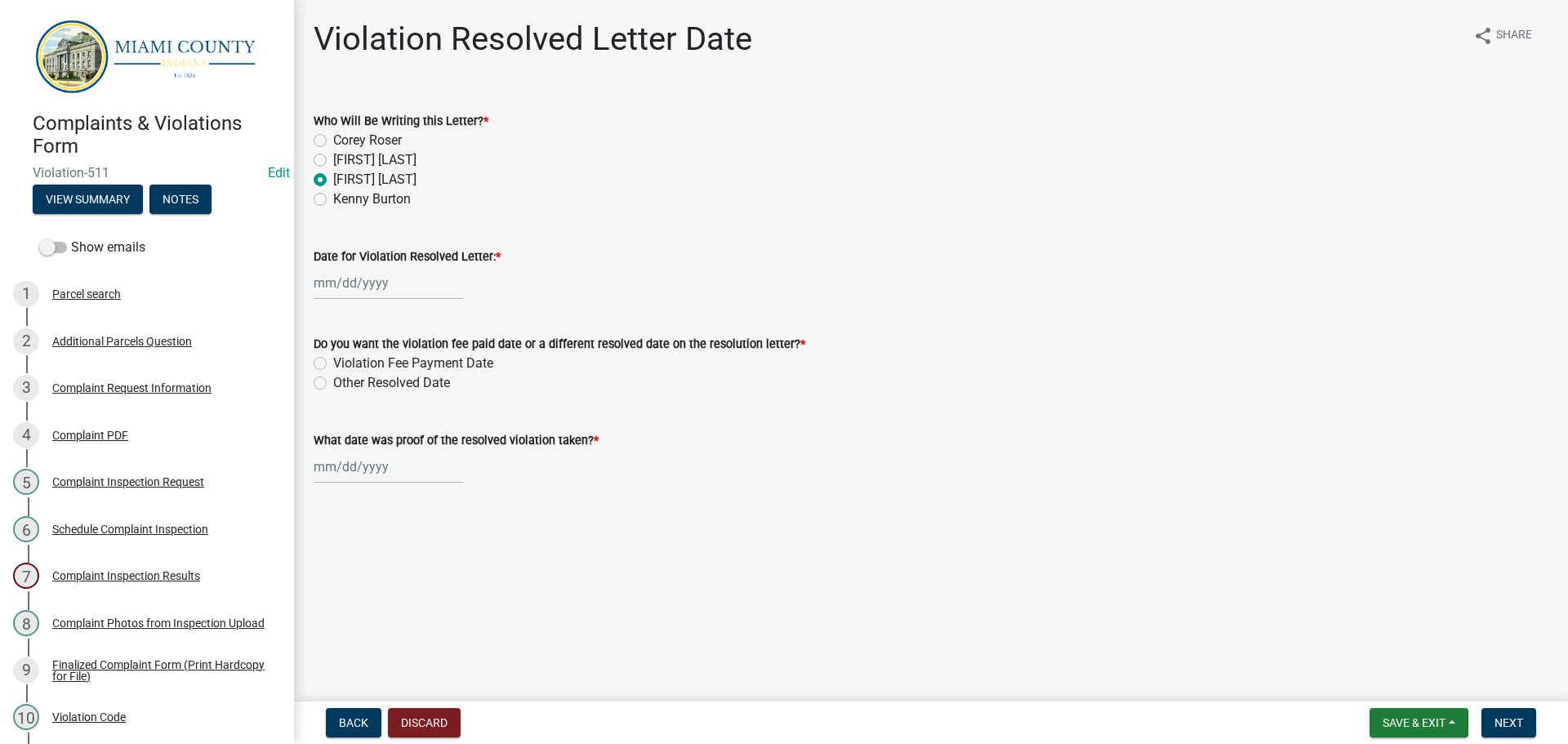 radio on "true" 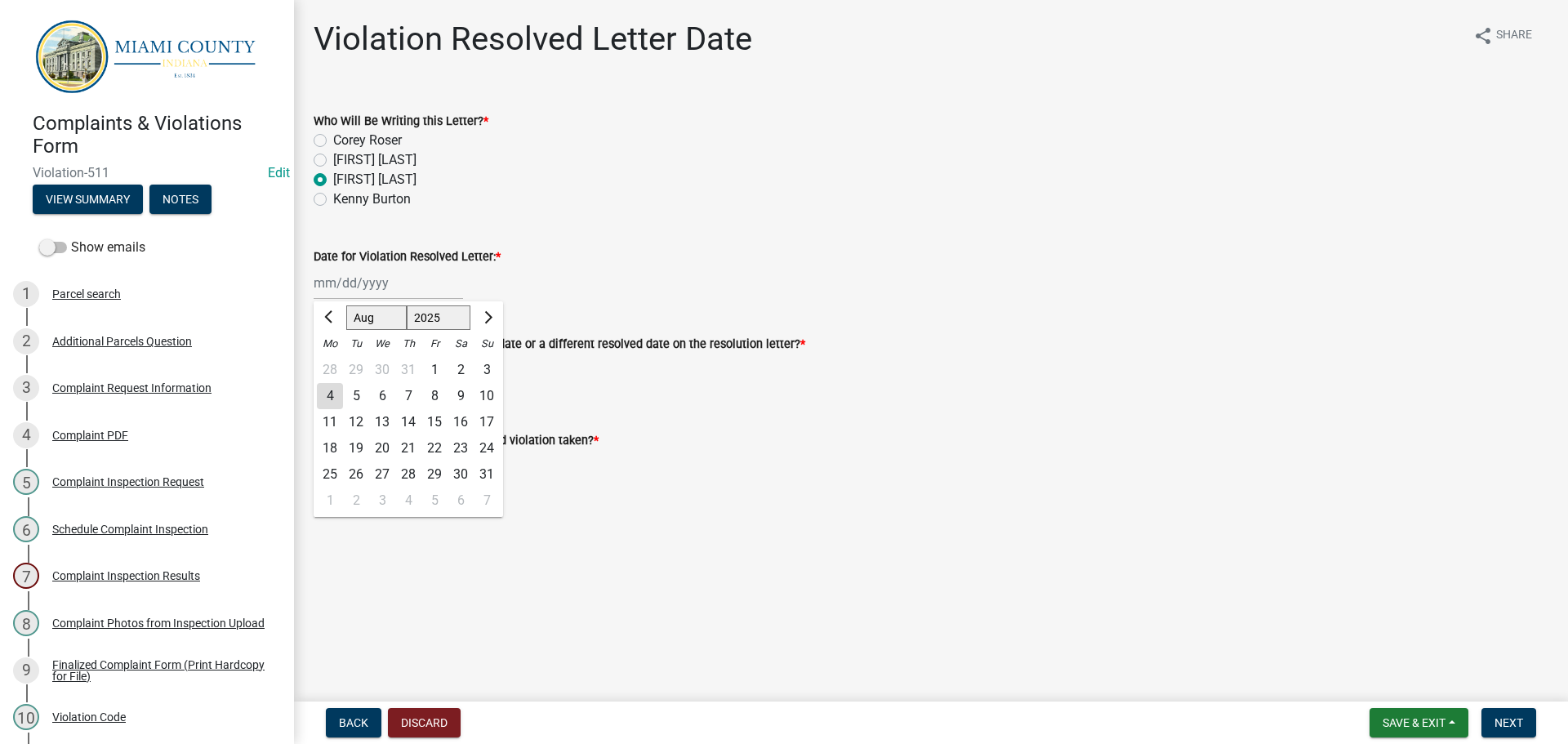 click on "4" 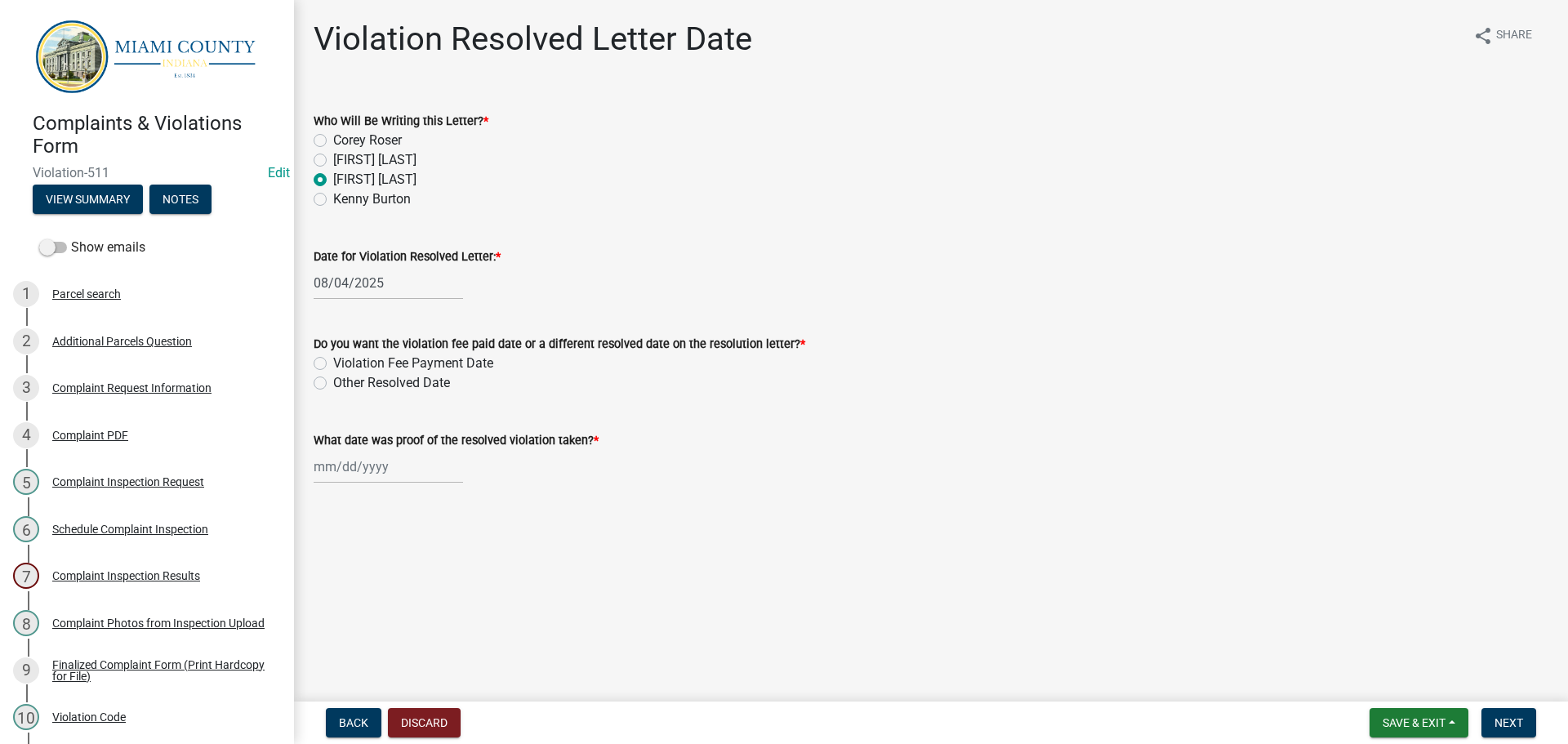 click on "Other Resolved Date" 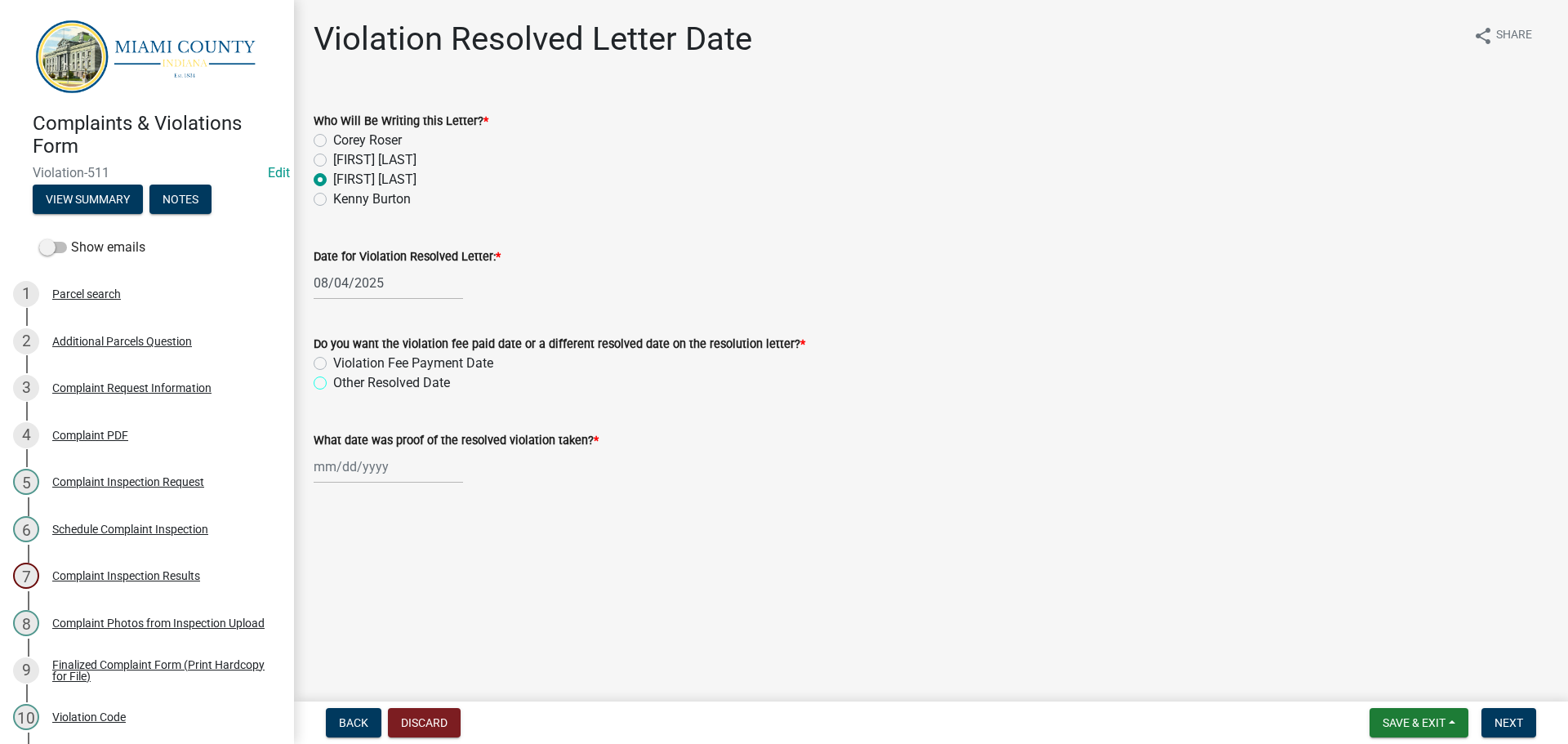 click on "Other Resolved Date" at bounding box center [338, 378] 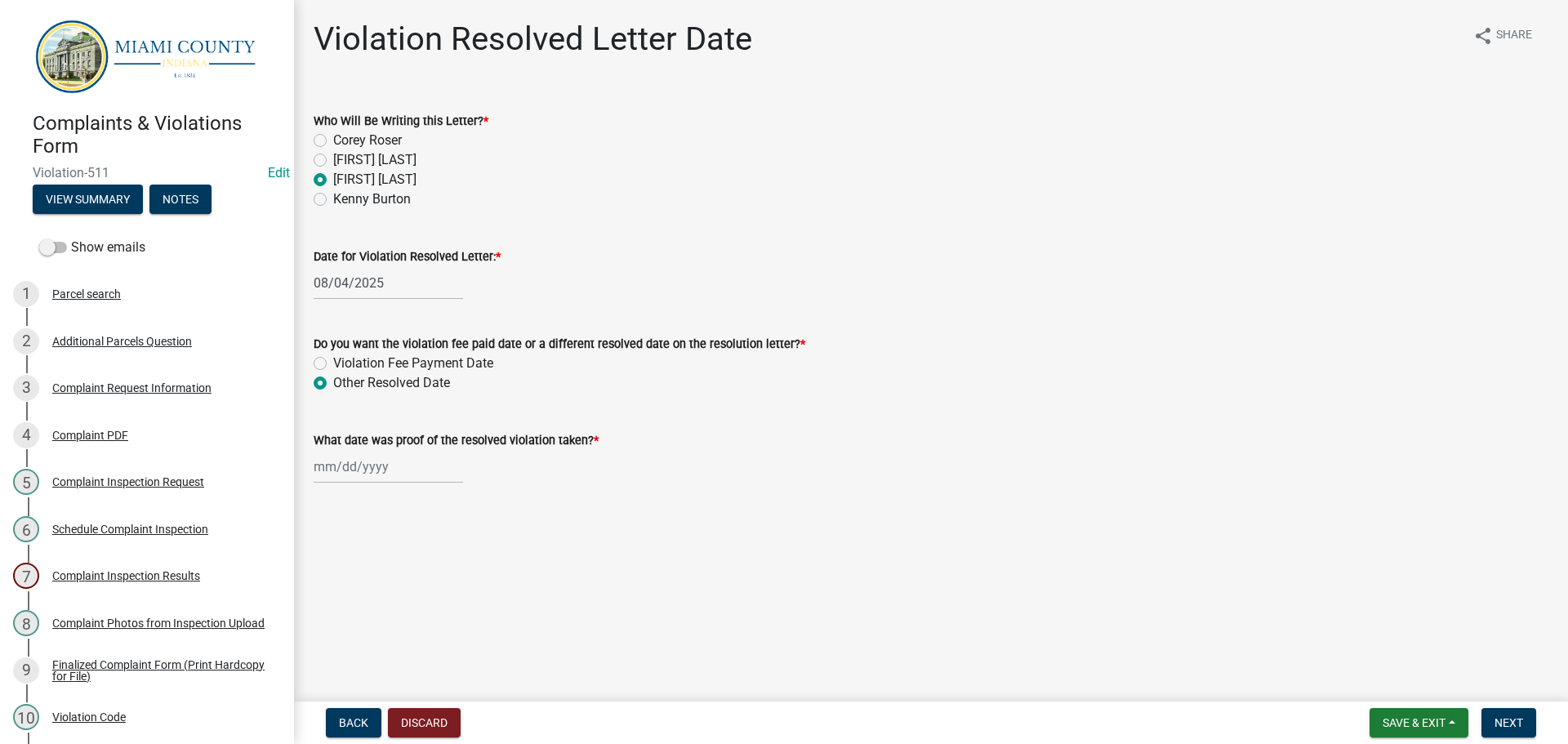 radio on "true" 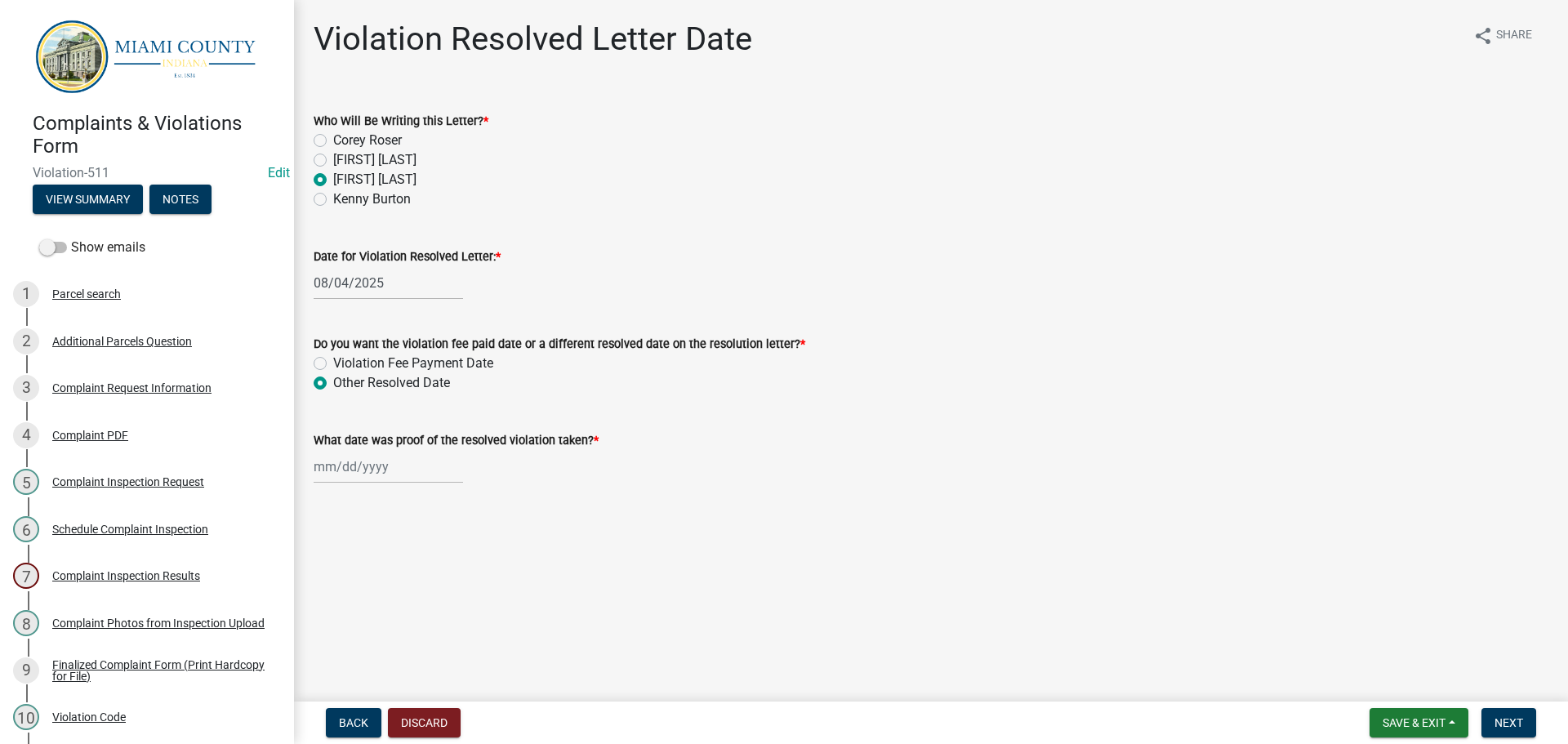 click 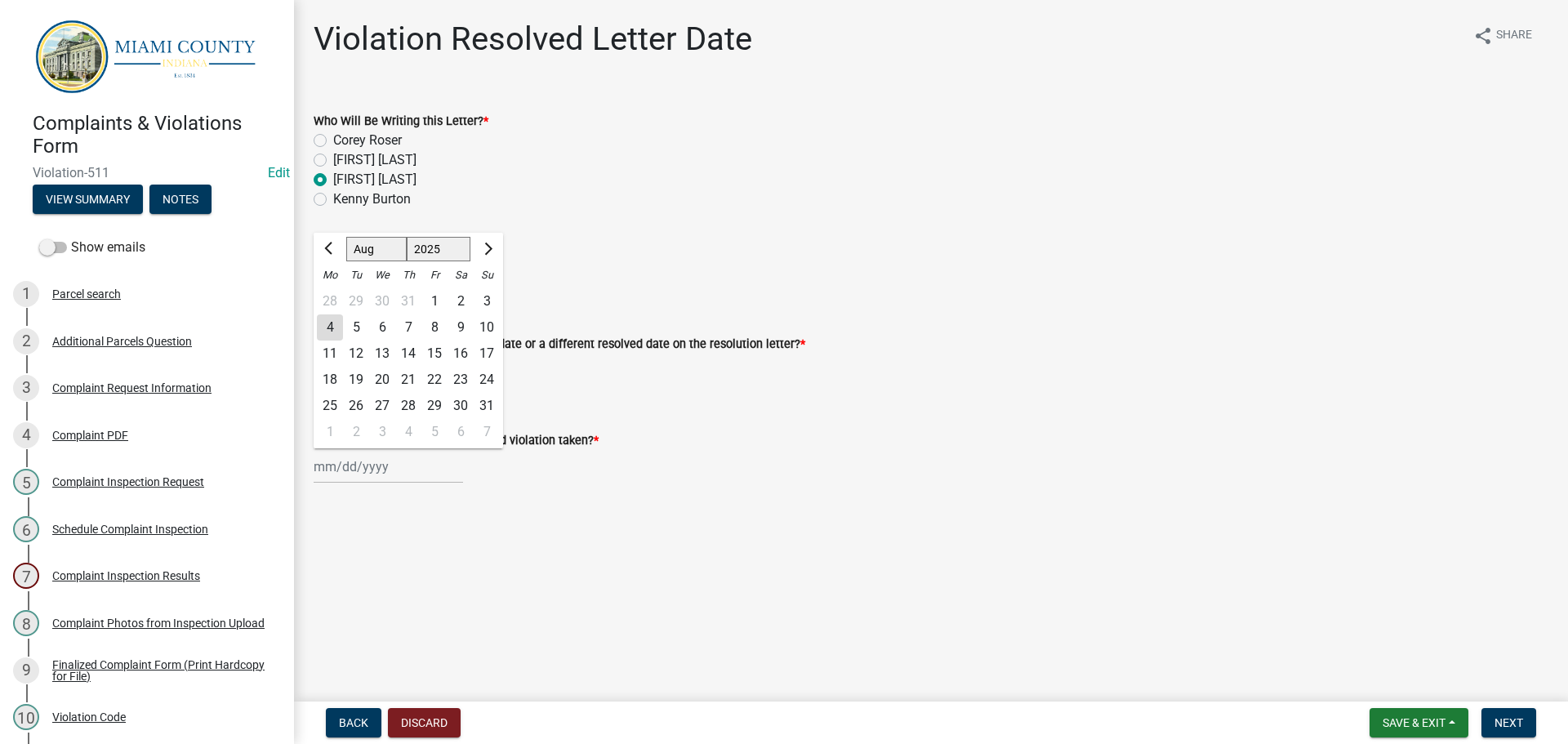click on "31" 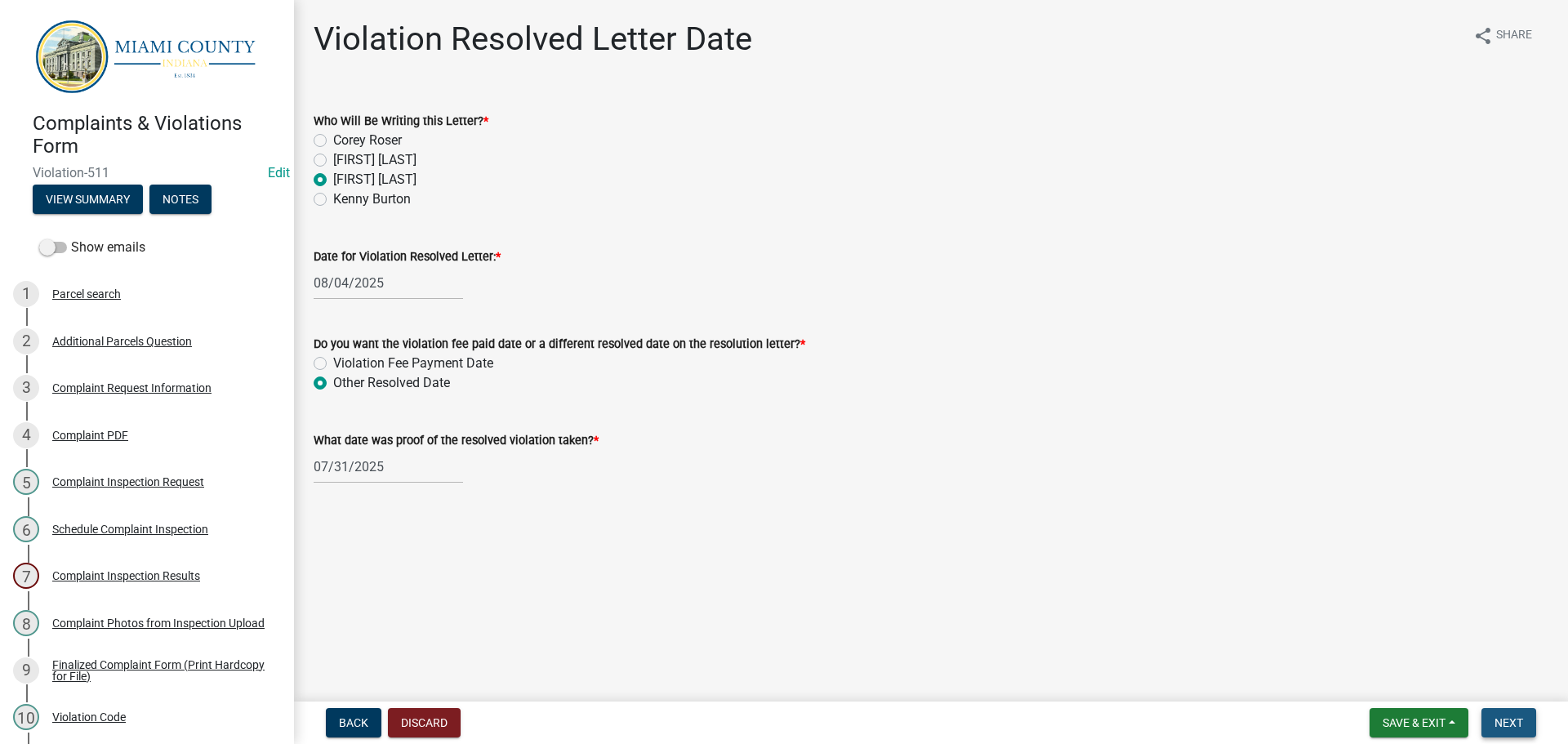 click on "Next" at bounding box center [1508, 723] 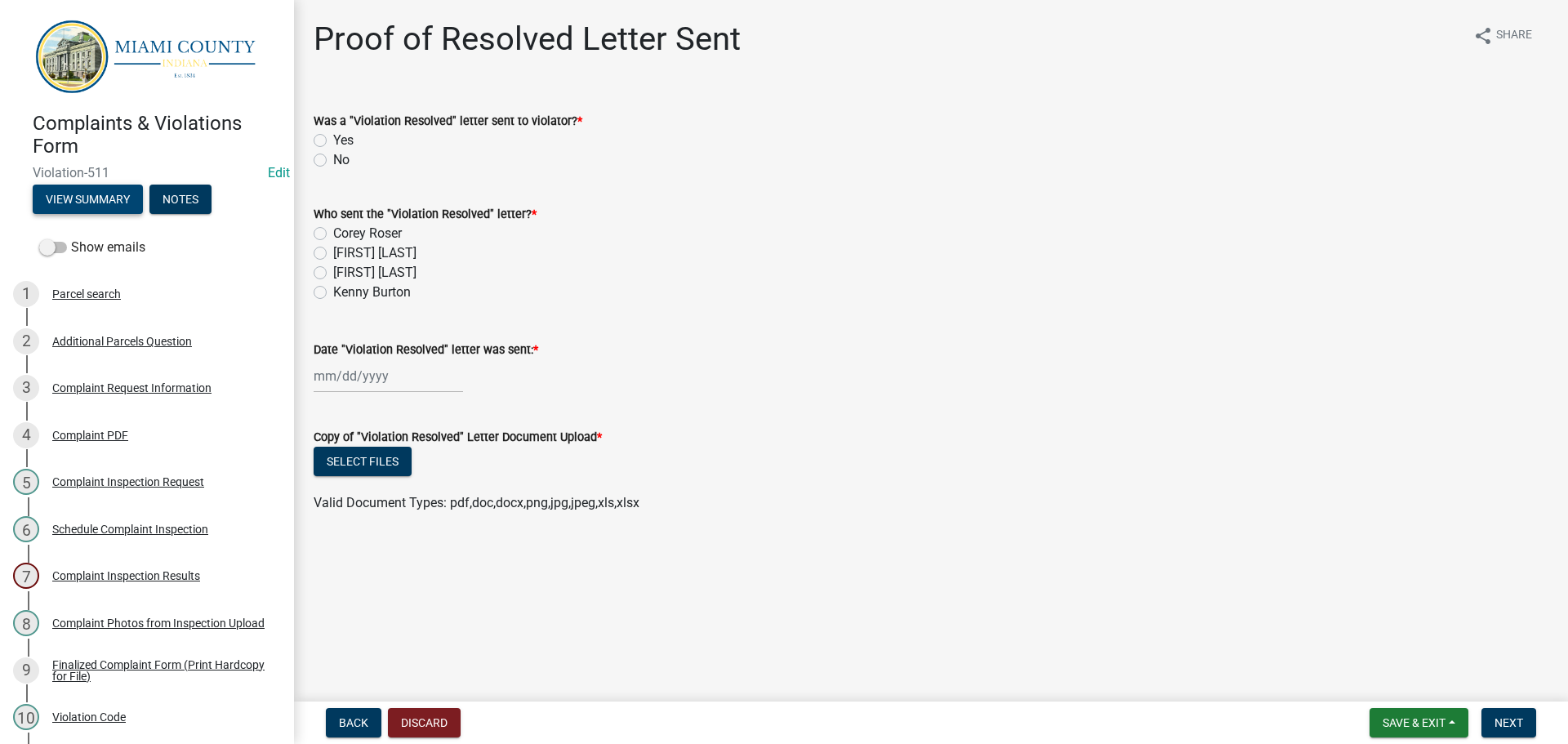 click on "View Summary" at bounding box center [87, 199] 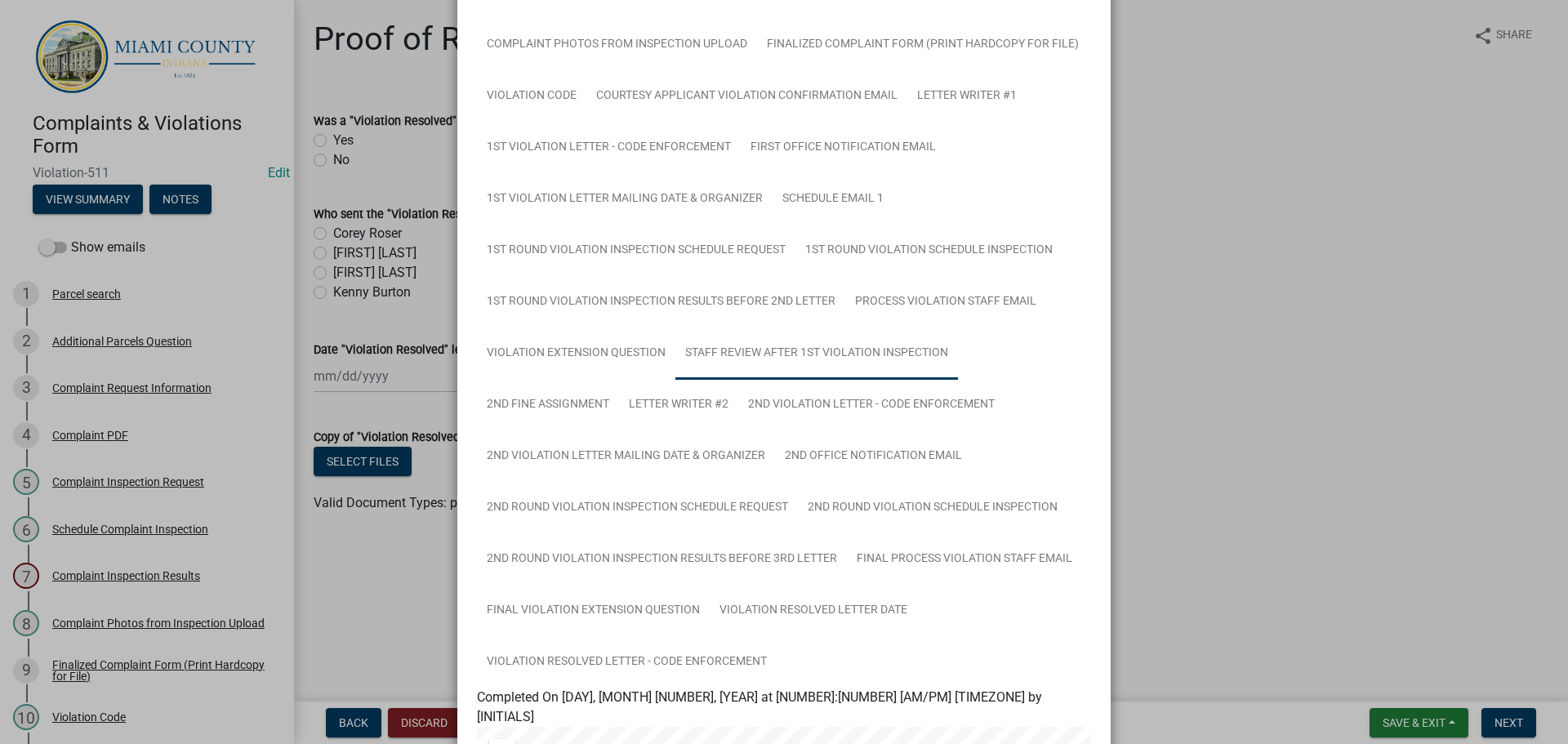 scroll, scrollTop: 327, scrollLeft: 0, axis: vertical 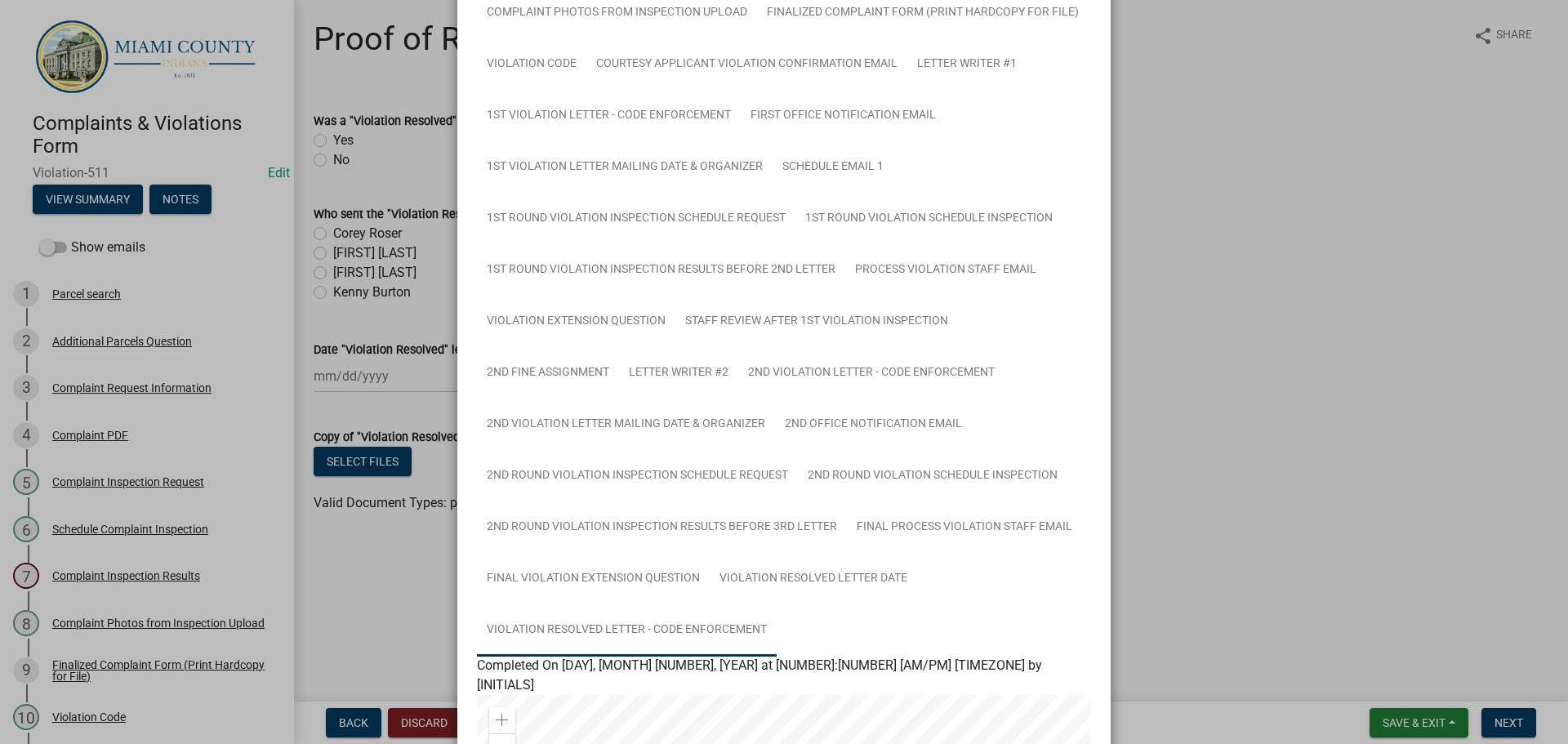 click on "Violation Resolved Letter - Code Enforcement" at bounding box center (626, 630) 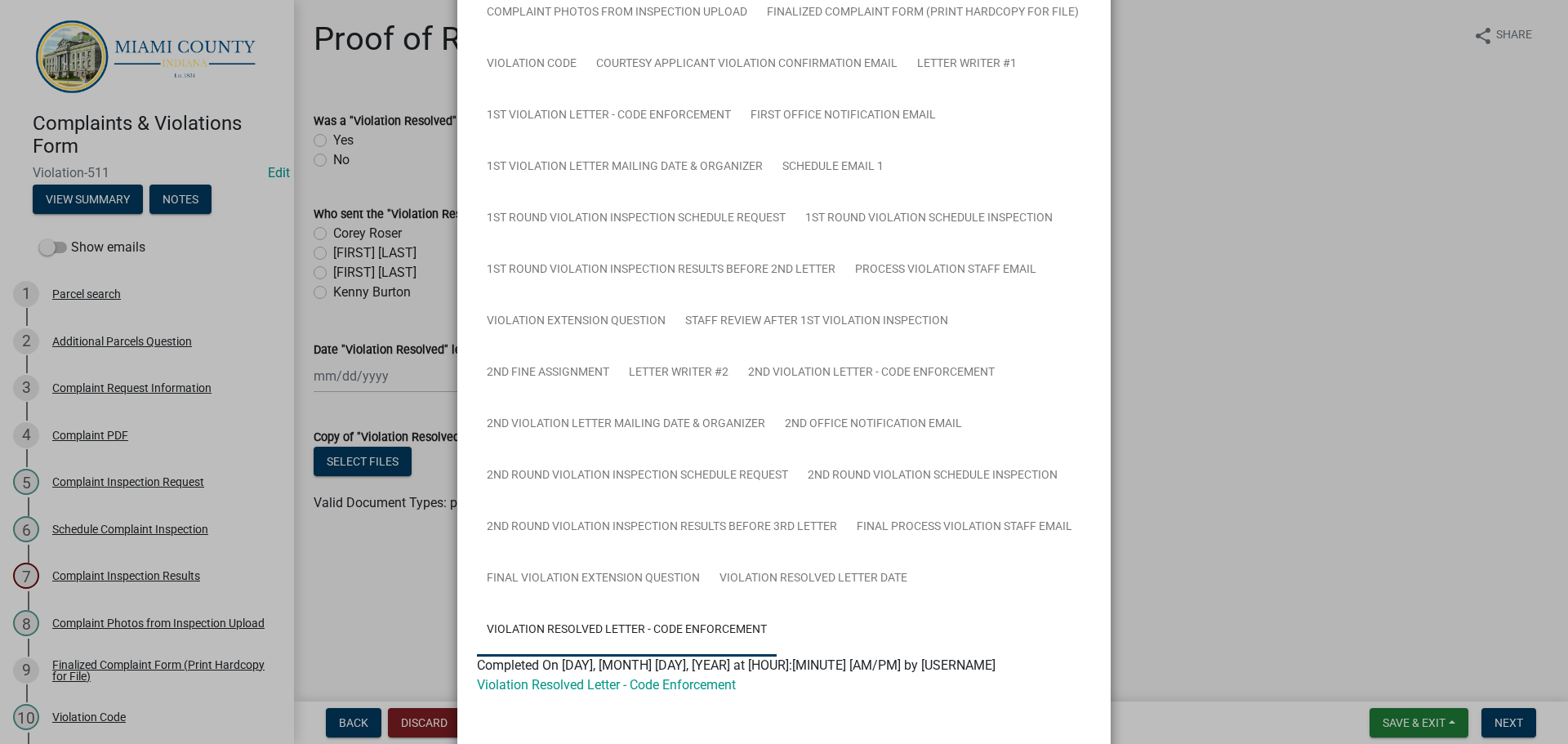 click on "Violation Resolved Letter - Code Enforcement" 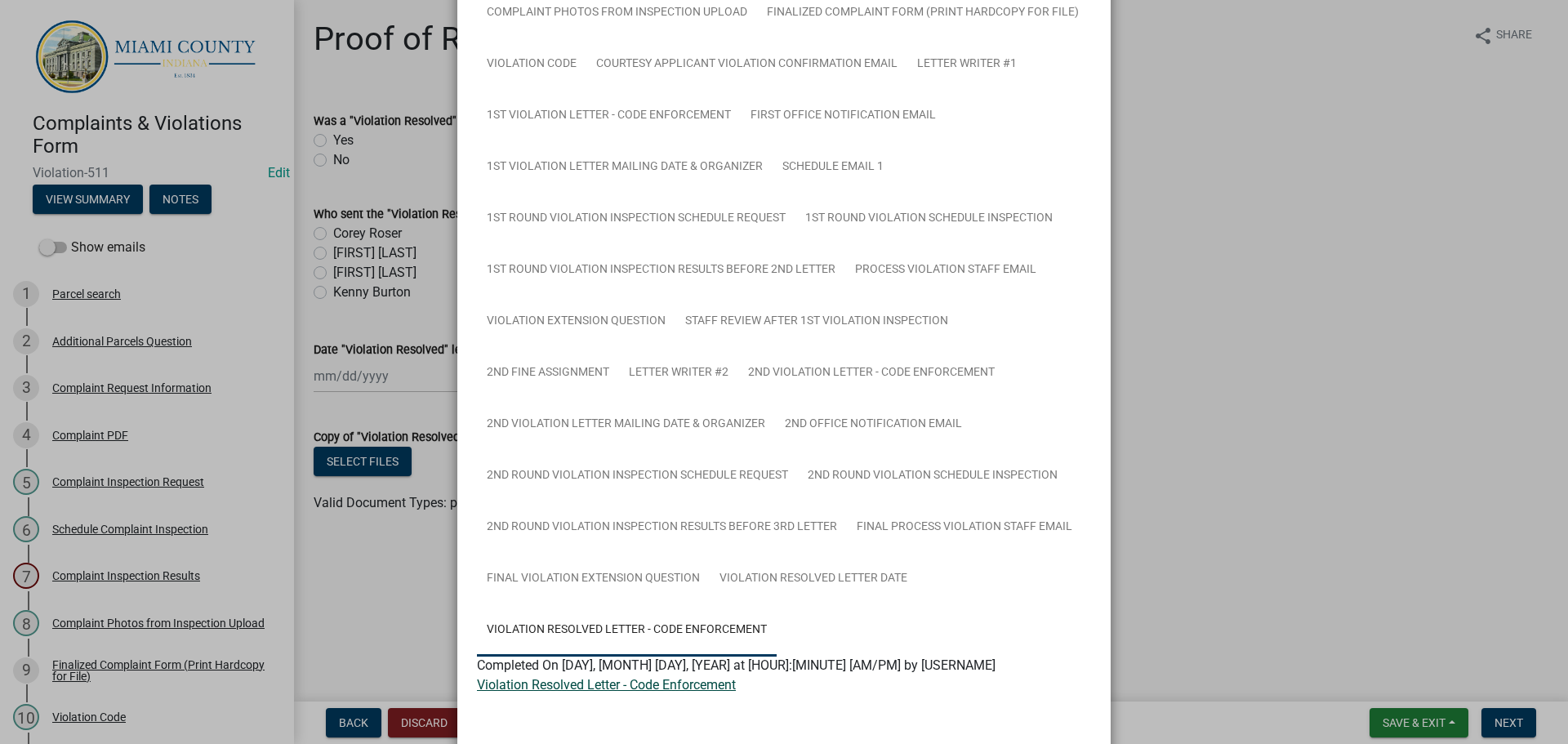 click on "Violation Resolved Letter - Code Enforcement" 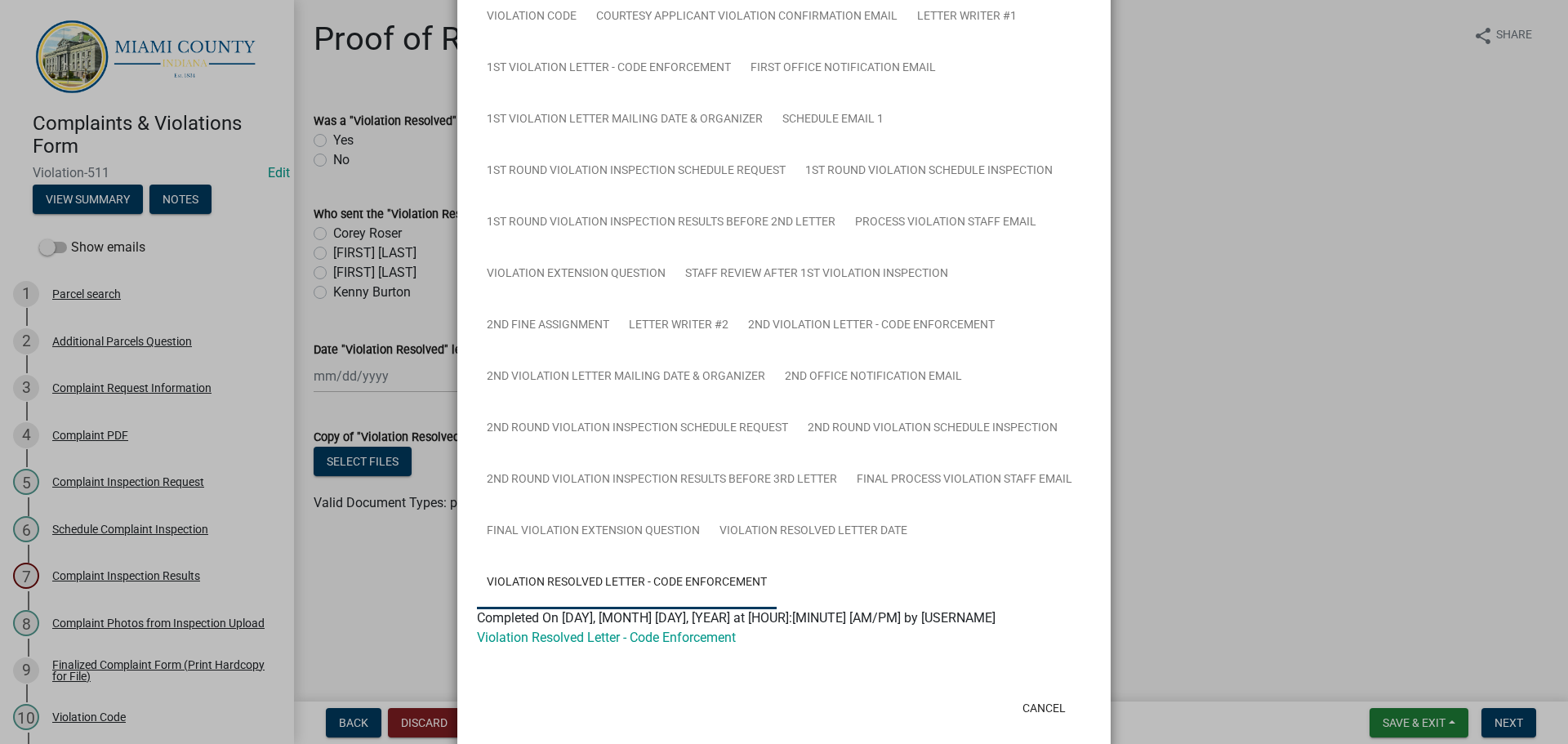 scroll, scrollTop: 400, scrollLeft: 0, axis: vertical 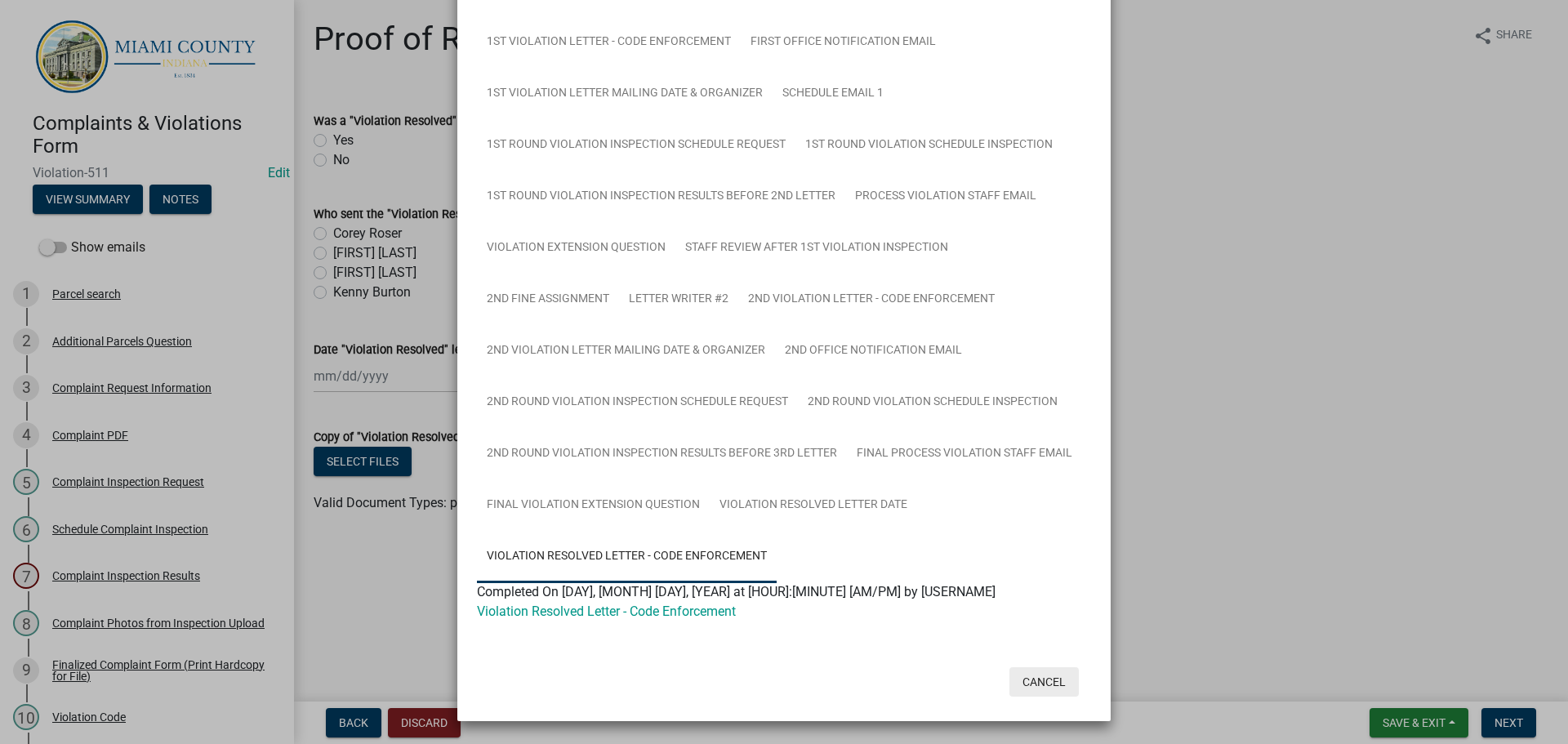click on "Cancel" 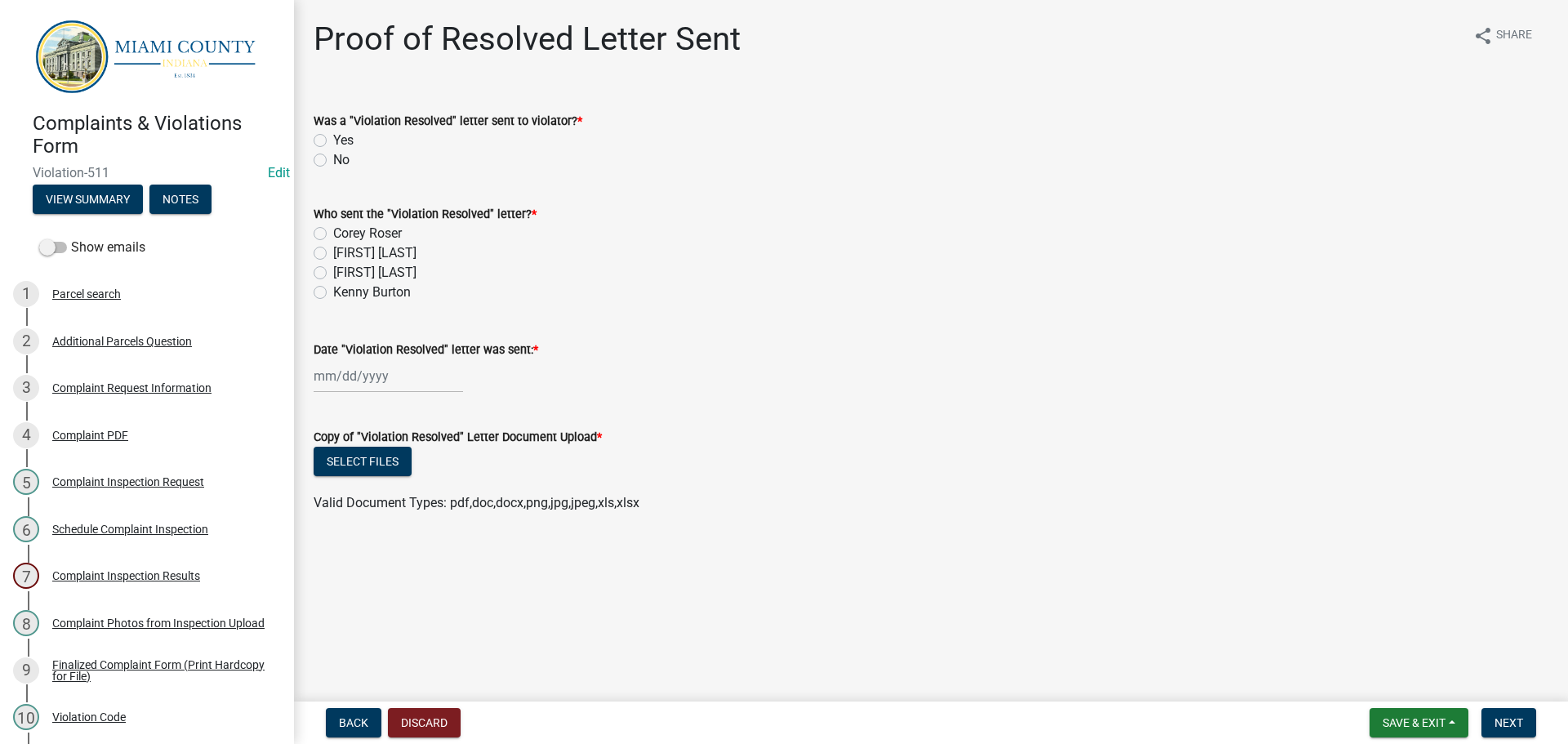 drag, startPoint x: 314, startPoint y: 134, endPoint x: 319, endPoint y: 141, distance: 8.602325 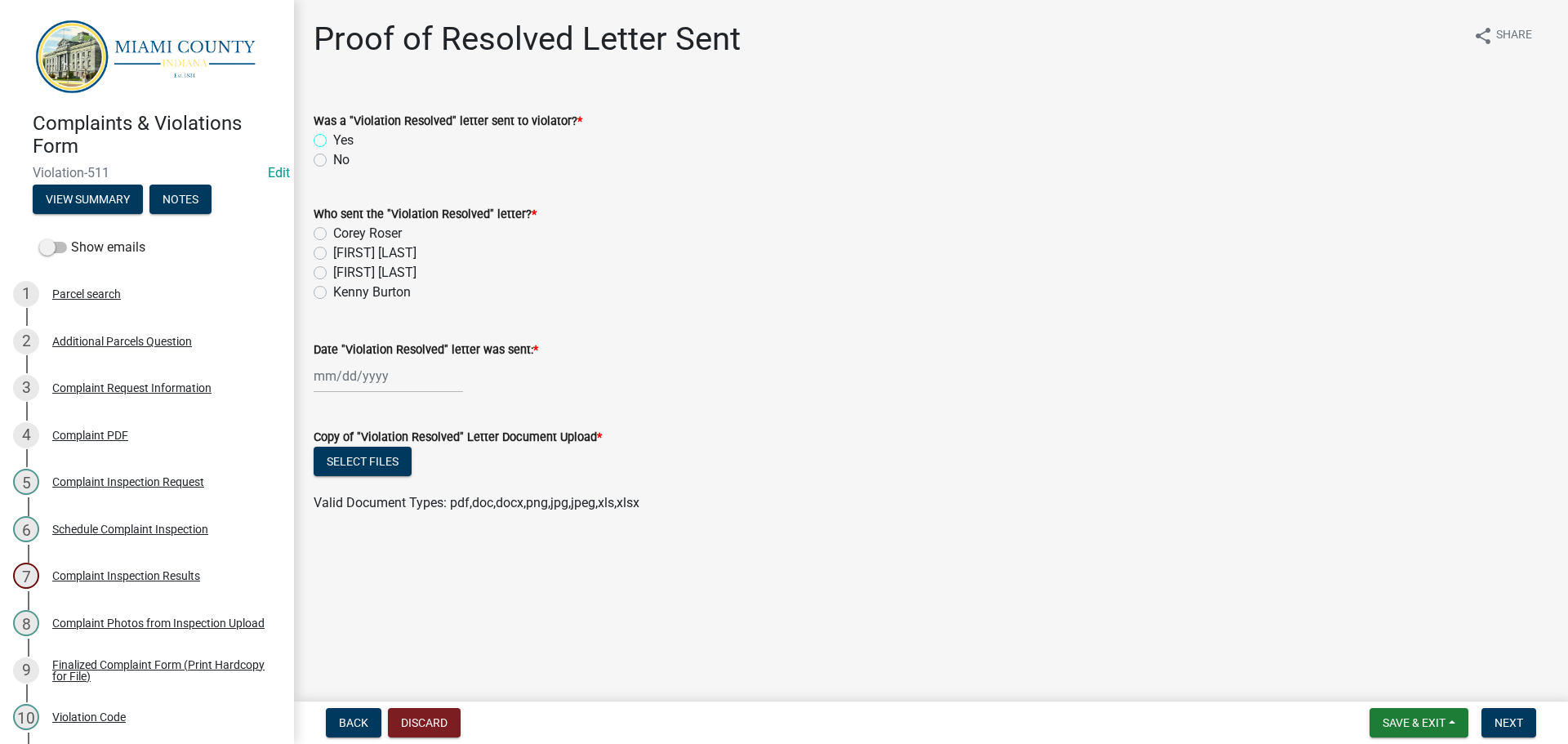 click on "Yes" at bounding box center [338, 136] 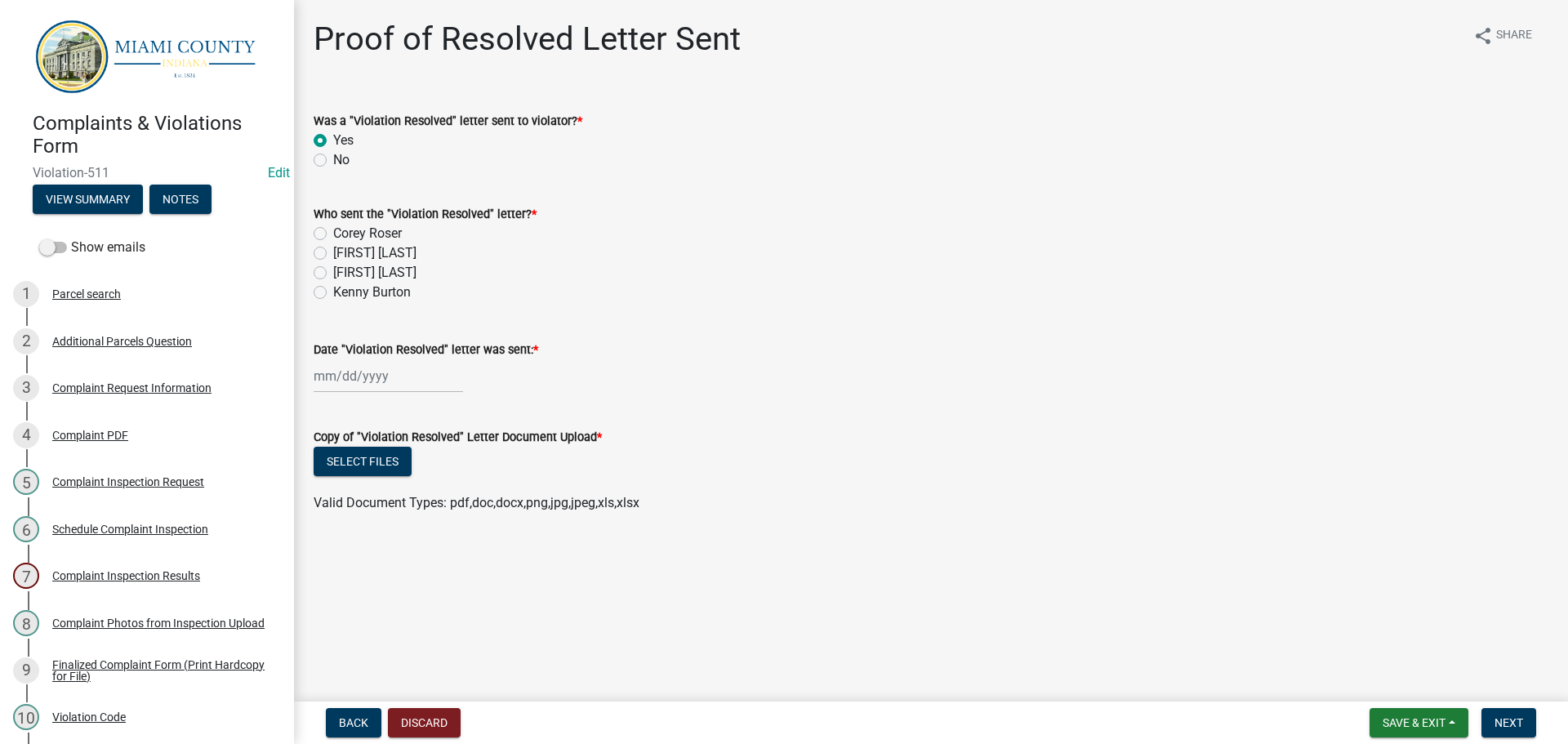 radio on "true" 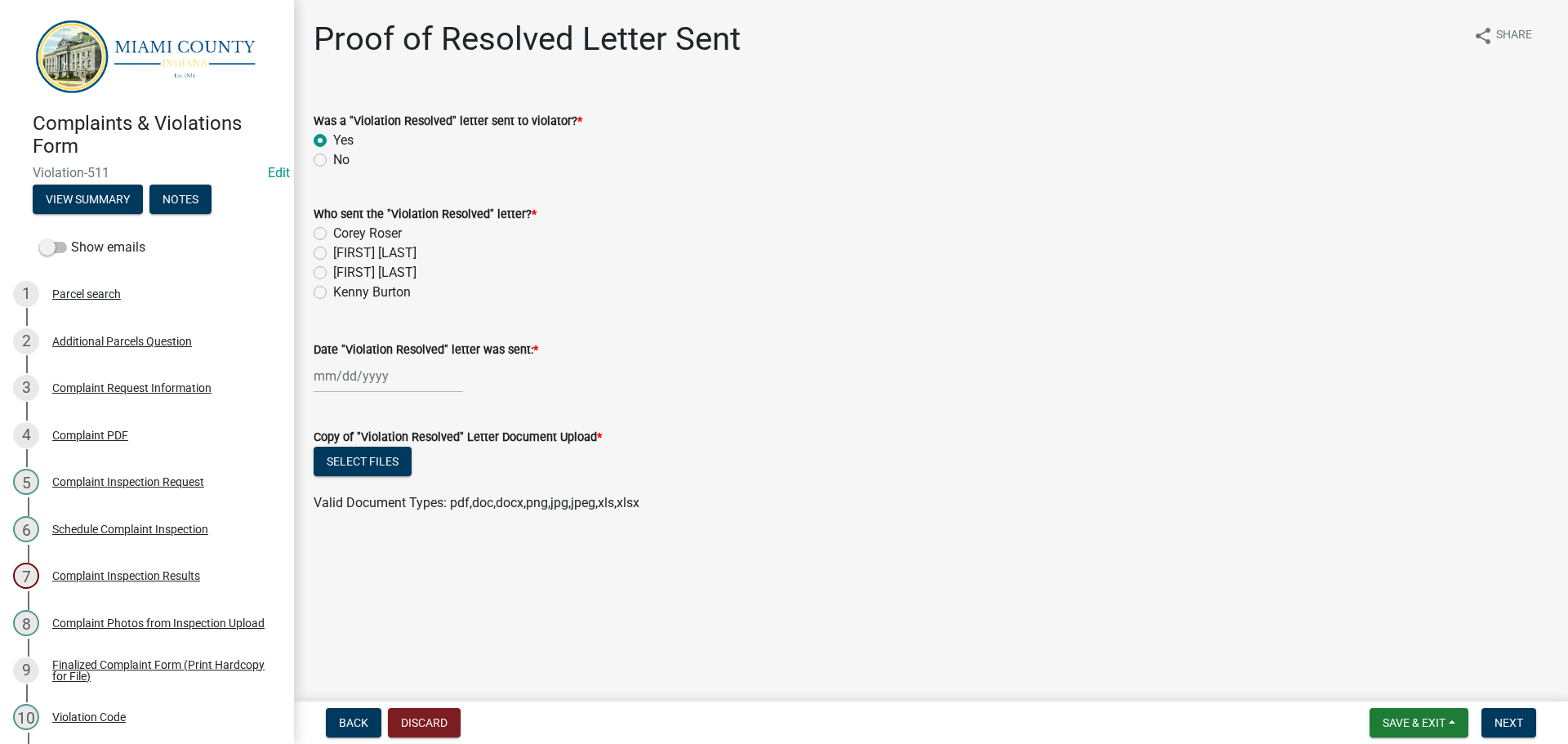 click on "[FIRST] [LAST]" 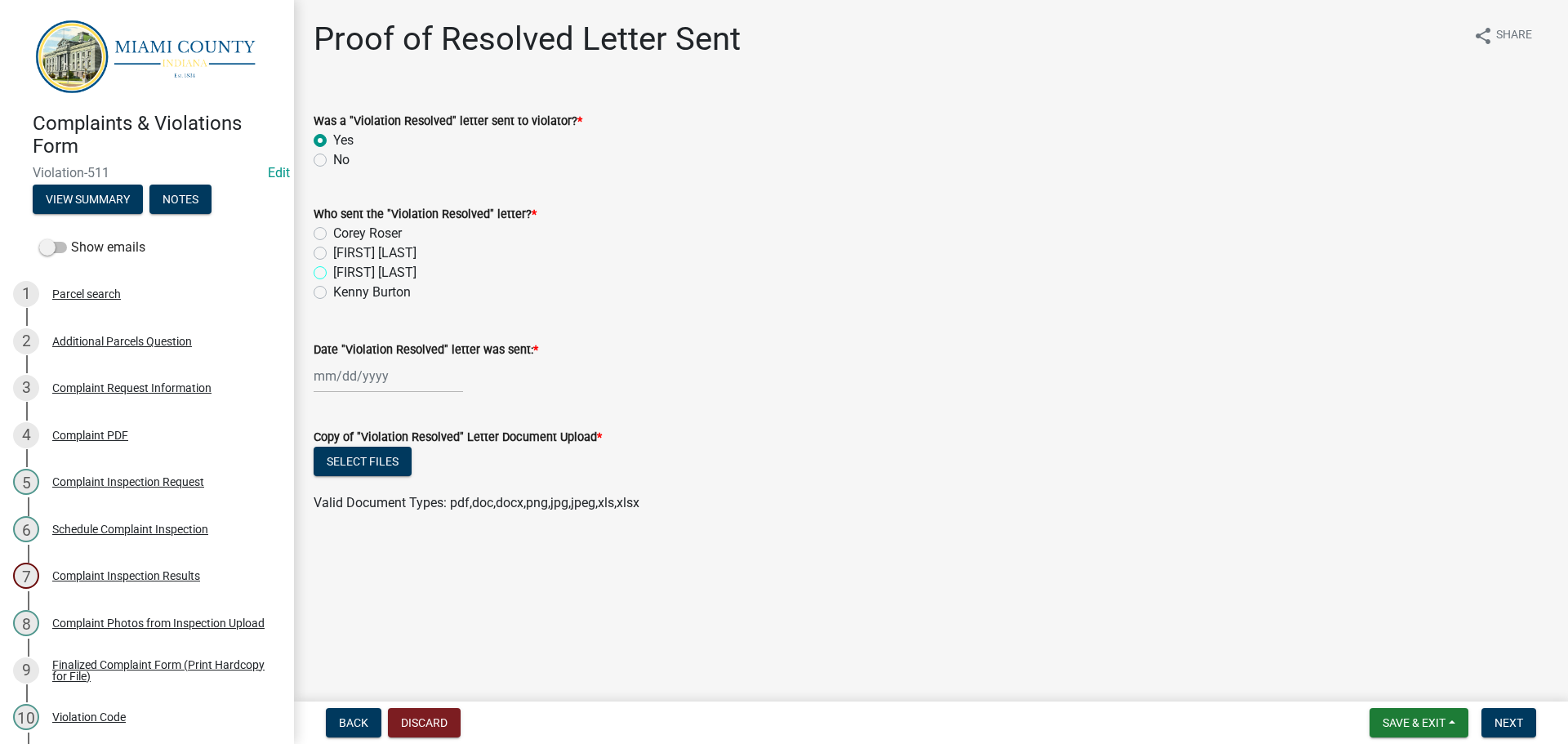 click on "[FIRST] [LAST]" at bounding box center [338, 268] 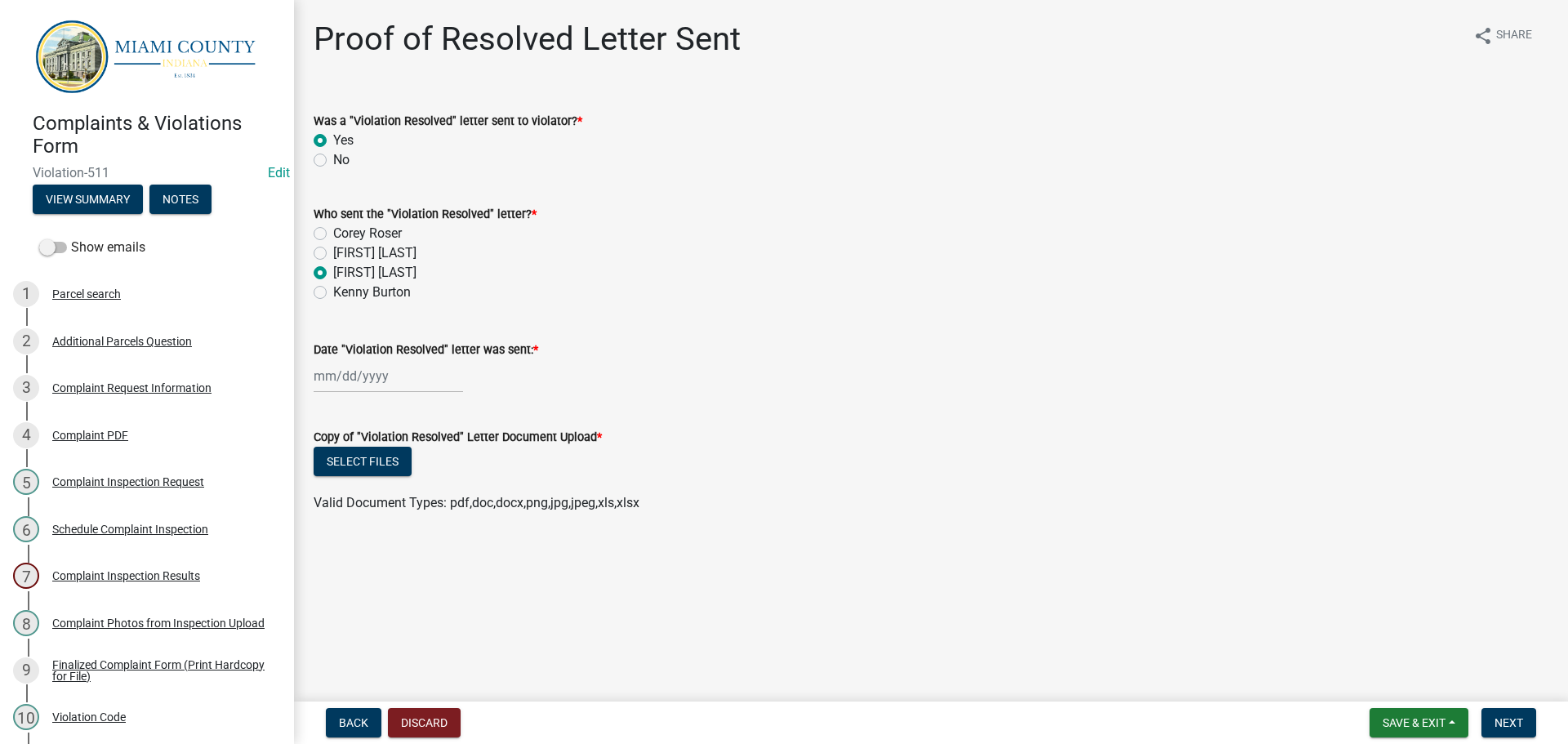 radio on "true" 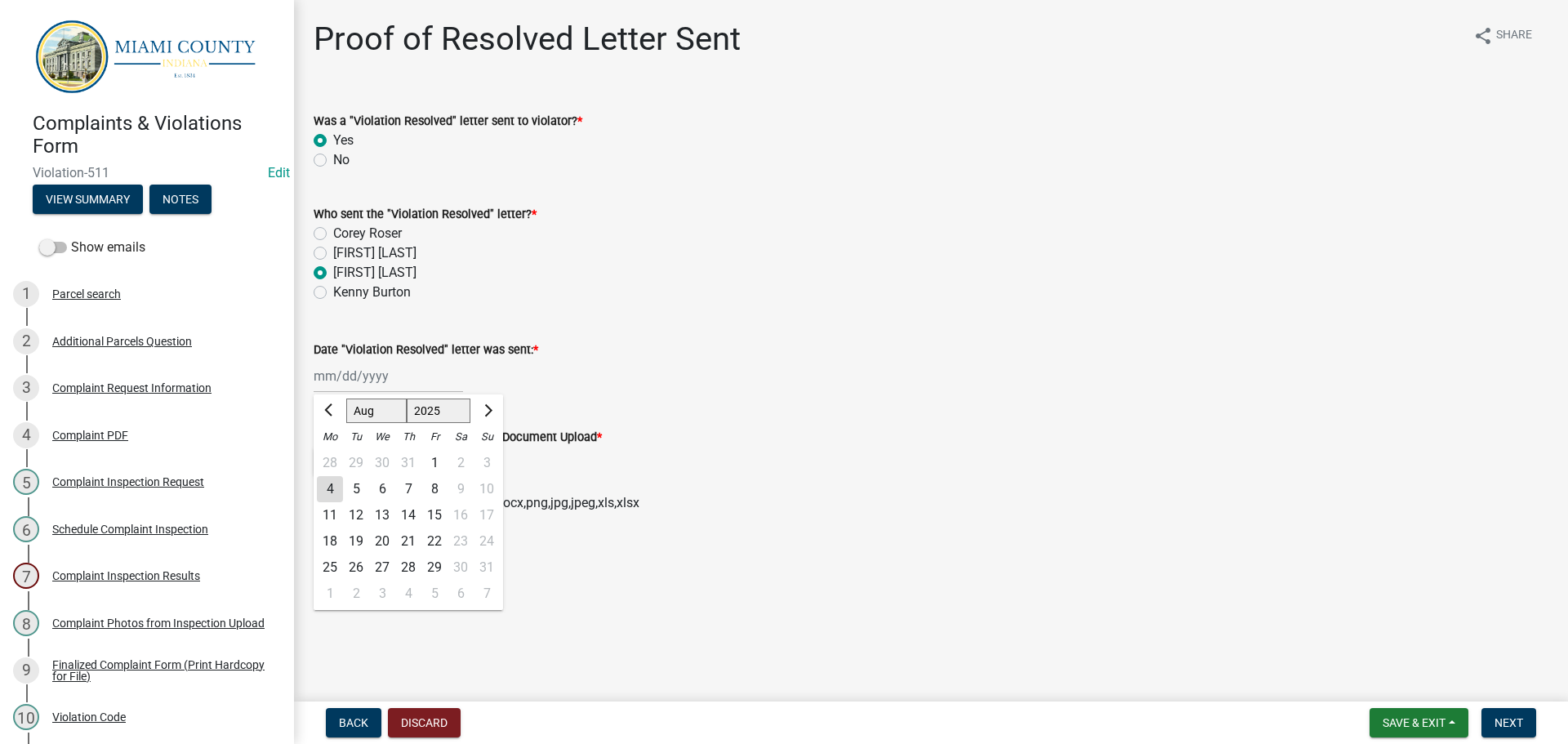 click on "4" 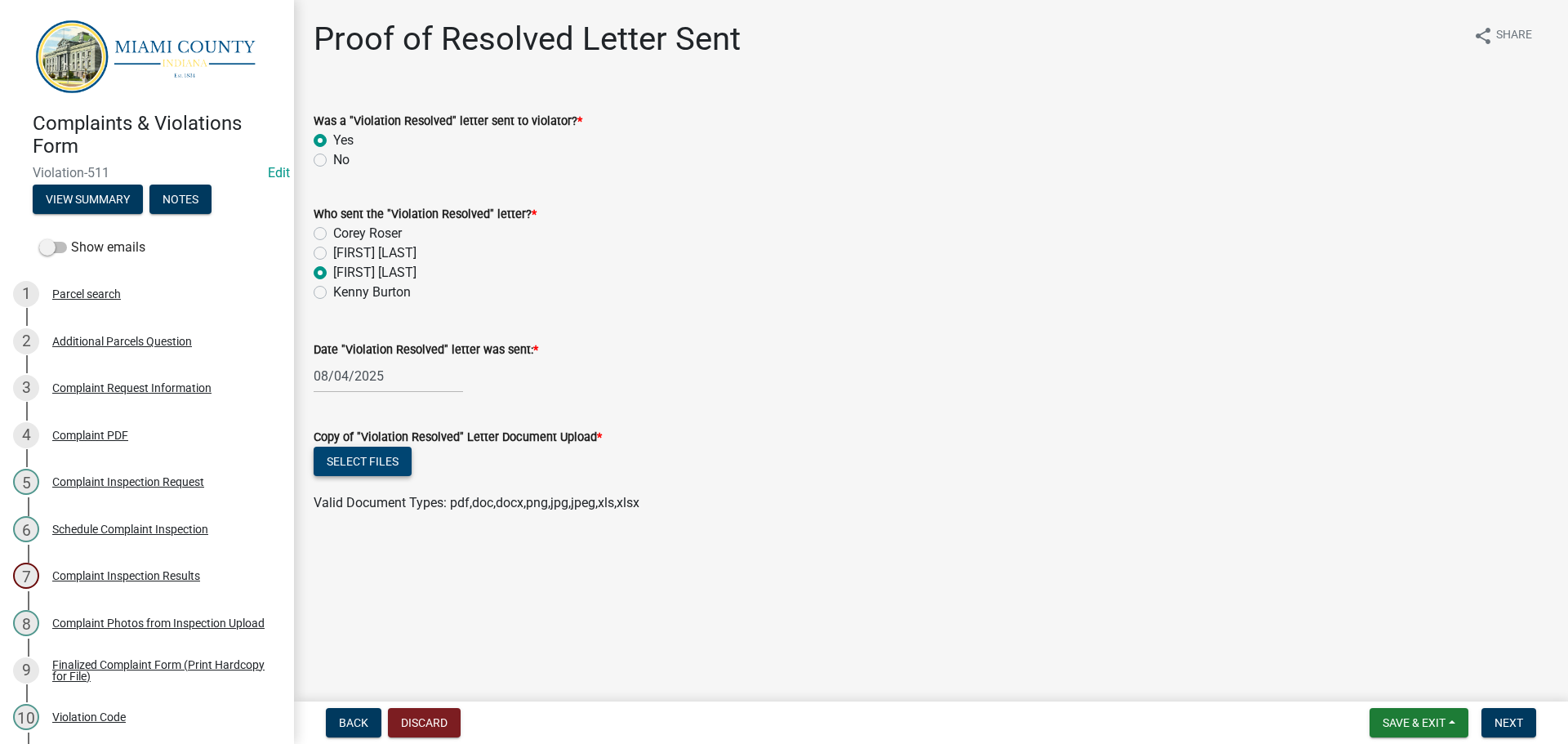 click on "Select files" 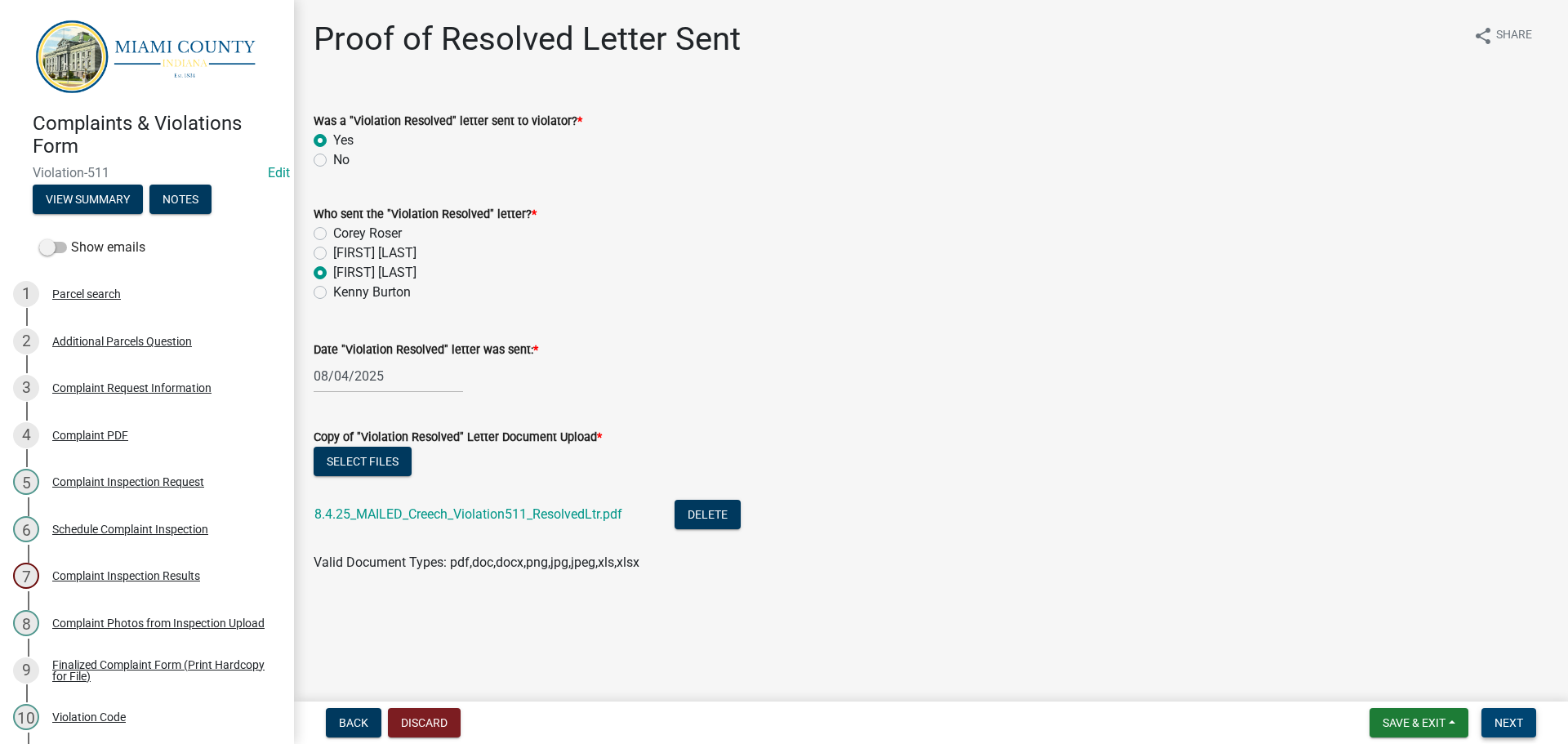 click on "Next" at bounding box center [1508, 723] 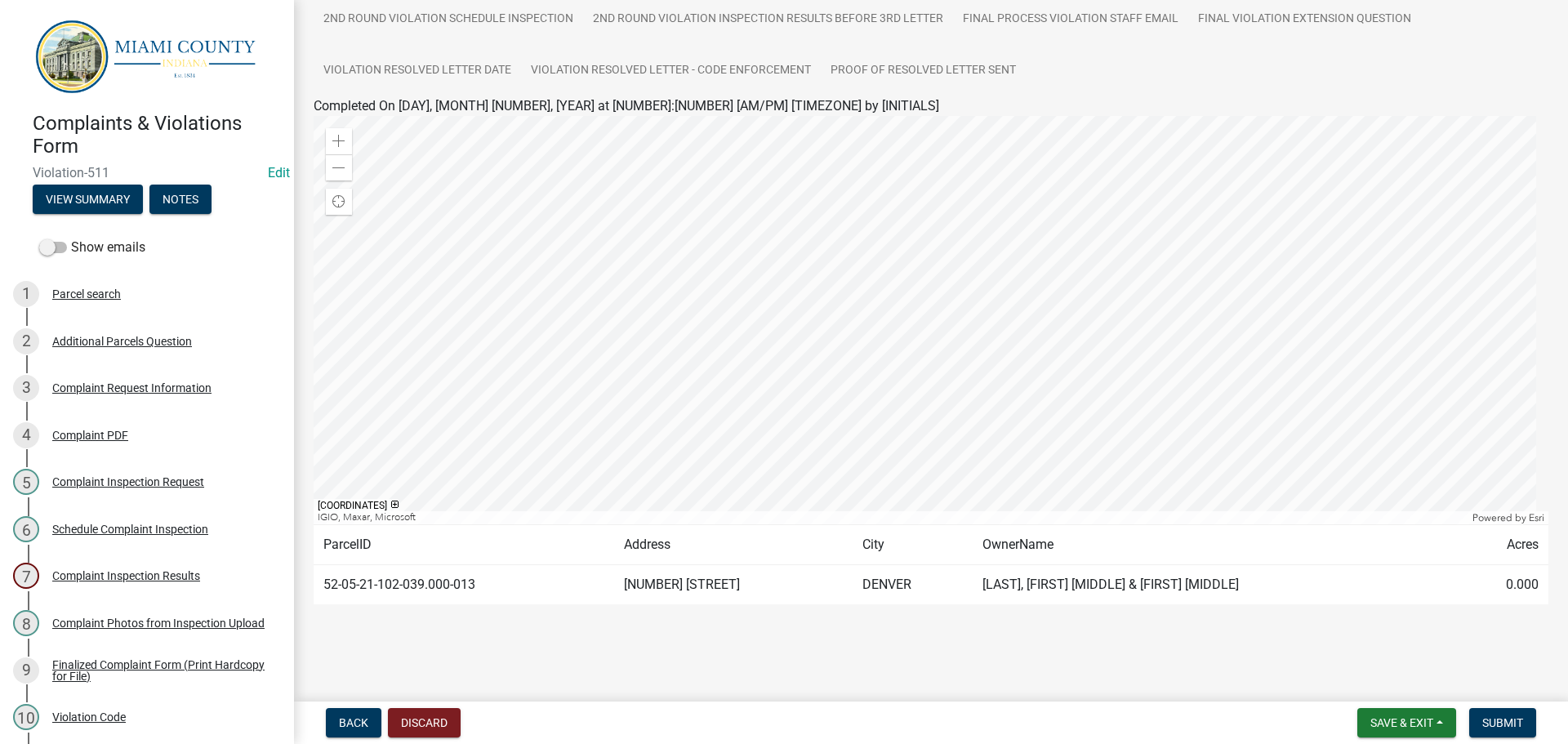 scroll, scrollTop: 432, scrollLeft: 0, axis: vertical 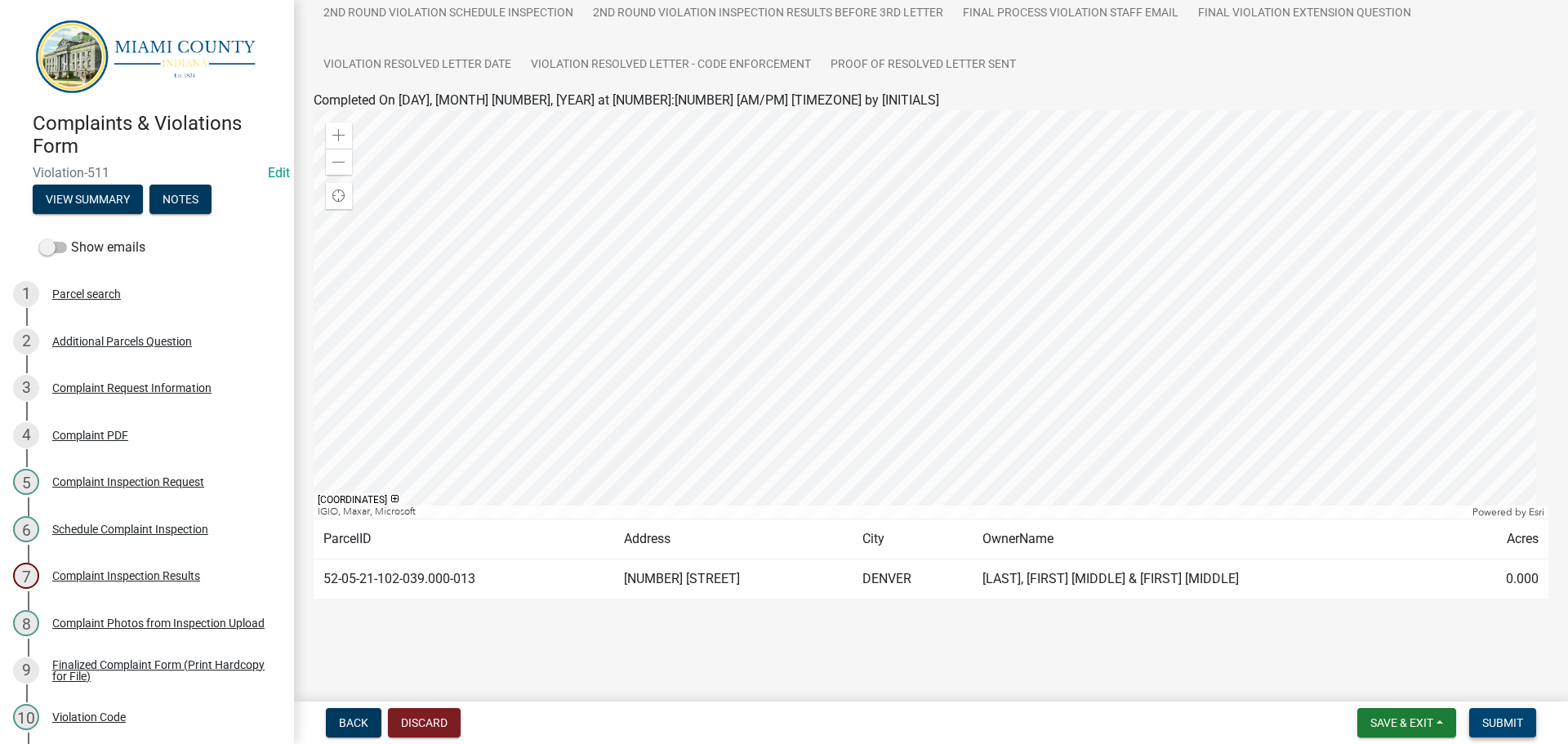 click on "Submit" at bounding box center [1503, 723] 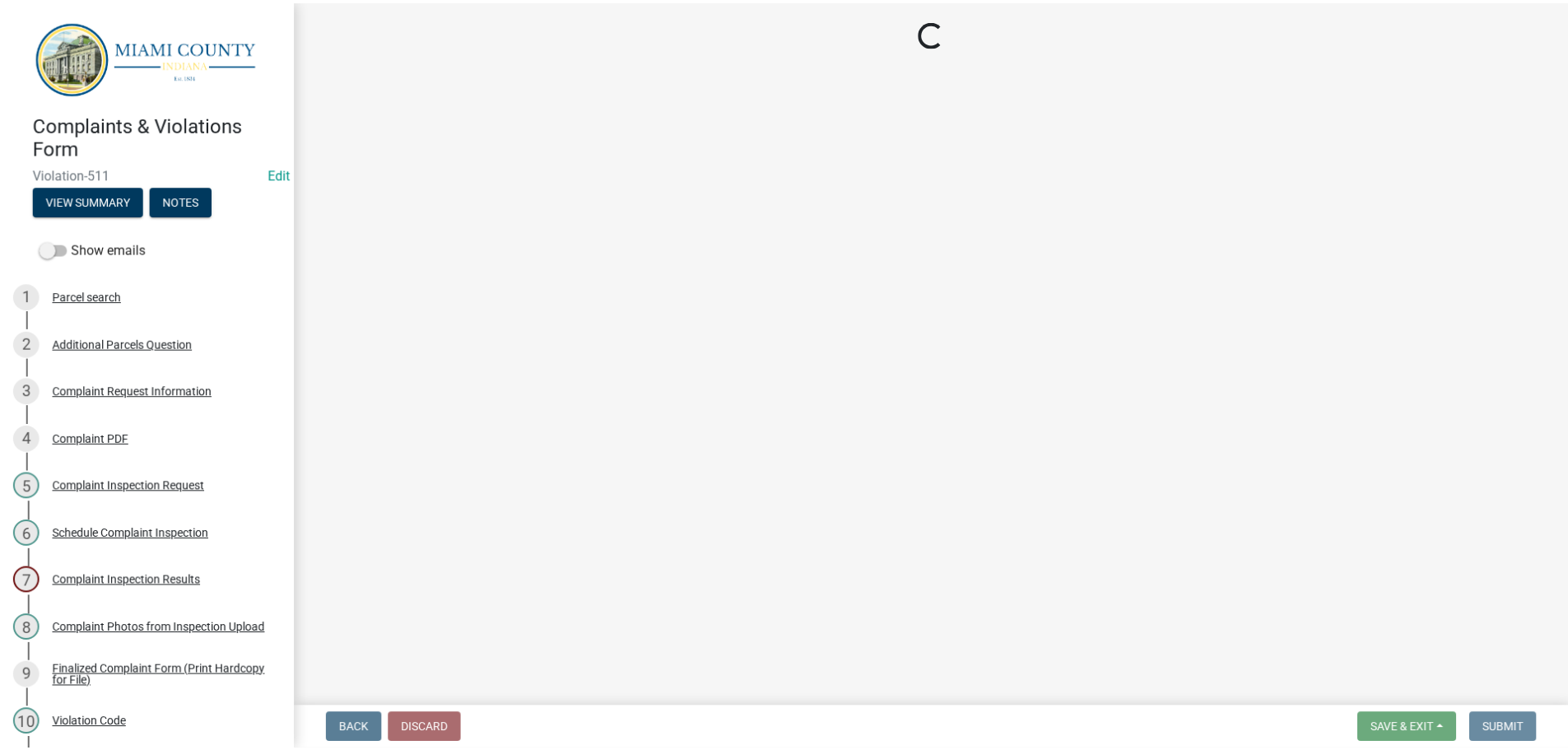 scroll, scrollTop: 0, scrollLeft: 0, axis: both 